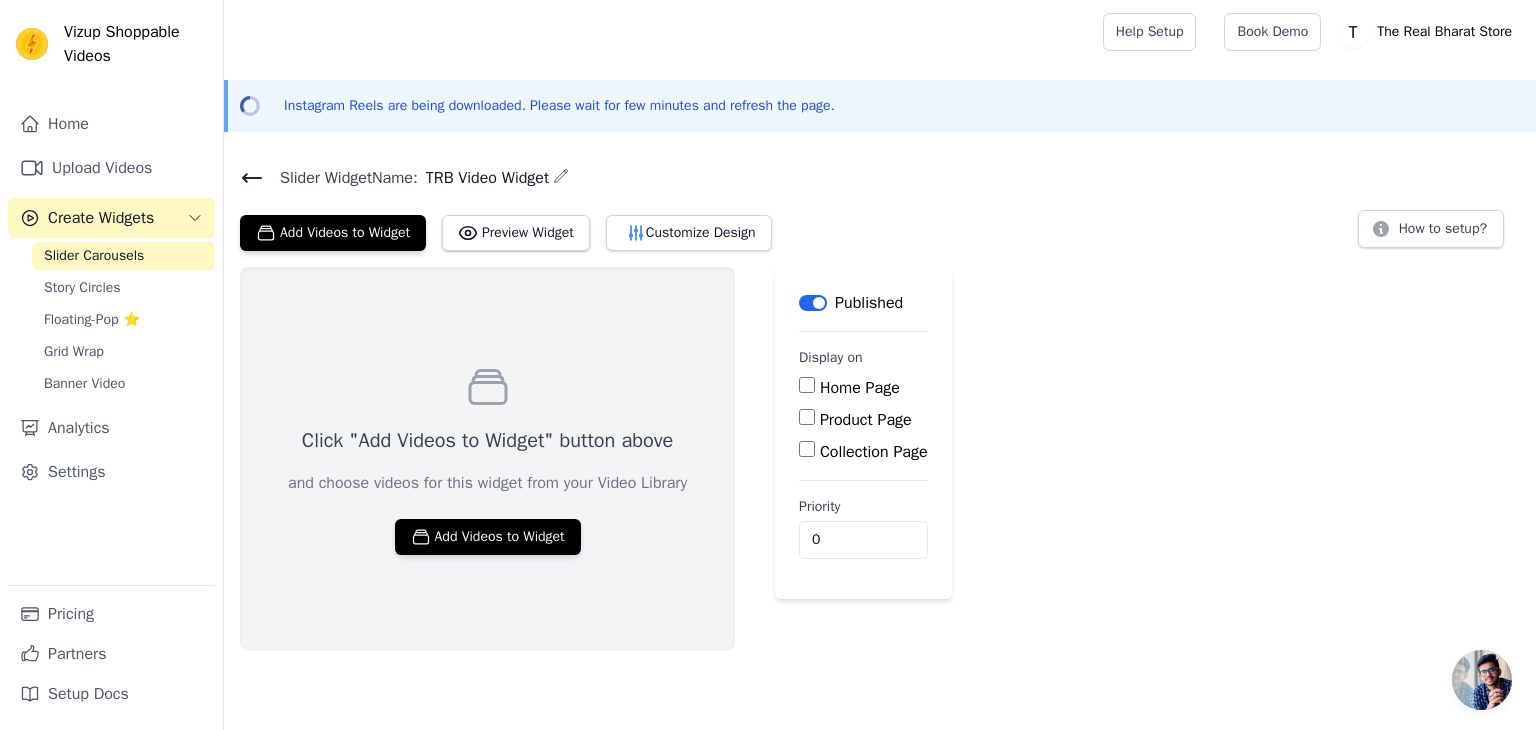 scroll, scrollTop: 0, scrollLeft: 0, axis: both 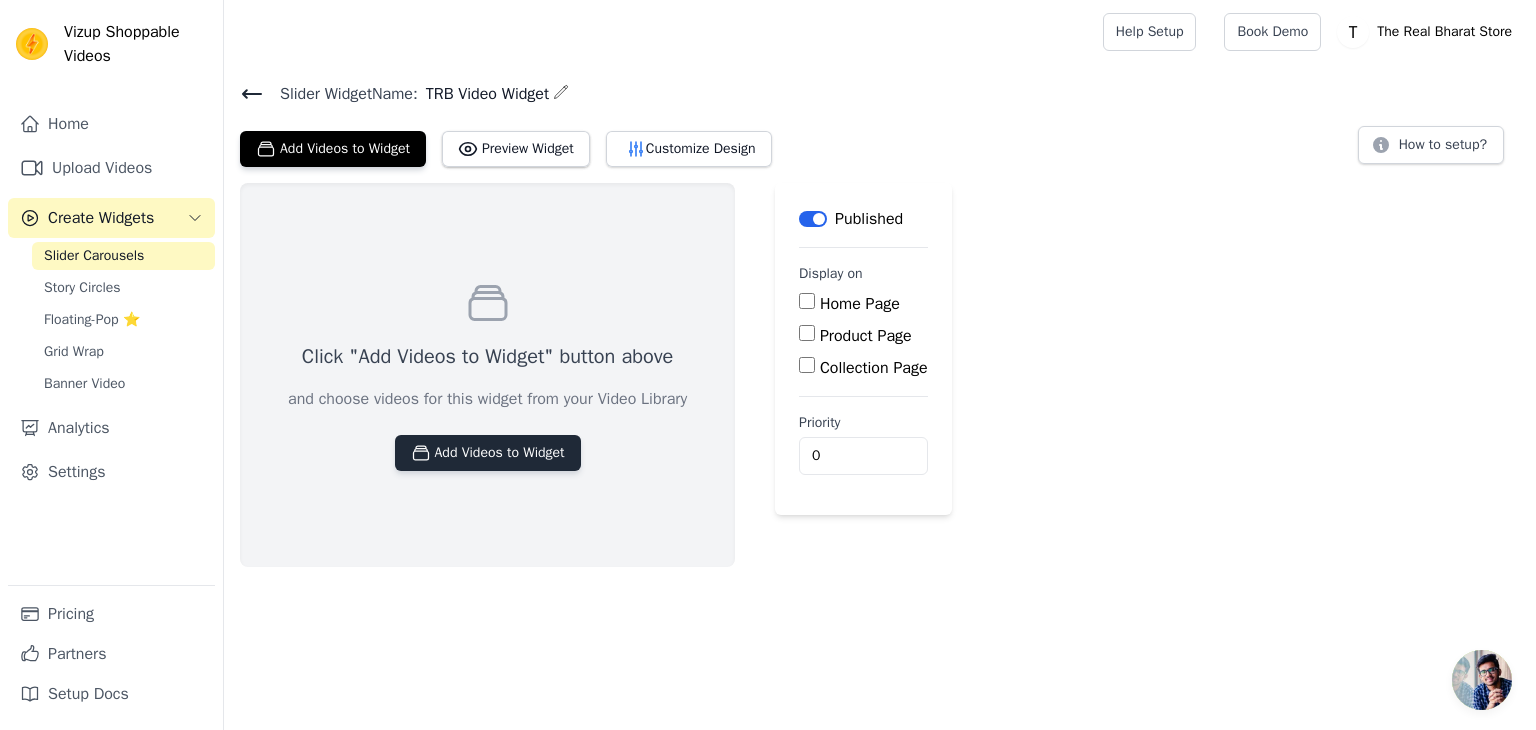 click on "Add Videos to Widget" at bounding box center (488, 453) 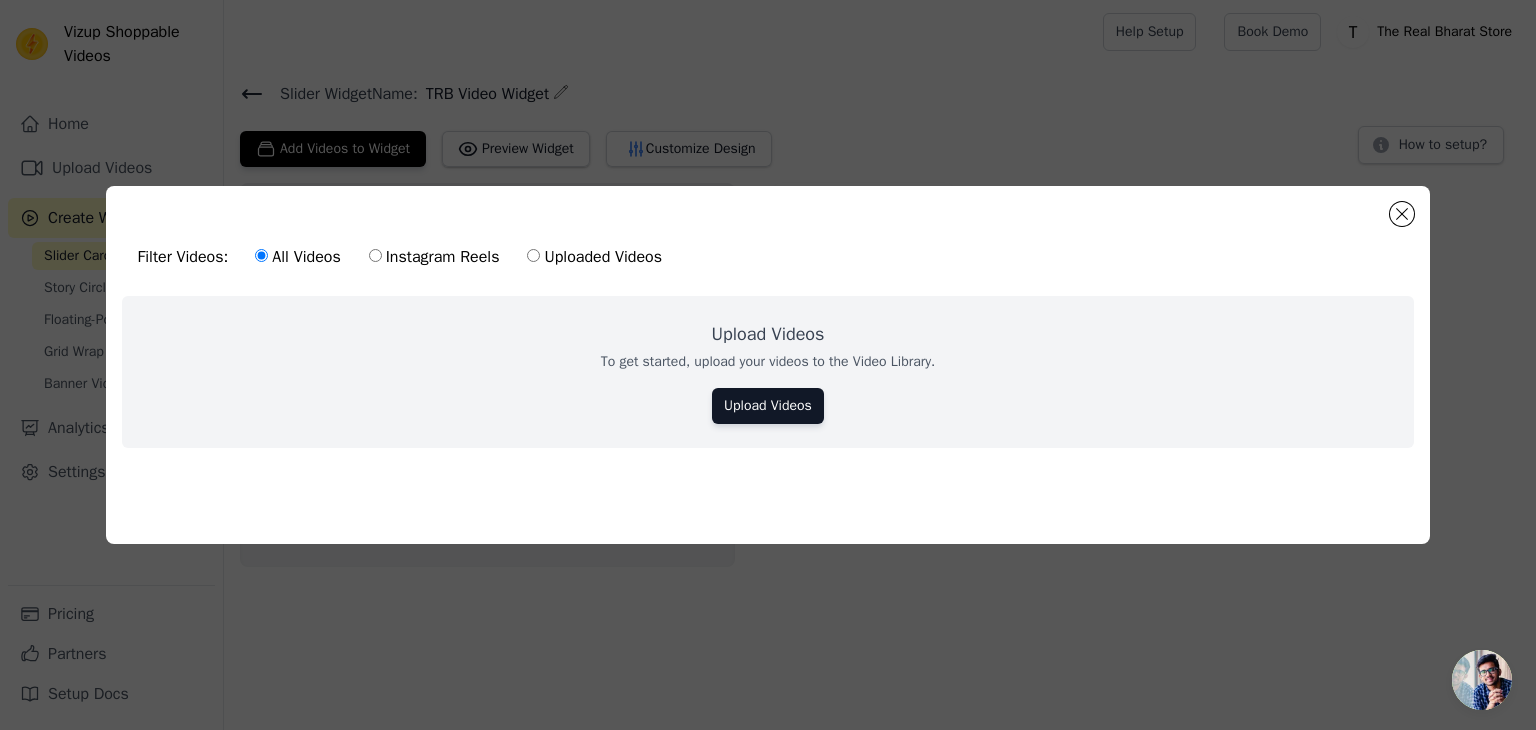 click on "Instagram Reels" at bounding box center [434, 257] 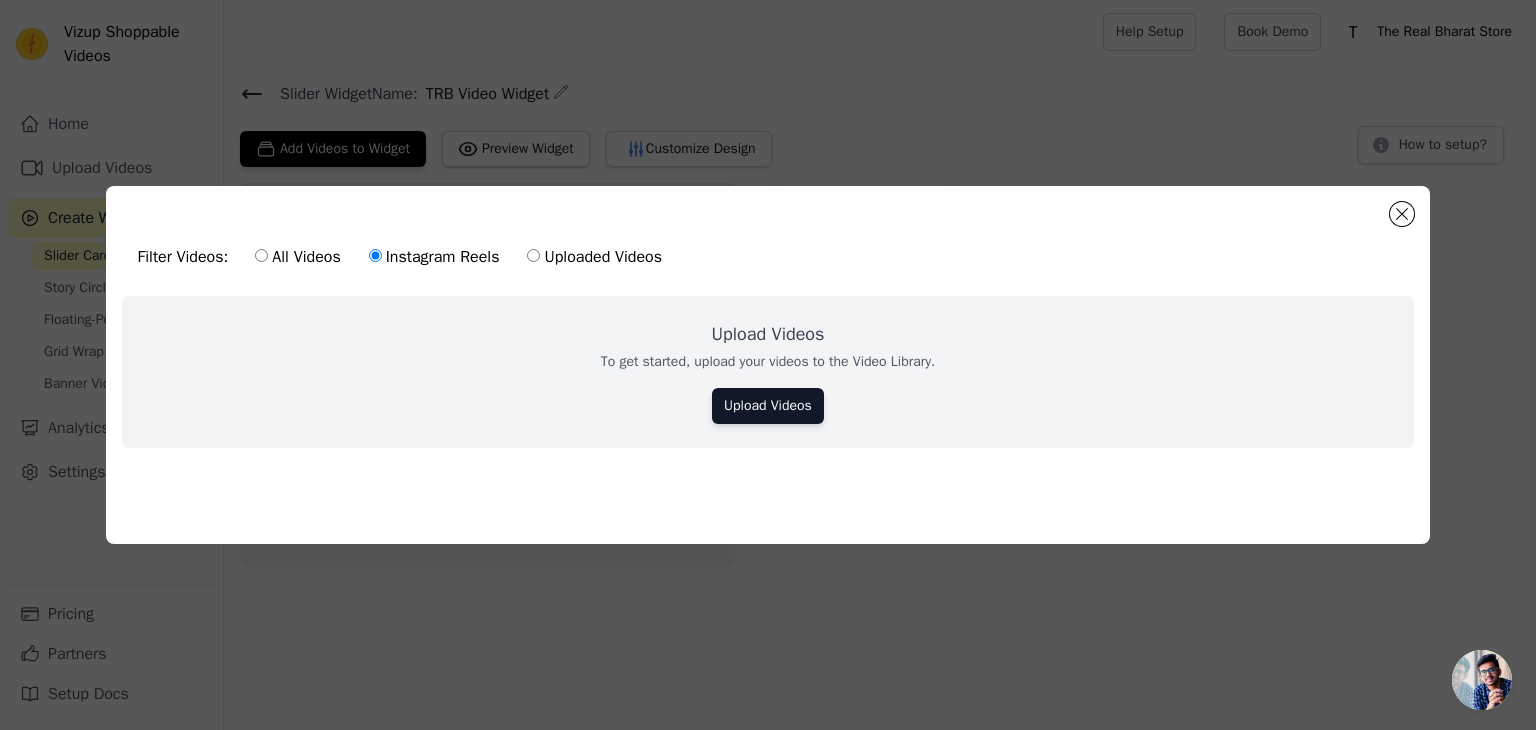 click on "Uploaded Videos" at bounding box center [594, 257] 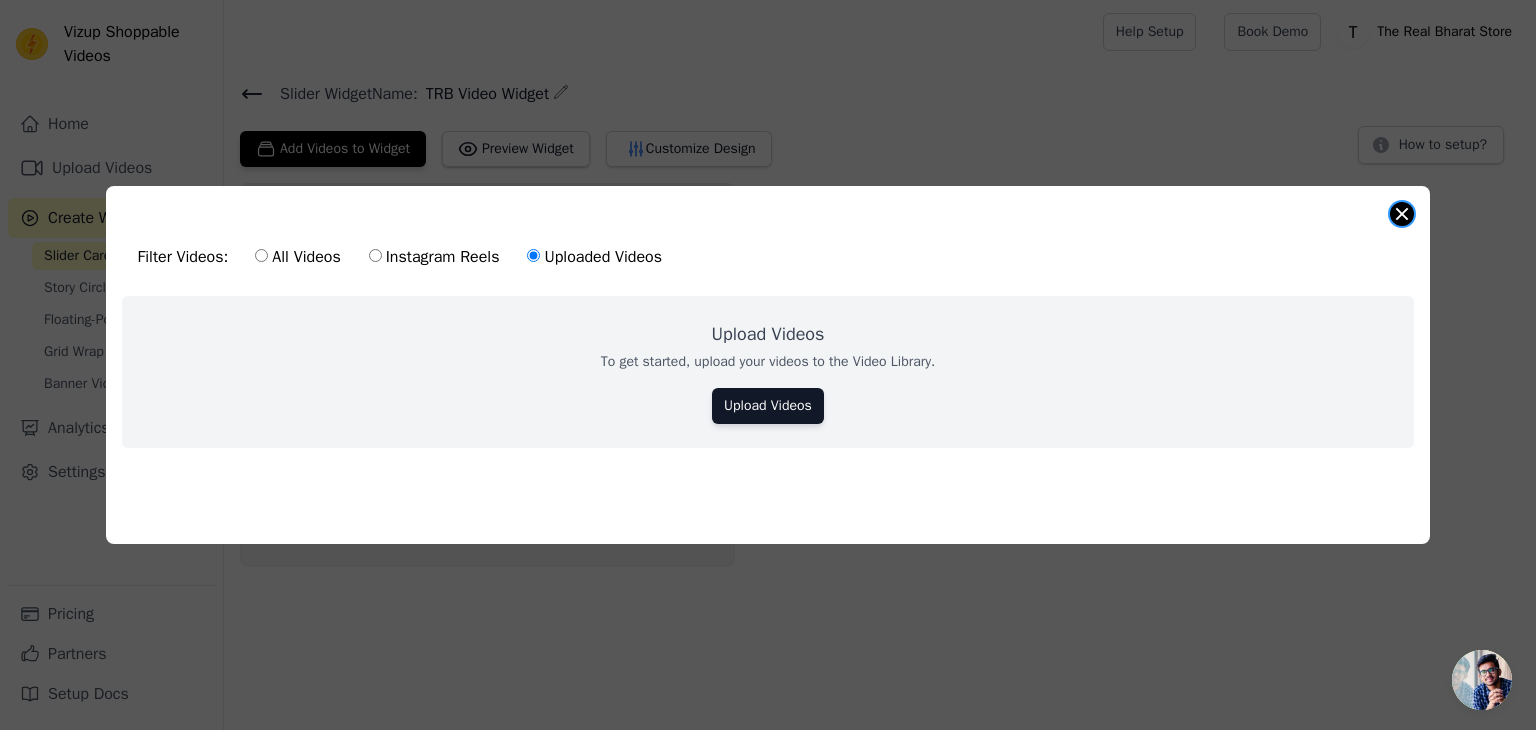 click at bounding box center [1402, 214] 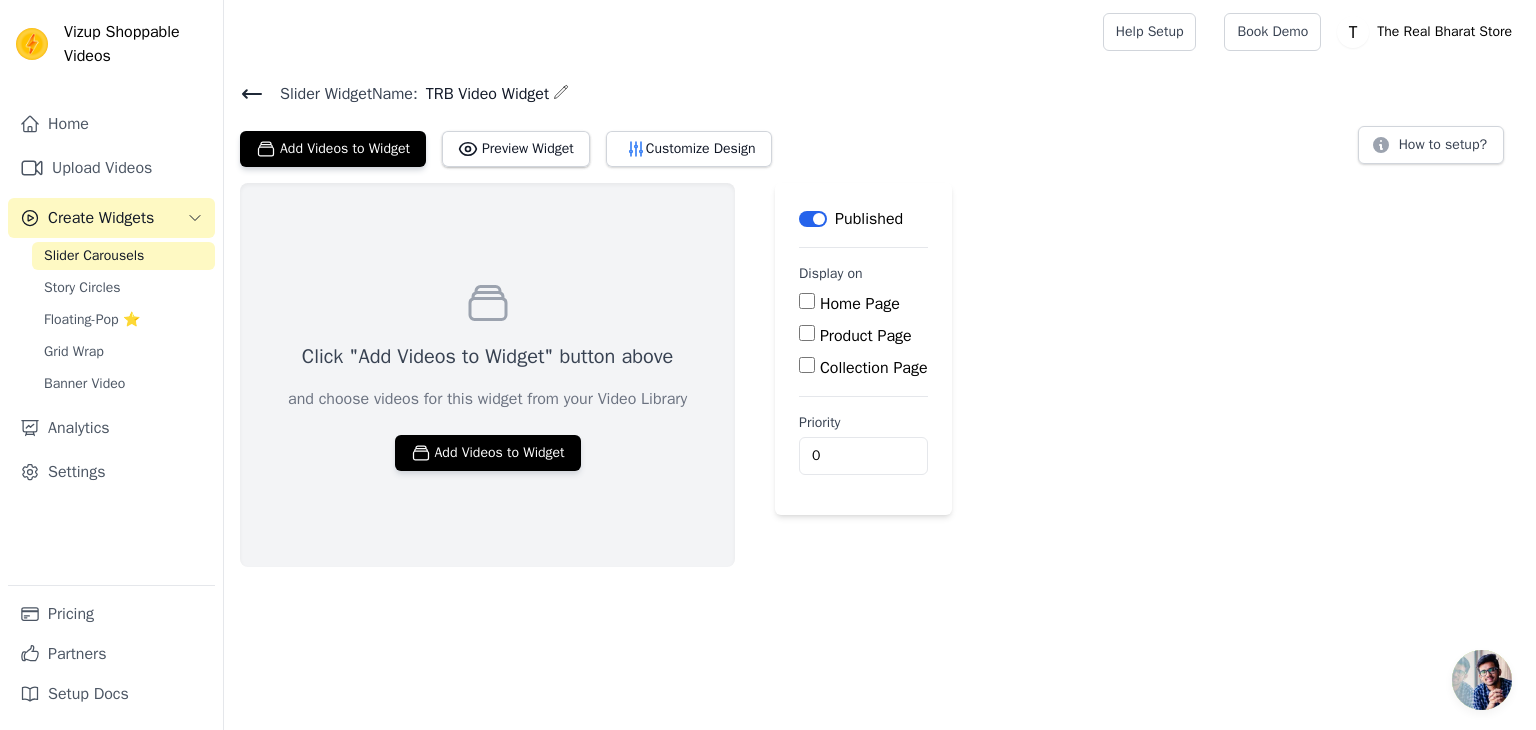 click on "Home Page" at bounding box center (807, 301) 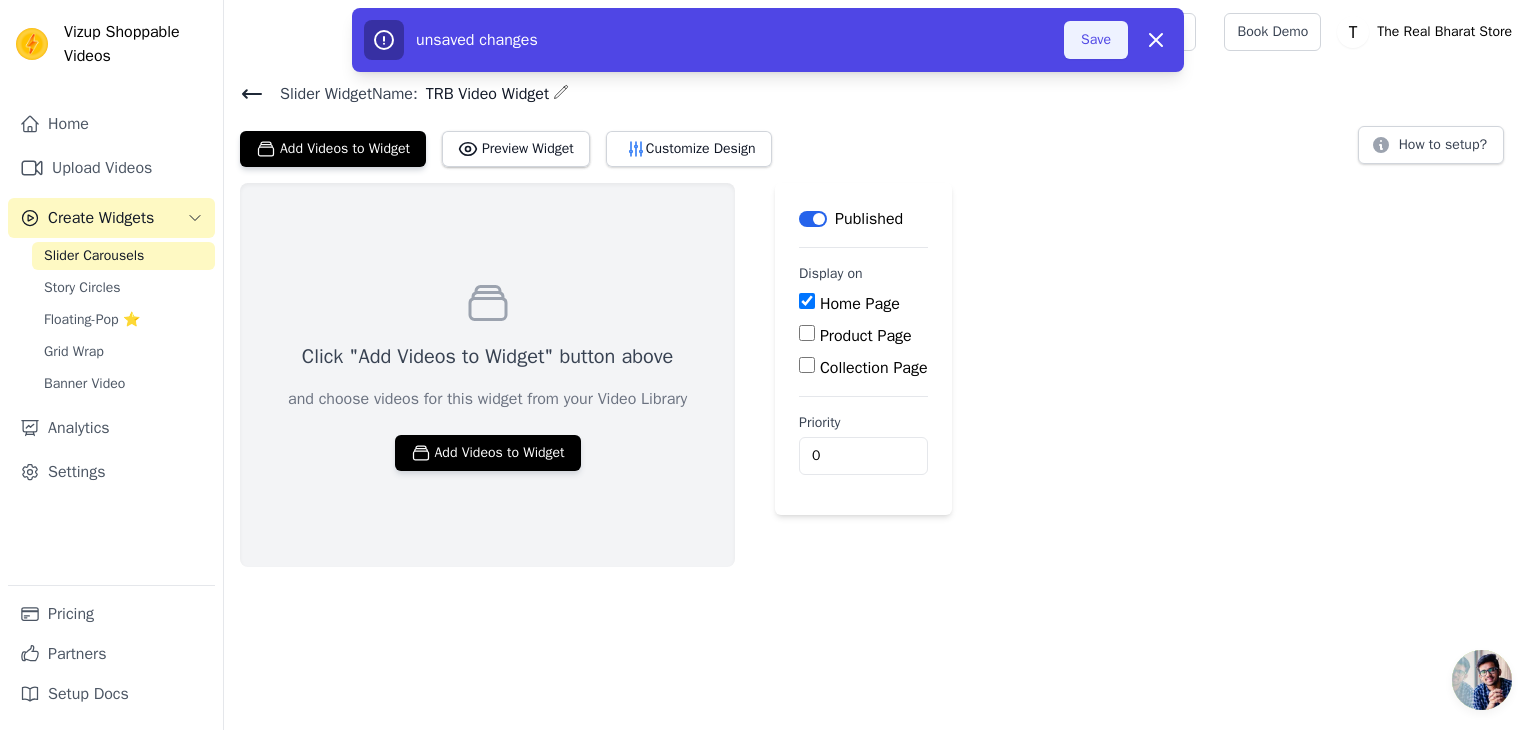 click on "Save" at bounding box center (1096, 40) 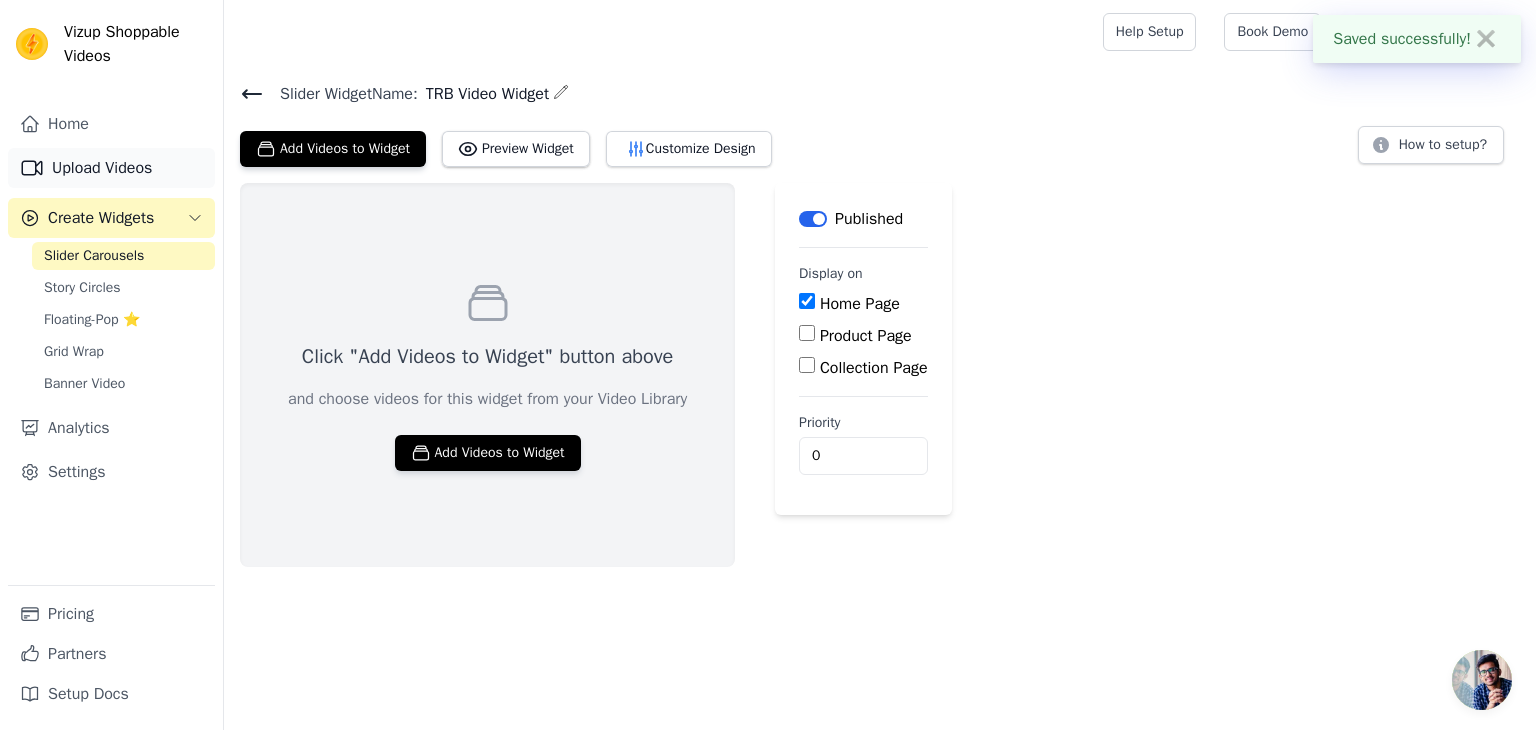 click on "Upload Videos" at bounding box center [111, 168] 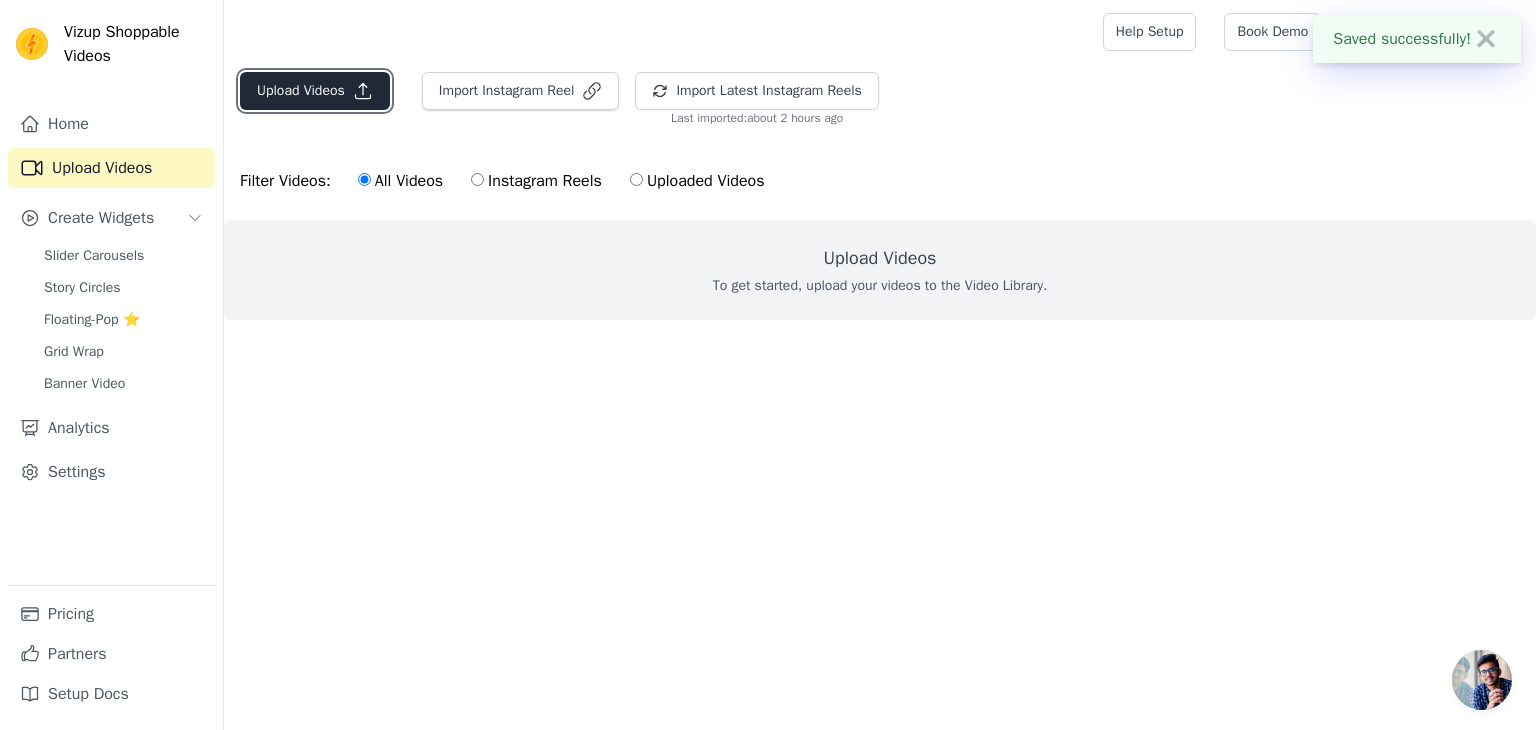 click 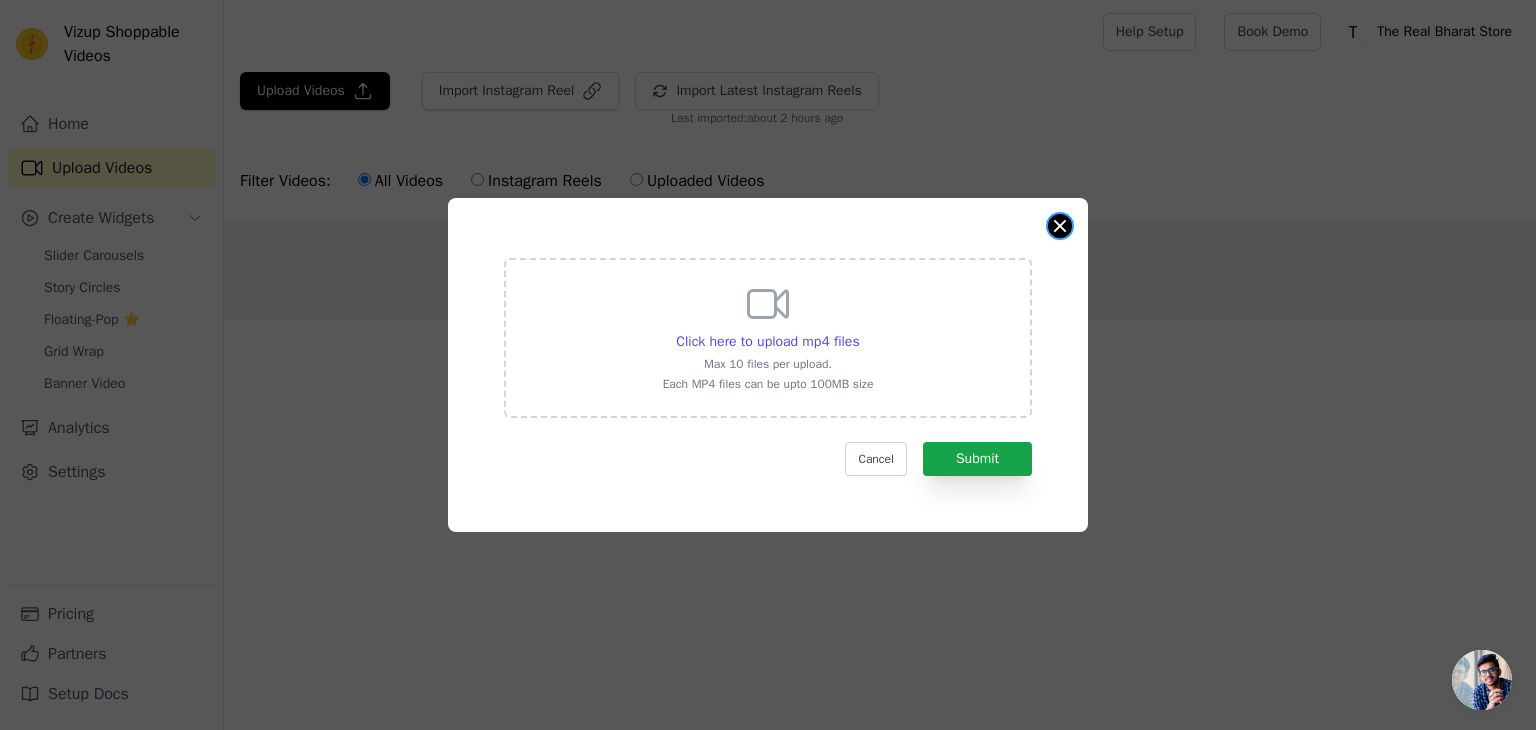 click at bounding box center [1060, 226] 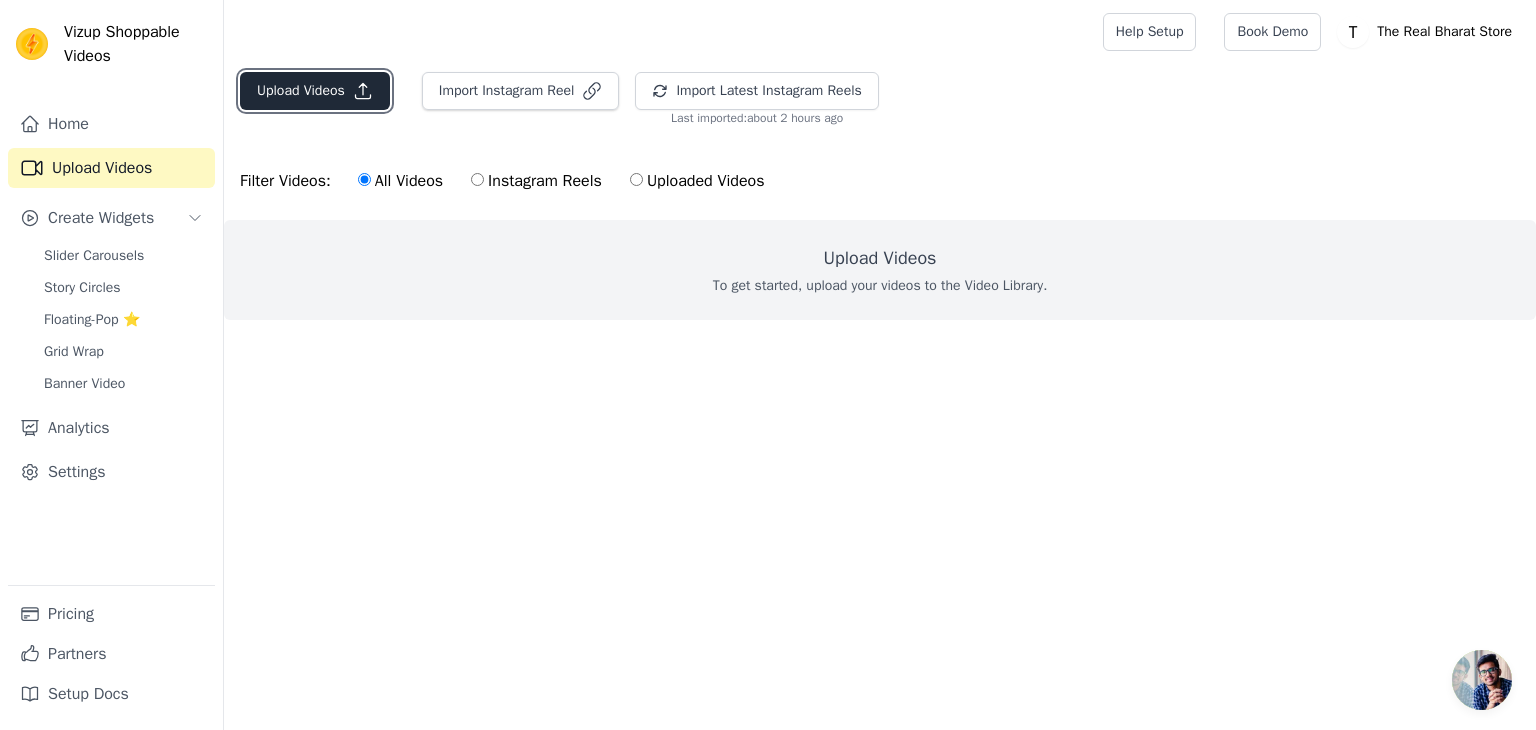 click on "Upload Videos" at bounding box center (315, 91) 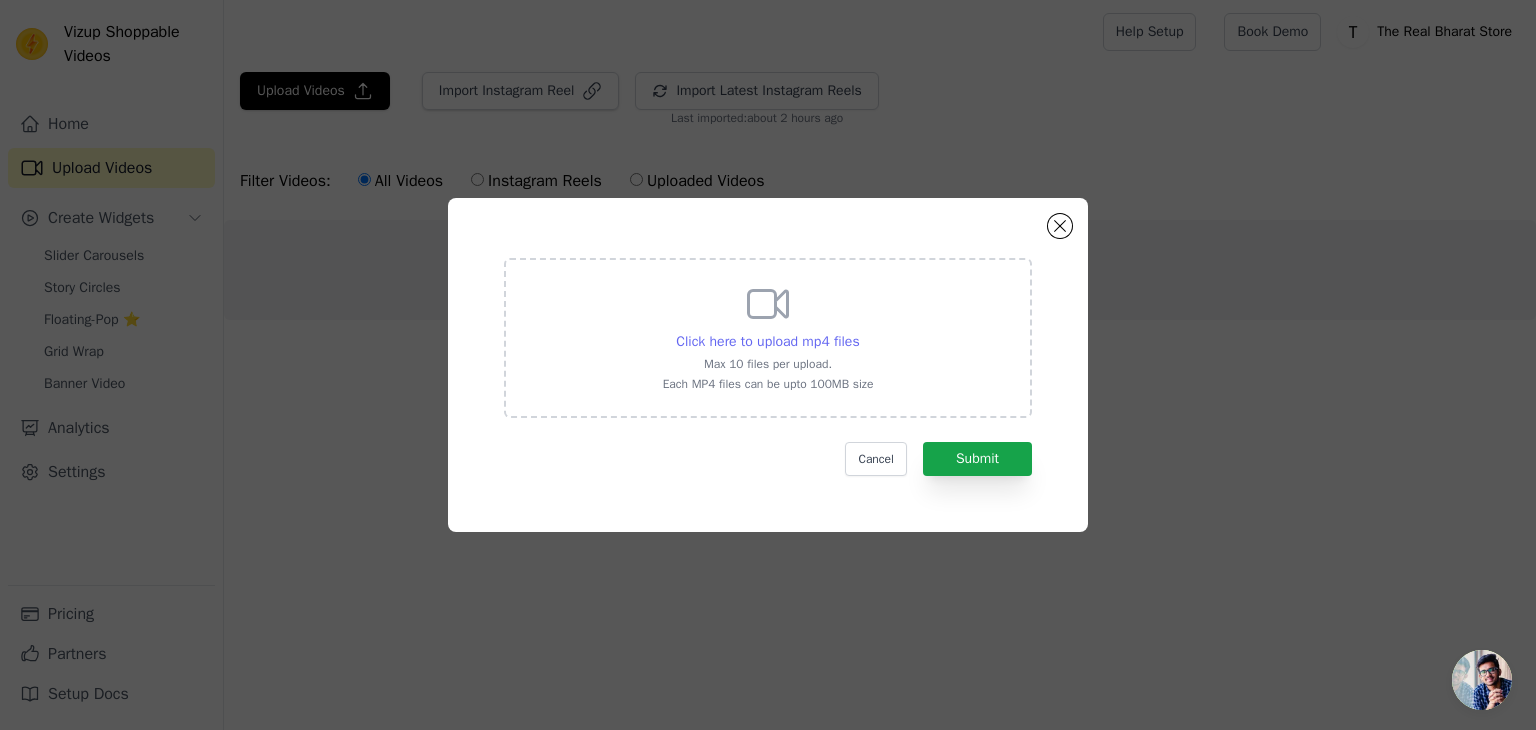 click on "Click here to upload mp4 files" at bounding box center (767, 341) 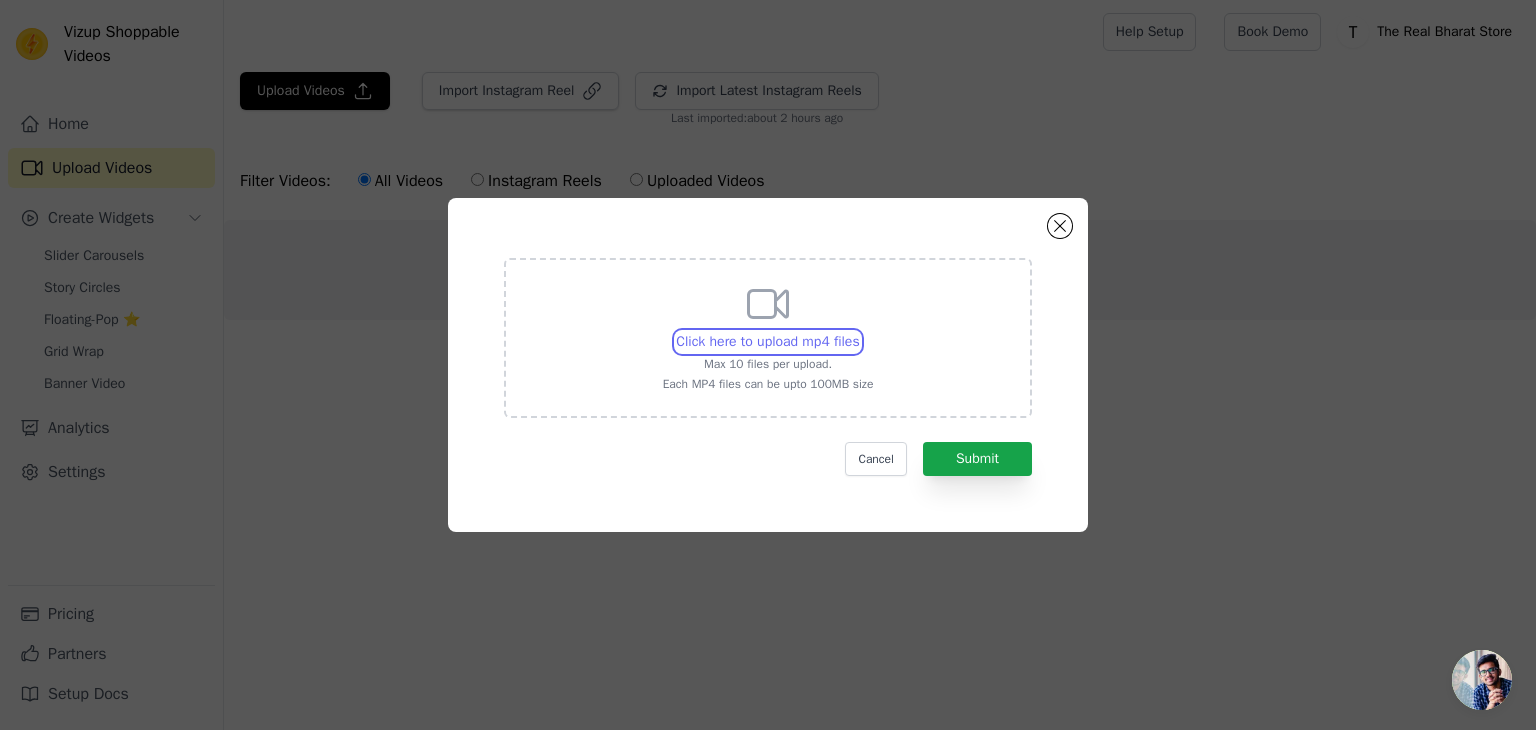type on "C:\fakepath\WhatsApp Video 2025-07-30 at 5.12.10 PM.mp4" 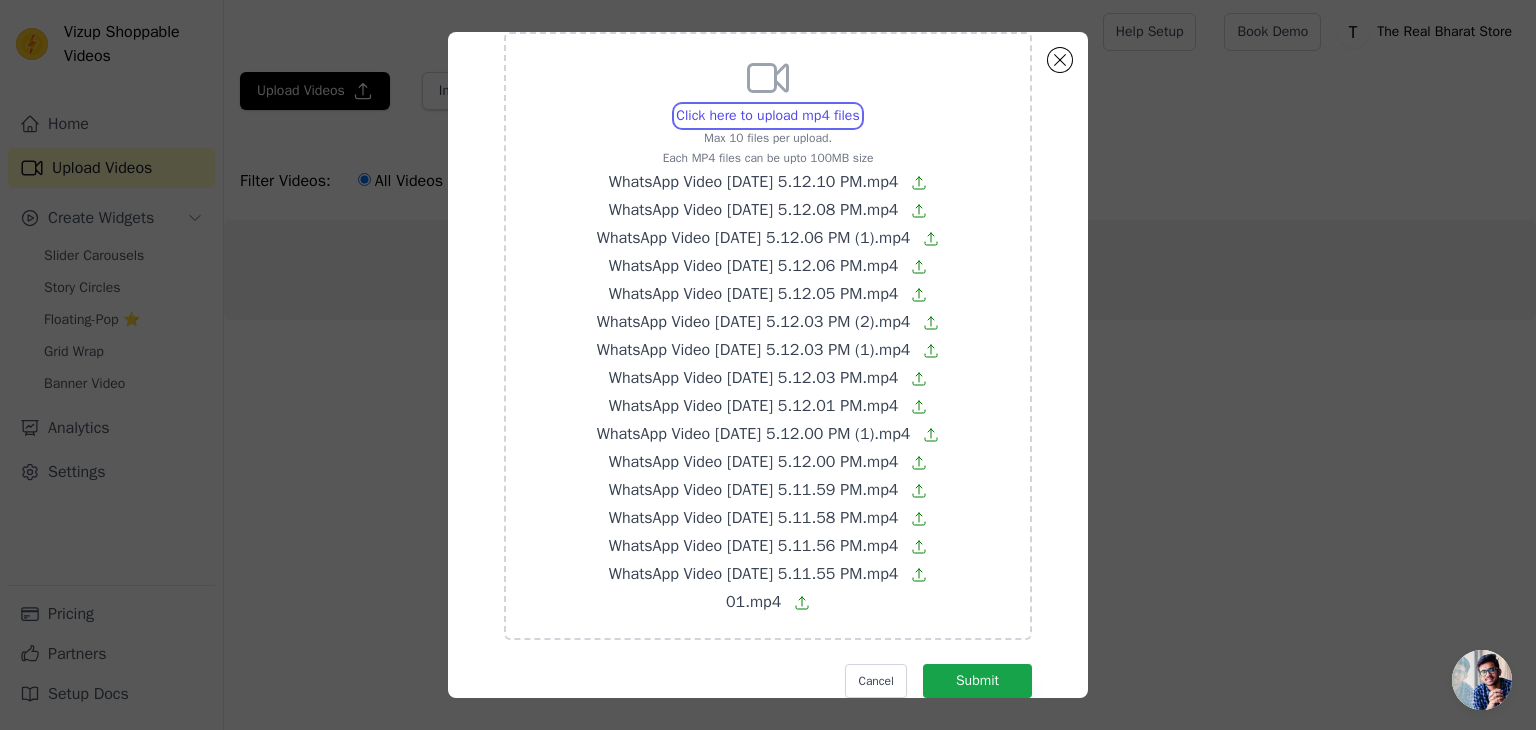 scroll, scrollTop: 115, scrollLeft: 0, axis: vertical 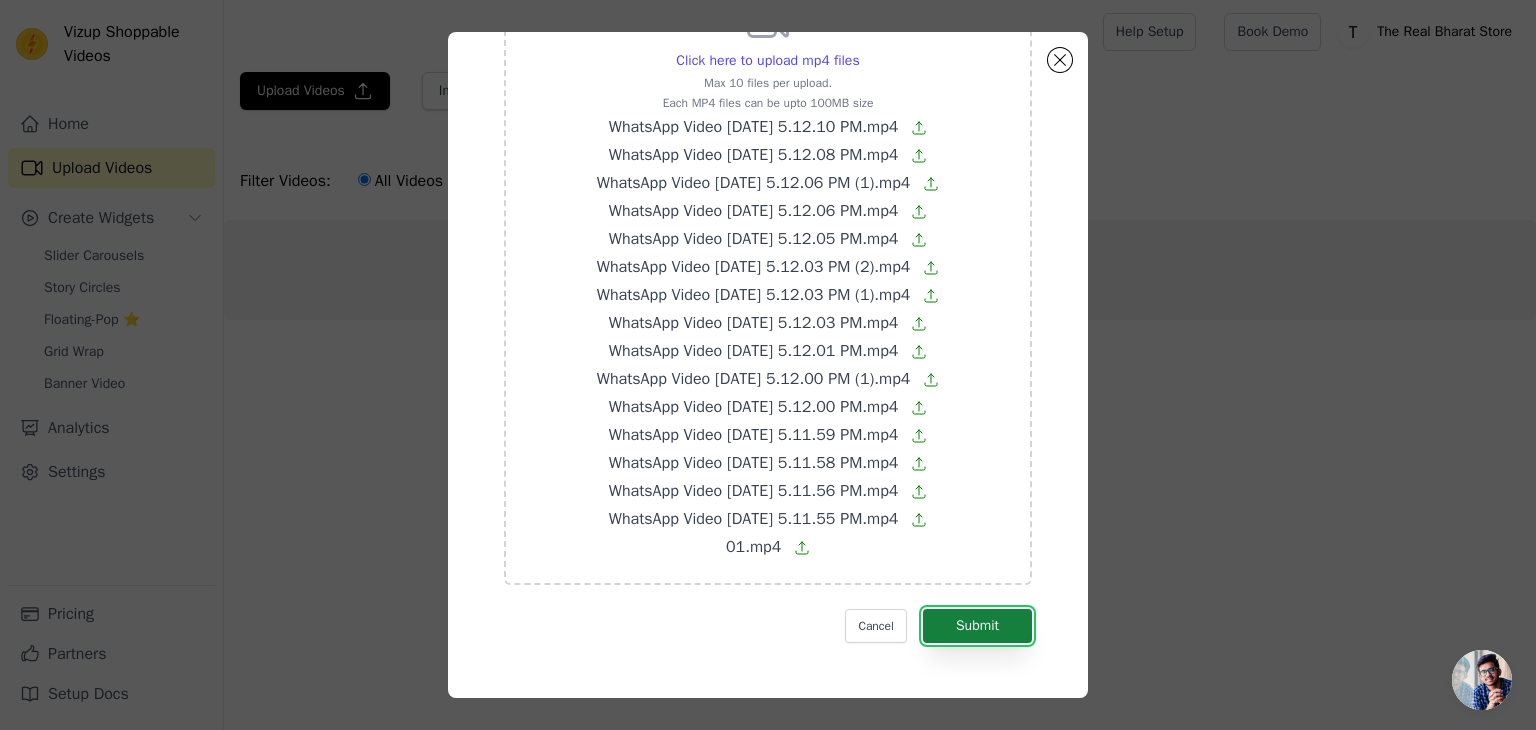 click on "Submit" at bounding box center [977, 626] 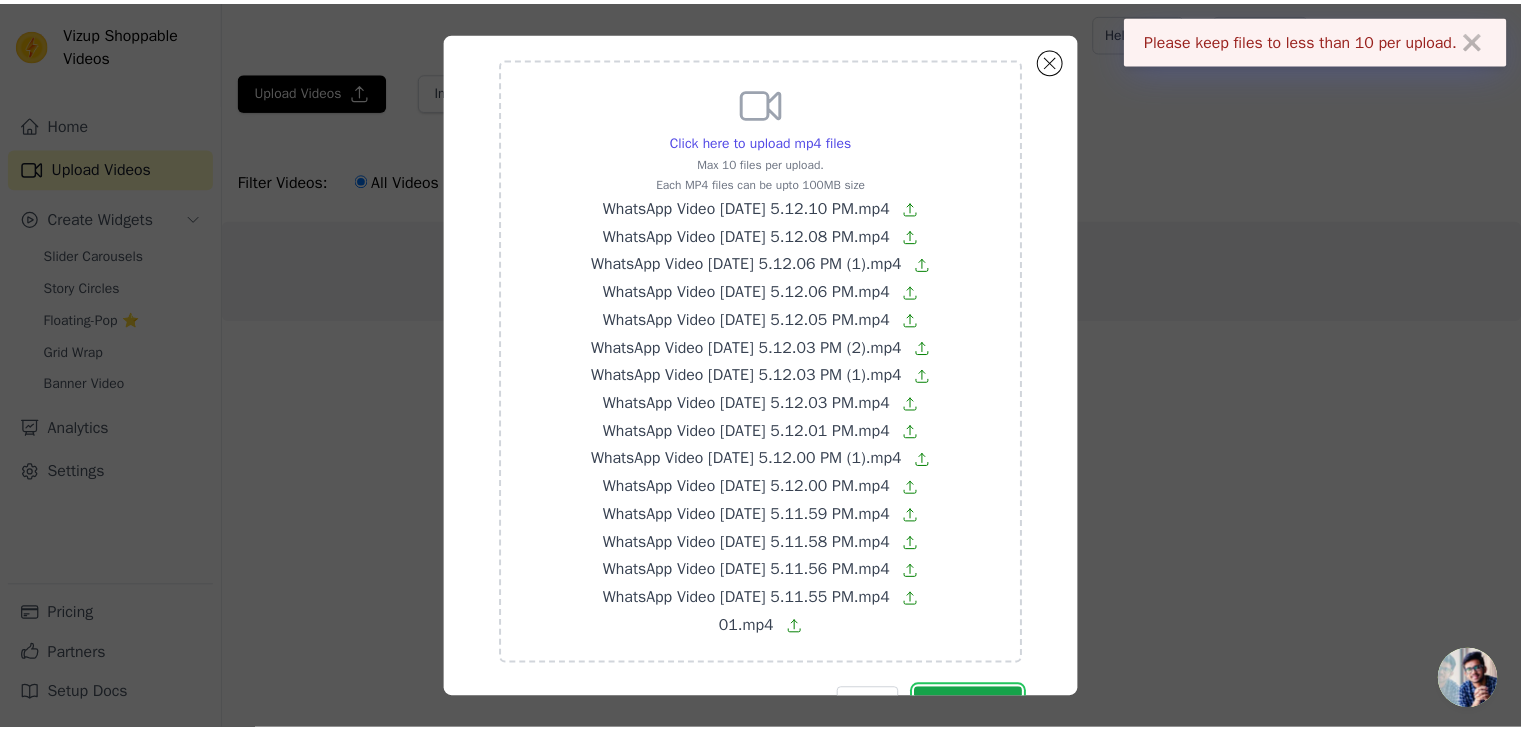 scroll, scrollTop: 0, scrollLeft: 0, axis: both 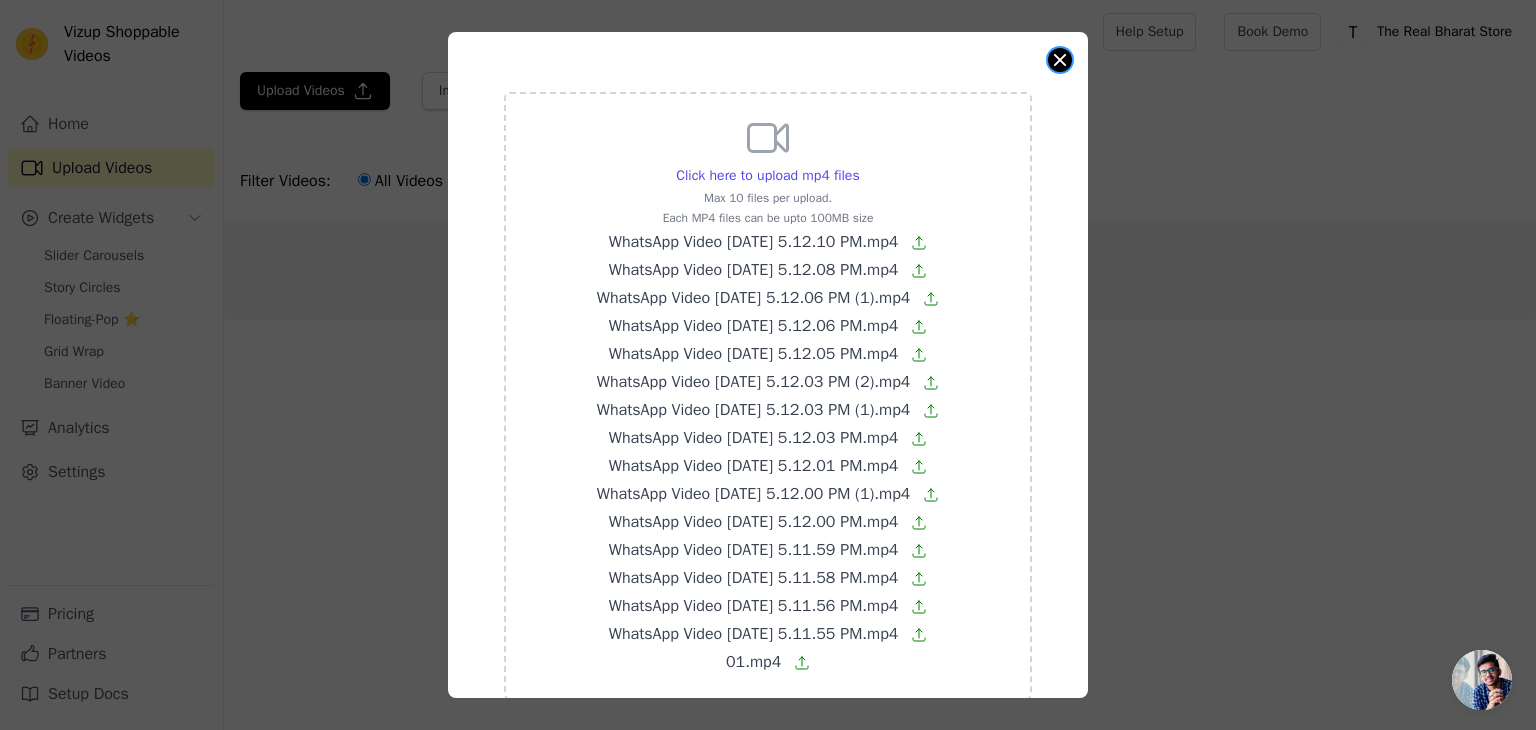 click at bounding box center [1060, 60] 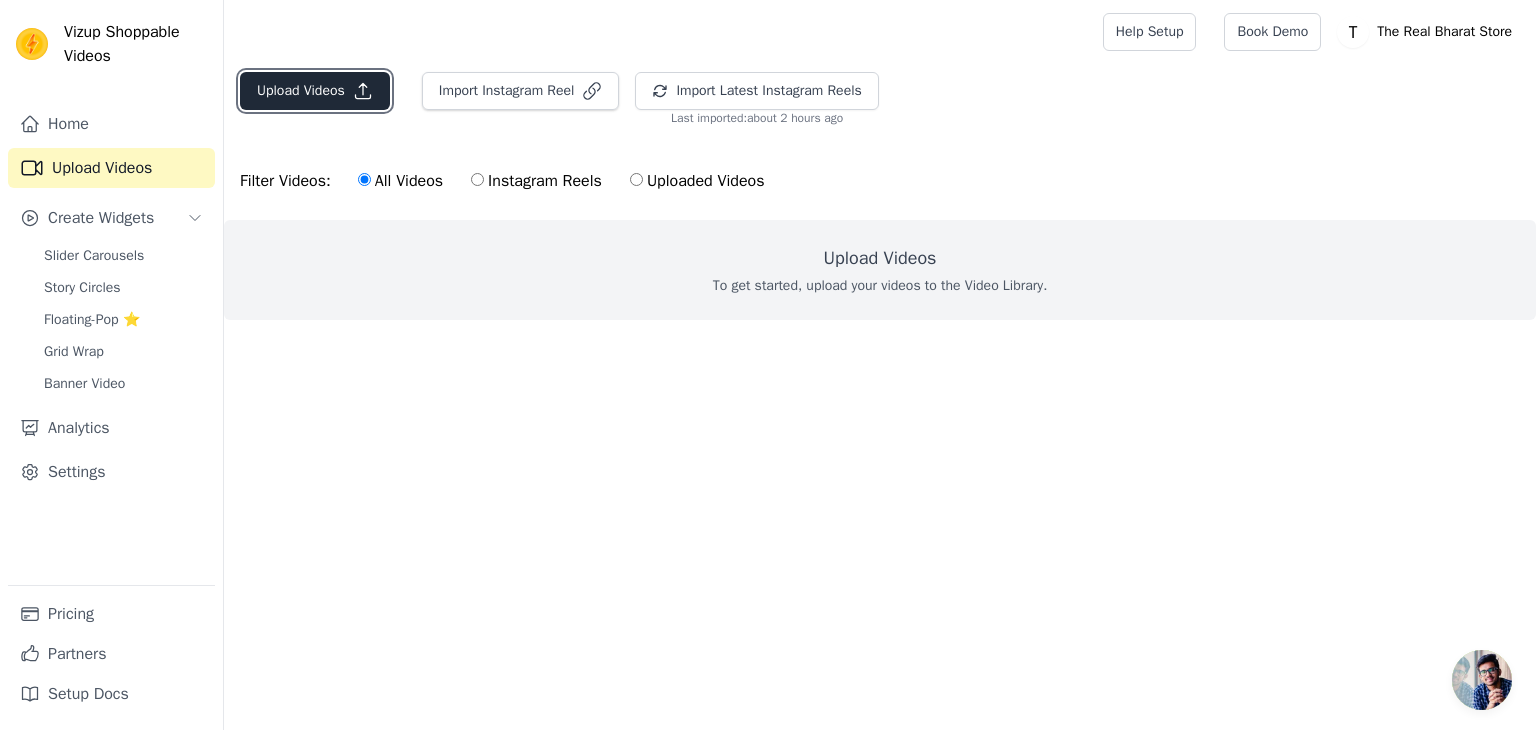 click on "Upload Videos" at bounding box center (315, 91) 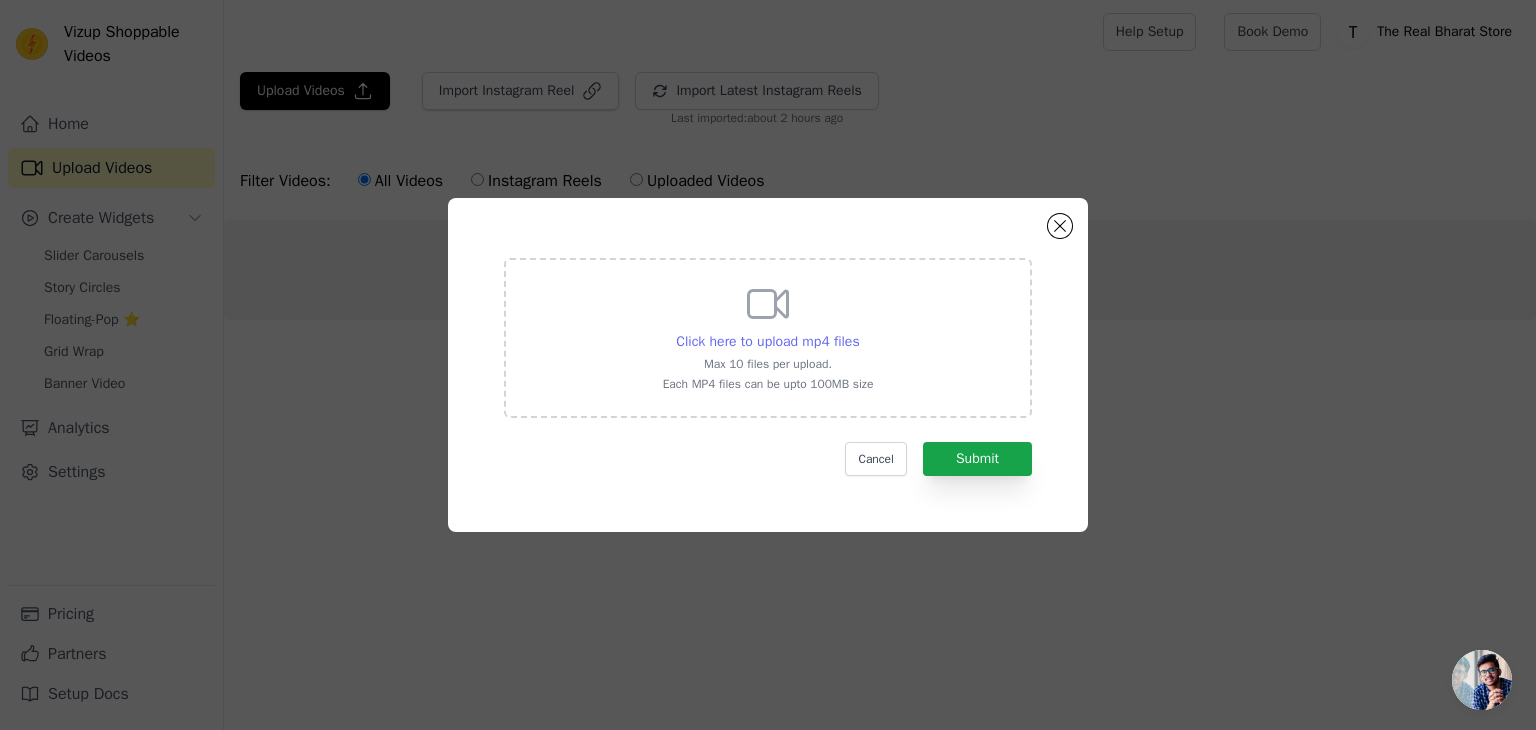 click on "Click here to upload mp4 files" at bounding box center (767, 341) 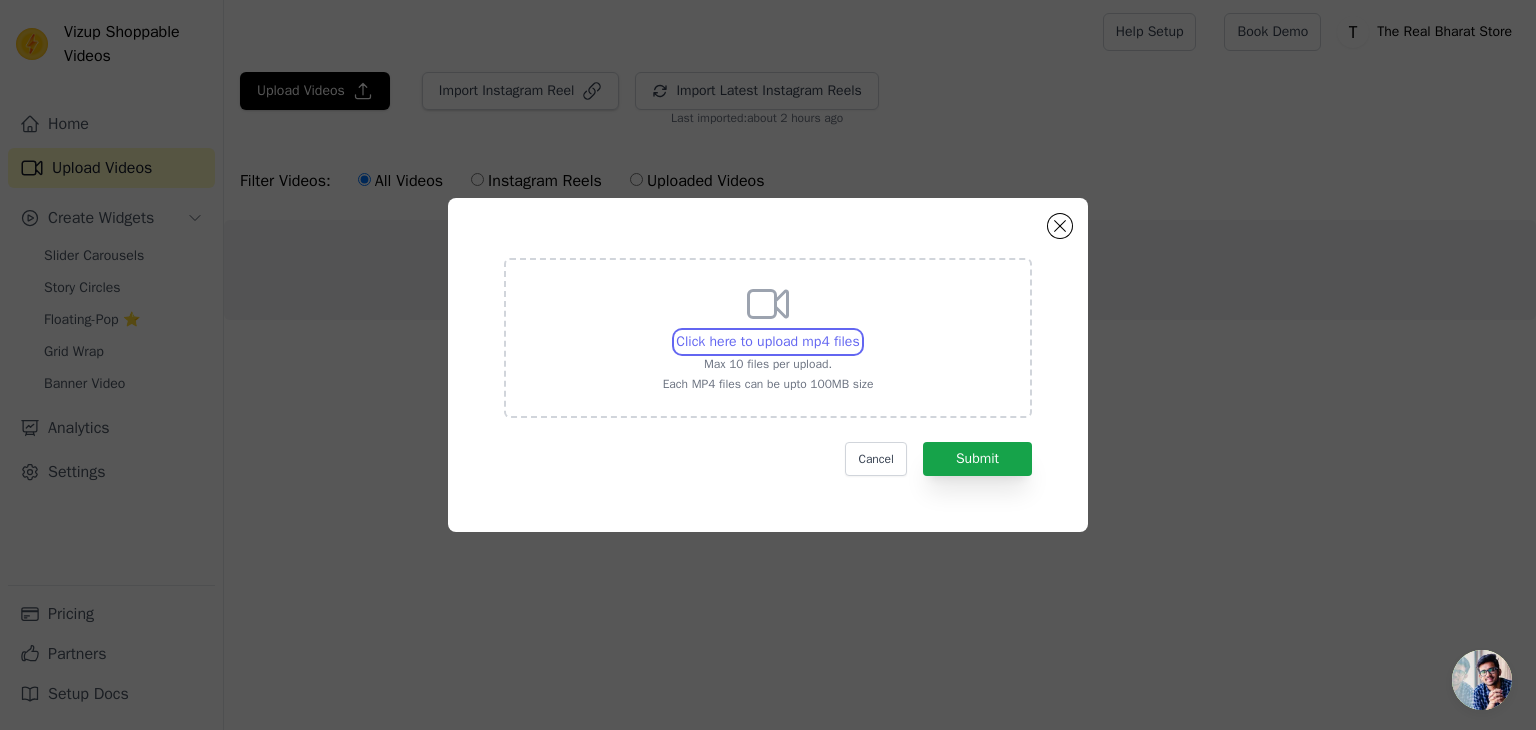 click on "Click here to upload mp4 files     Max 10 files per upload.   Each MP4 files can be upto 100MB size" at bounding box center (859, 331) 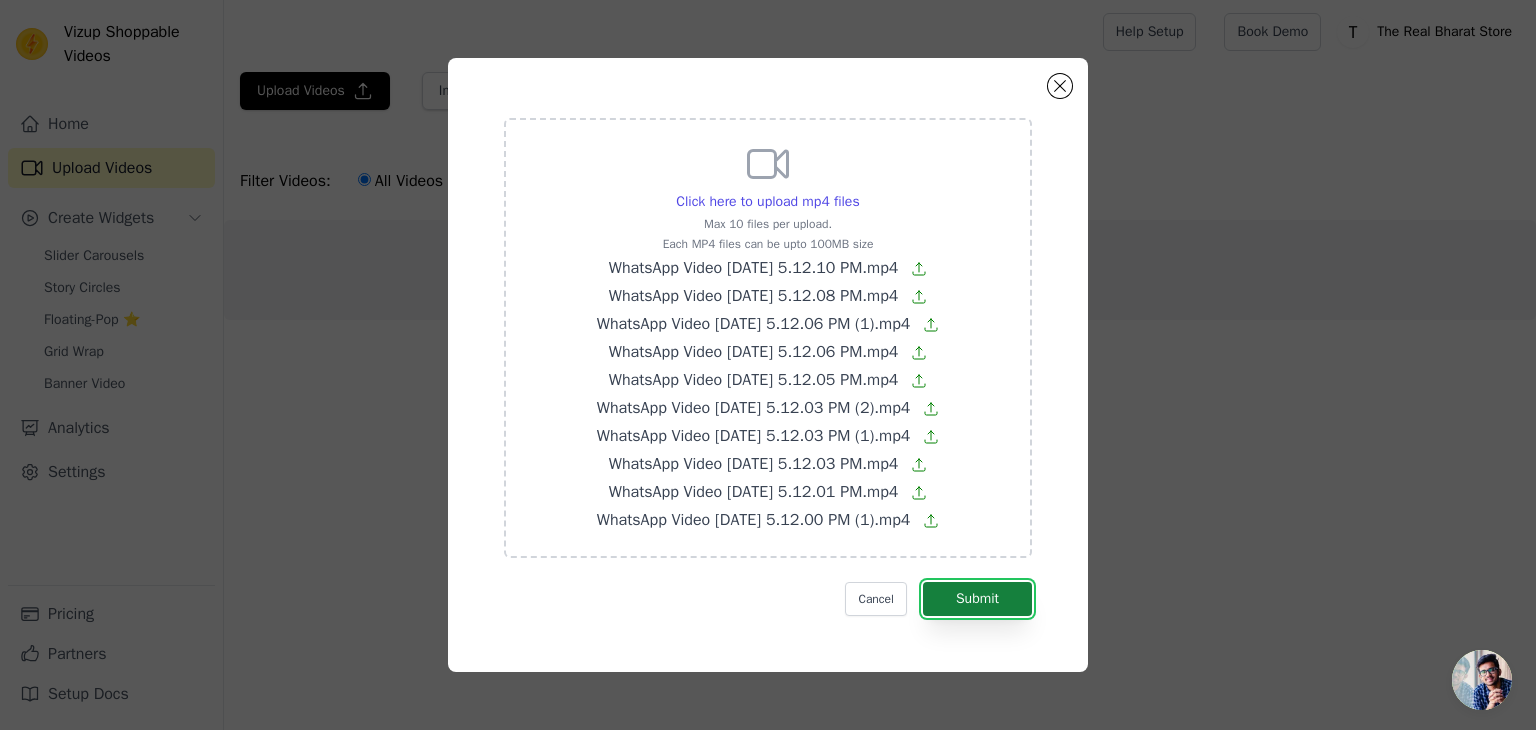 click on "Submit" at bounding box center [977, 599] 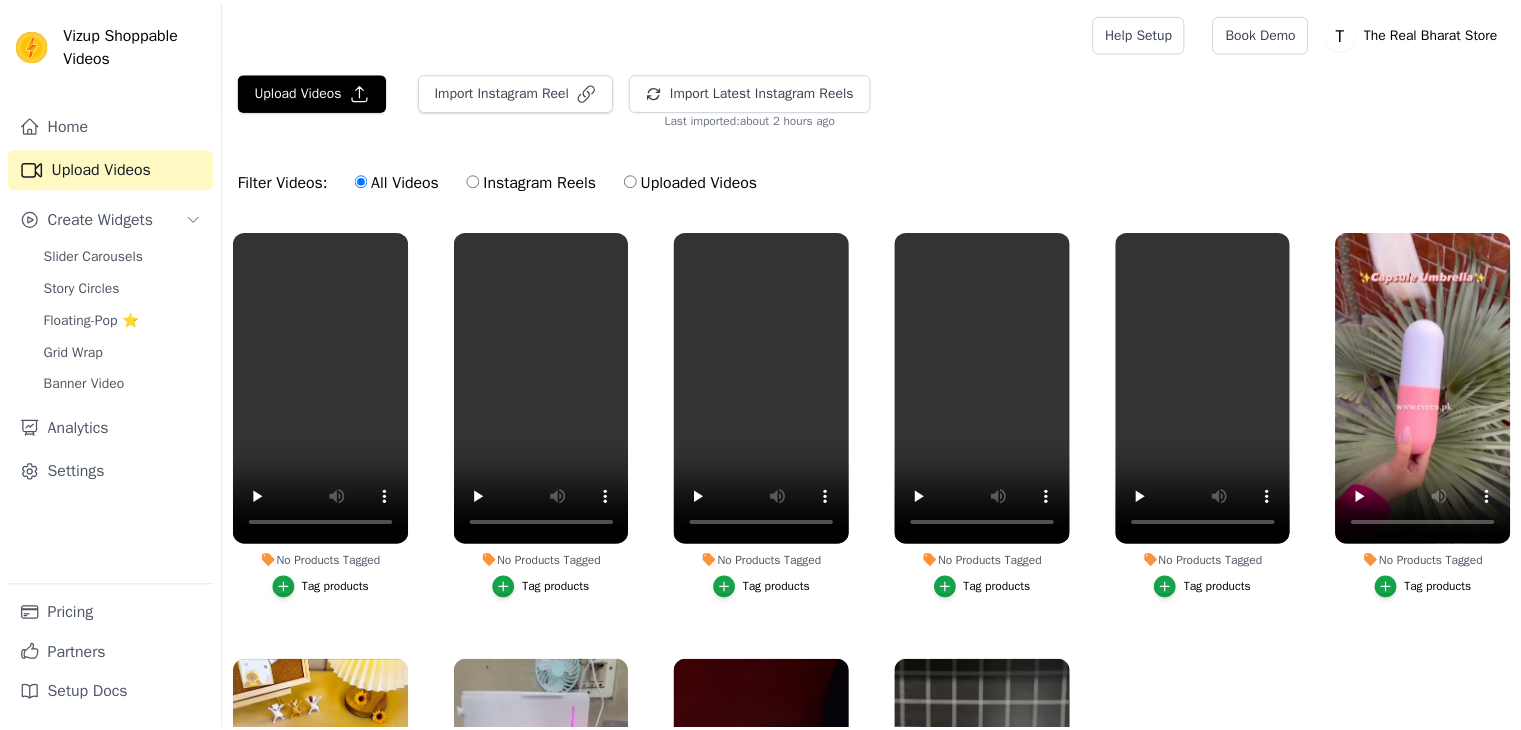 scroll, scrollTop: 0, scrollLeft: 0, axis: both 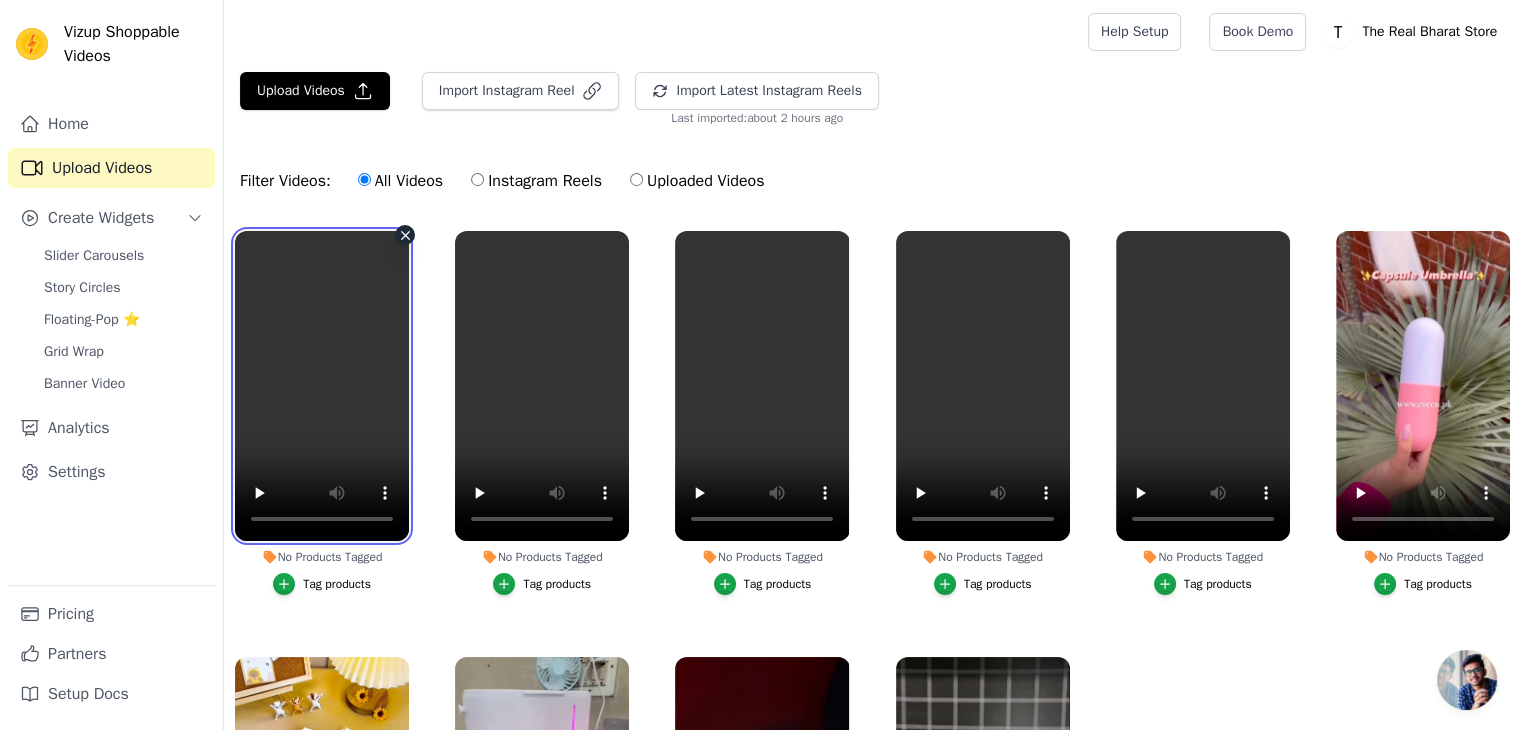 click at bounding box center [322, 386] 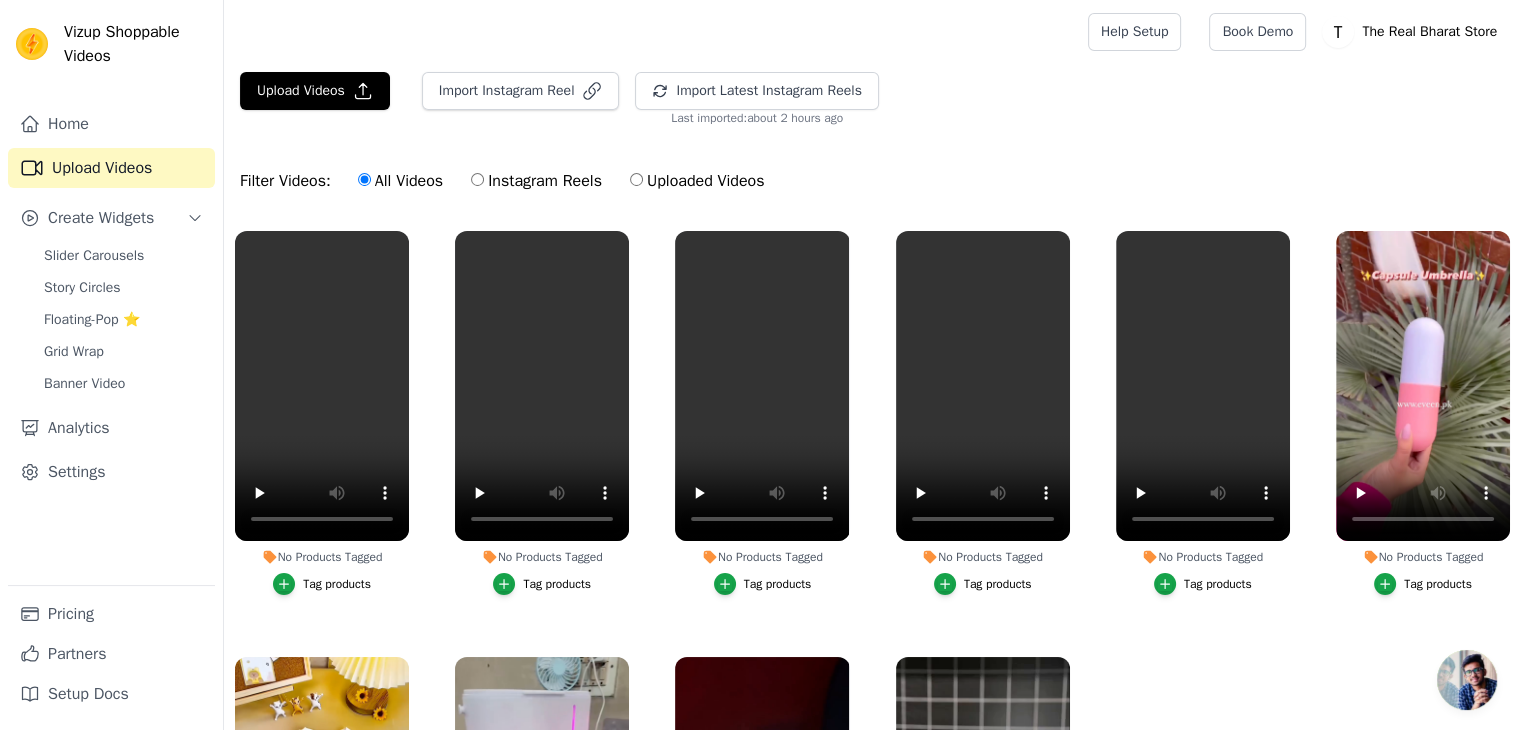click on "Tag products" at bounding box center [322, 584] 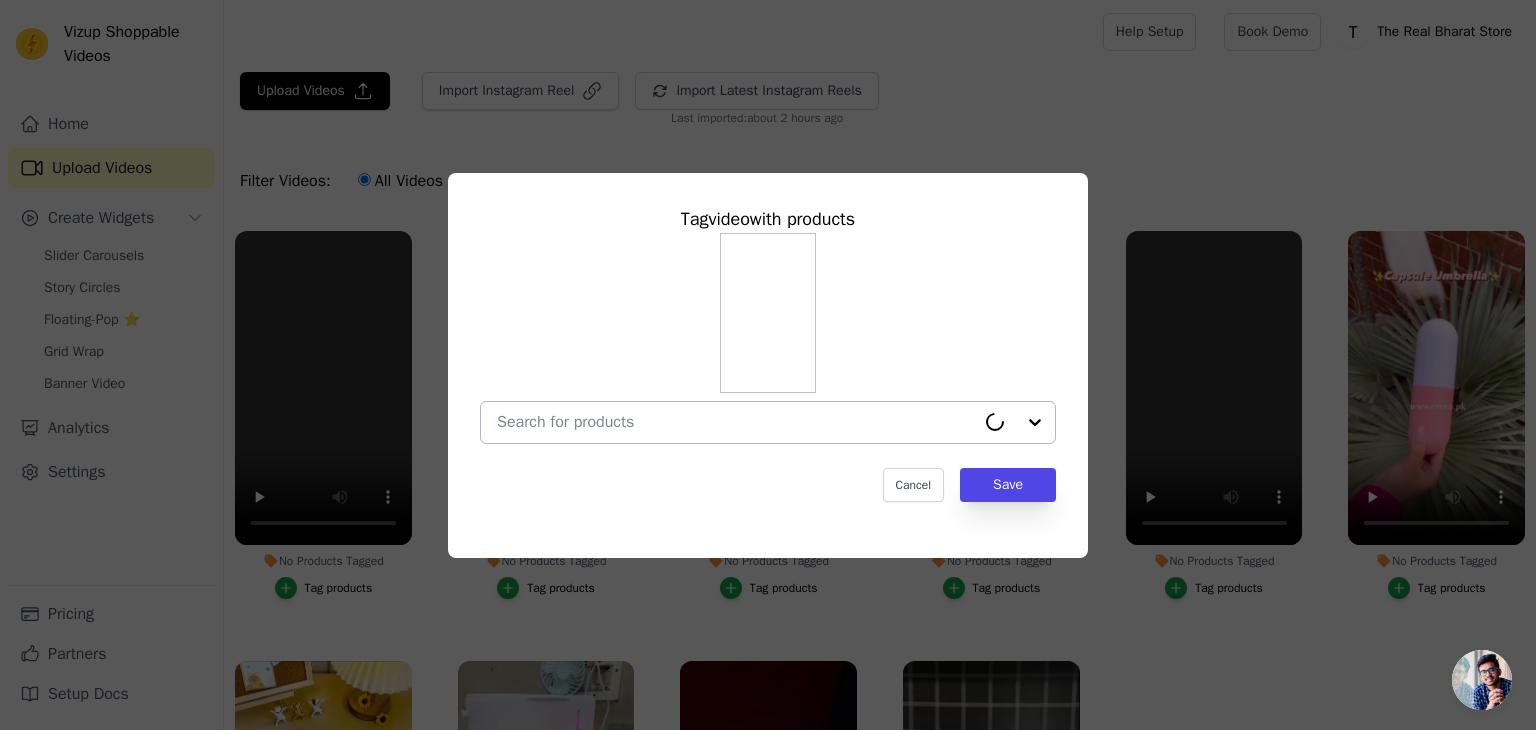 click on "No Products Tagged     Tag  video  with products                         Cancel   Save     Tag products" at bounding box center (736, 422) 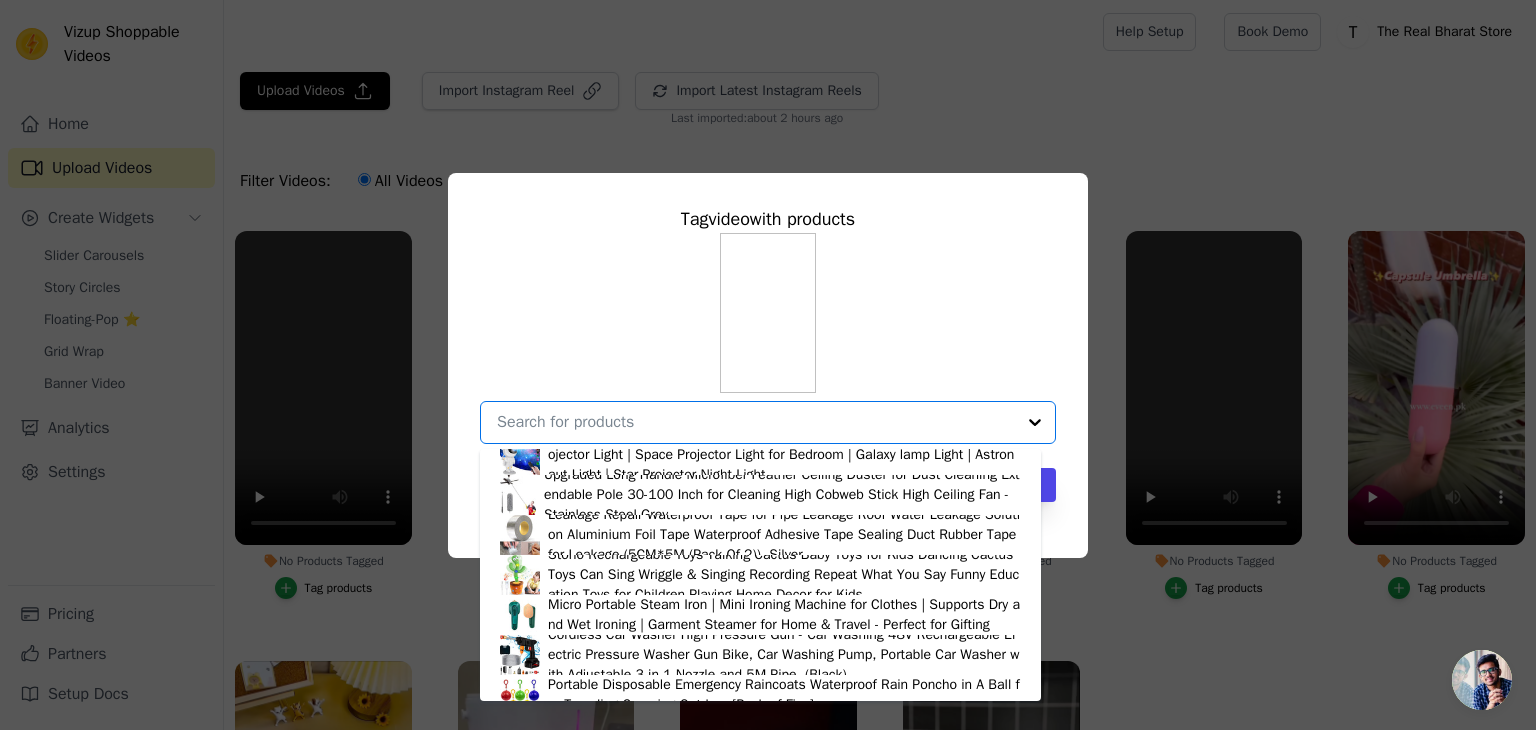scroll, scrollTop: 928, scrollLeft: 0, axis: vertical 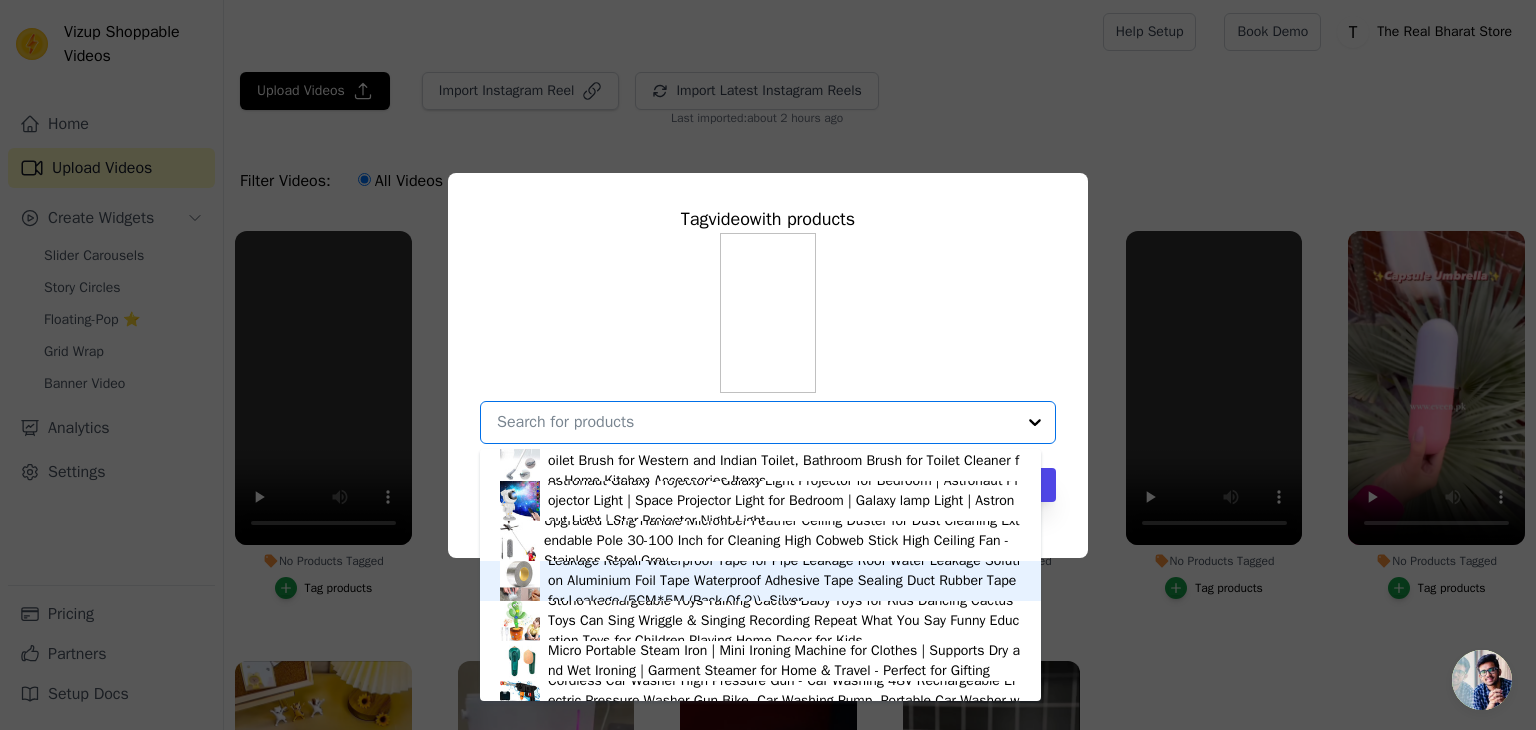 click on "Leakage Repair Waterproof Tape for Pipe Leakage Roof Water Leakage Solution Aluminium Foil Tape Waterproof Adhesive Tape Sealing Duct Rubber Tape for Leakage (5CM*5M (Pack Of 2)), Silver" at bounding box center [760, 581] 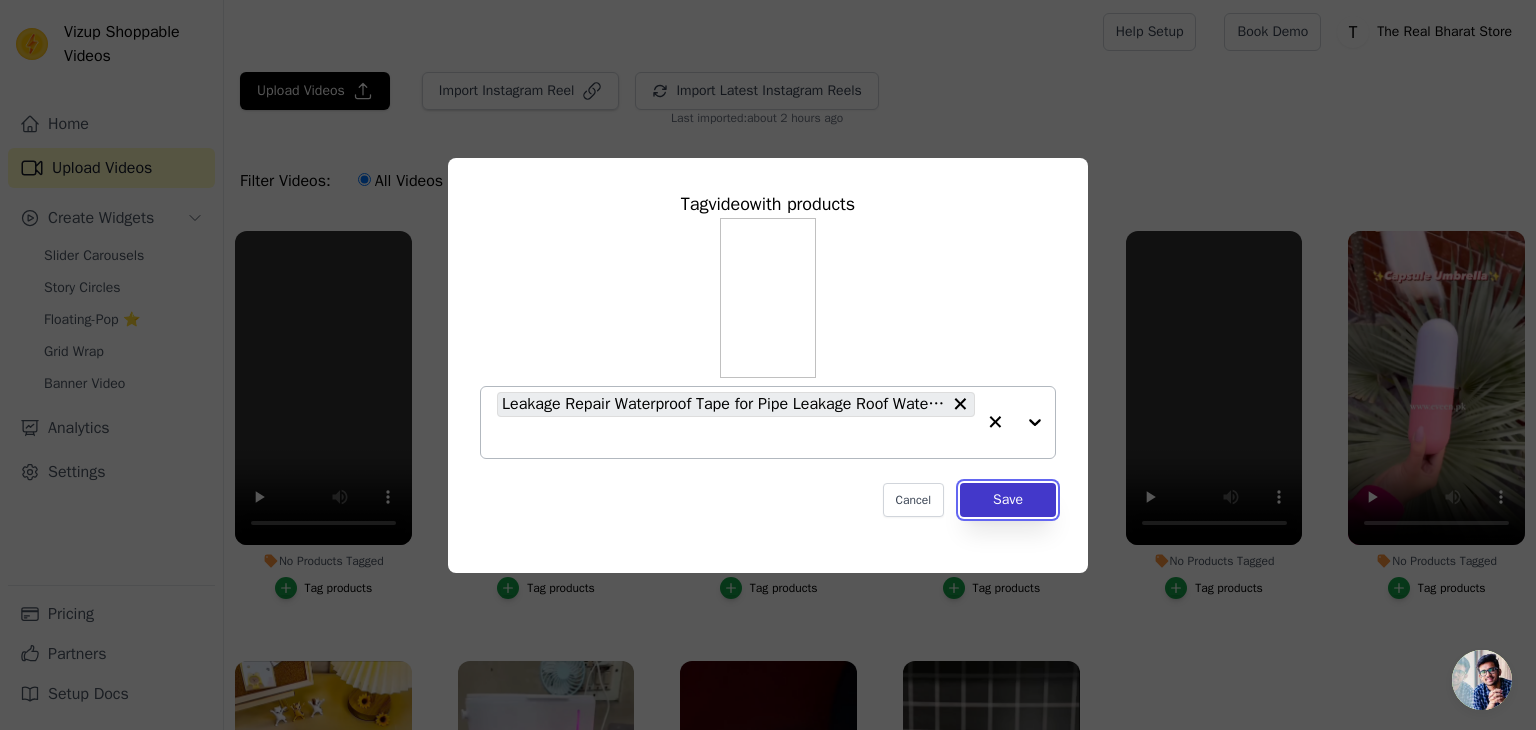 click on "Save" at bounding box center (1008, 500) 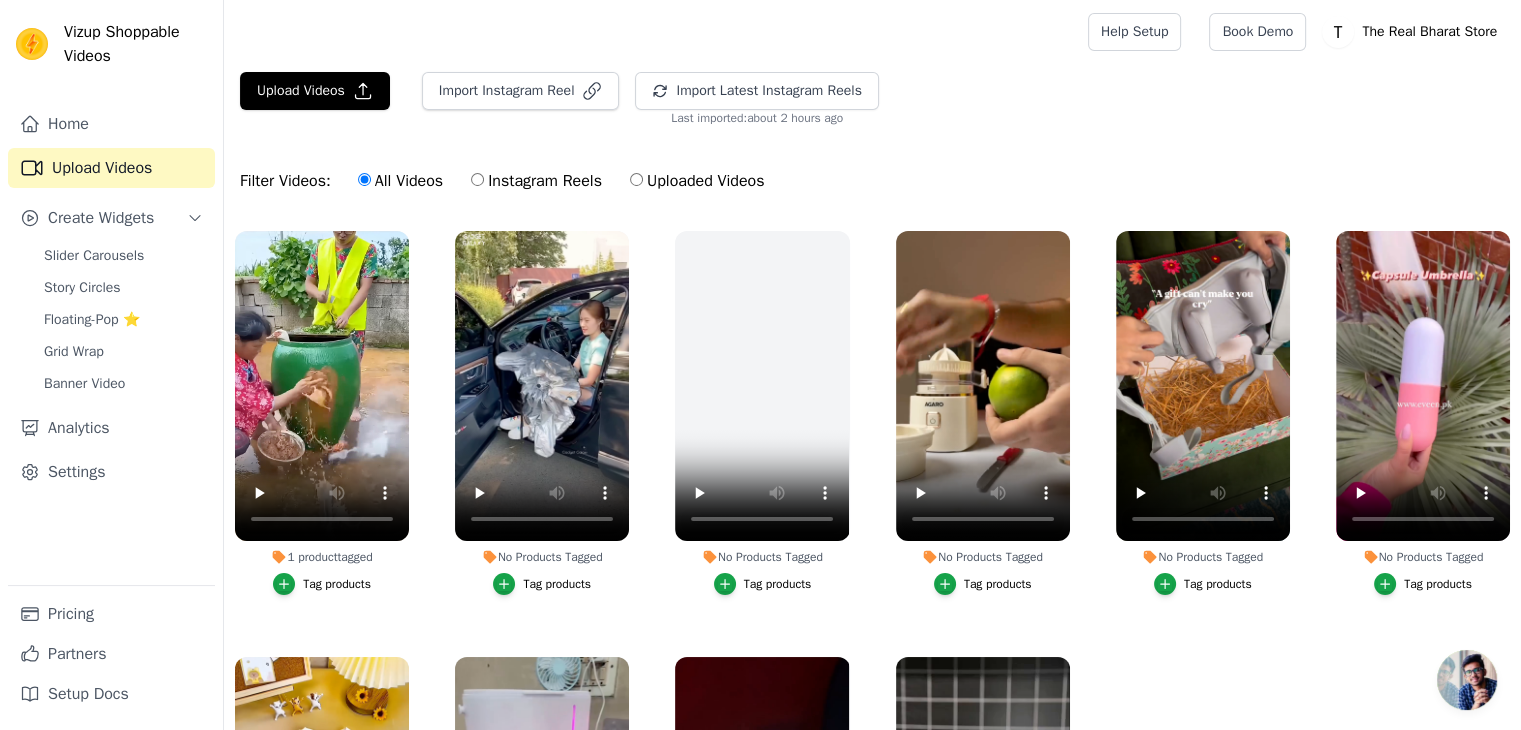 click on "Tag products" at bounding box center [557, 584] 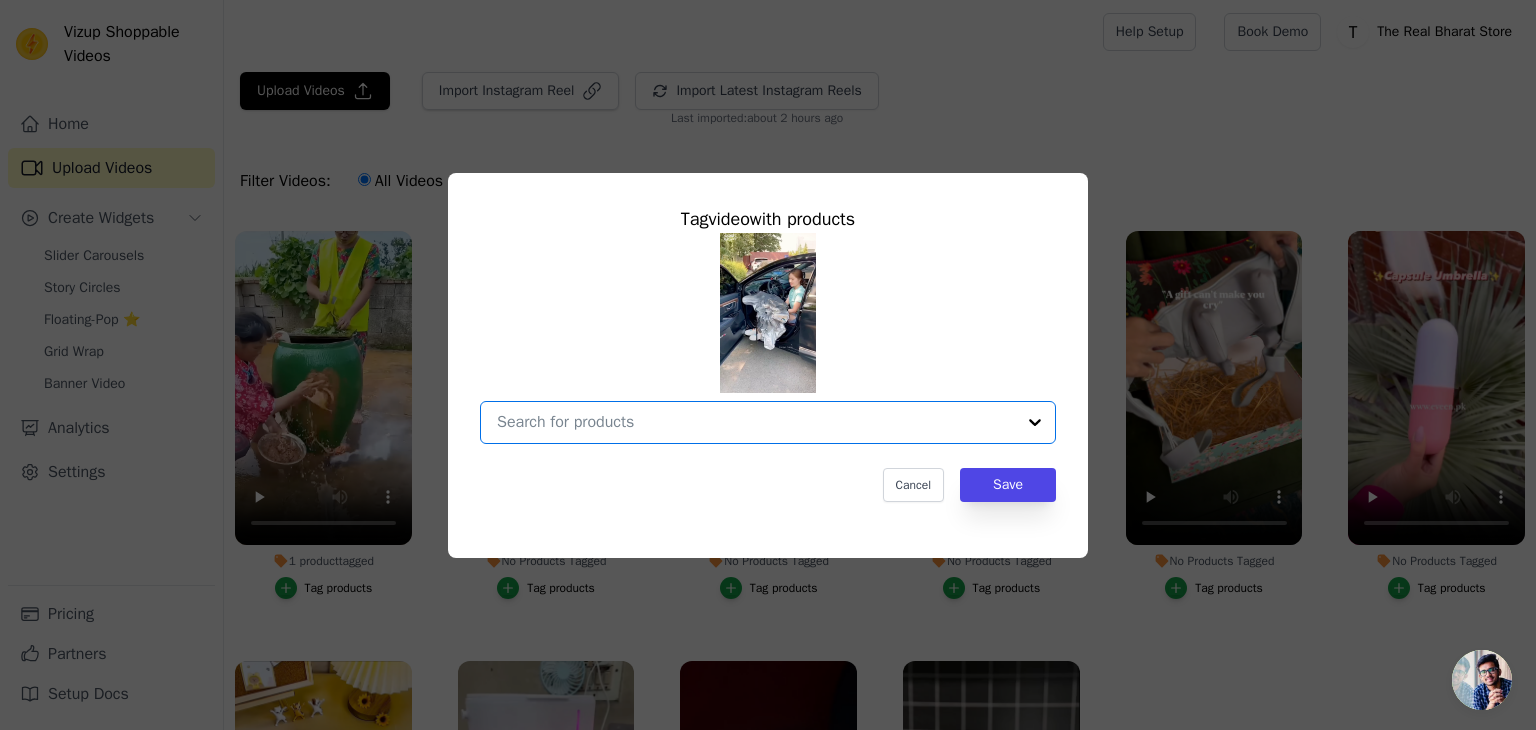click on "No Products Tagged     Tag  video  with products       Option undefined, selected.   Select is focused, type to refine list, press down to open the menu.                   Cancel   Save     Tag products" at bounding box center (756, 422) 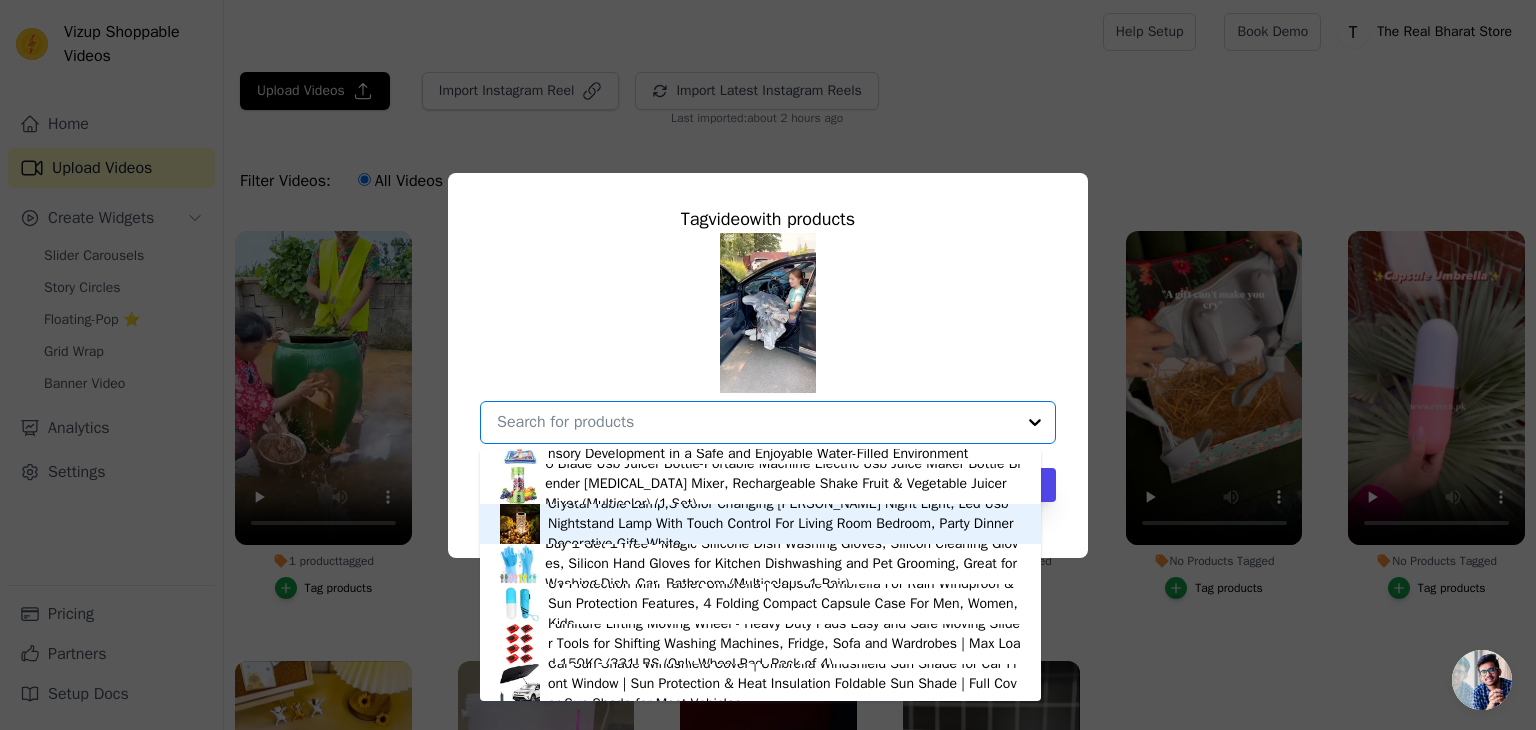 scroll, scrollTop: 400, scrollLeft: 0, axis: vertical 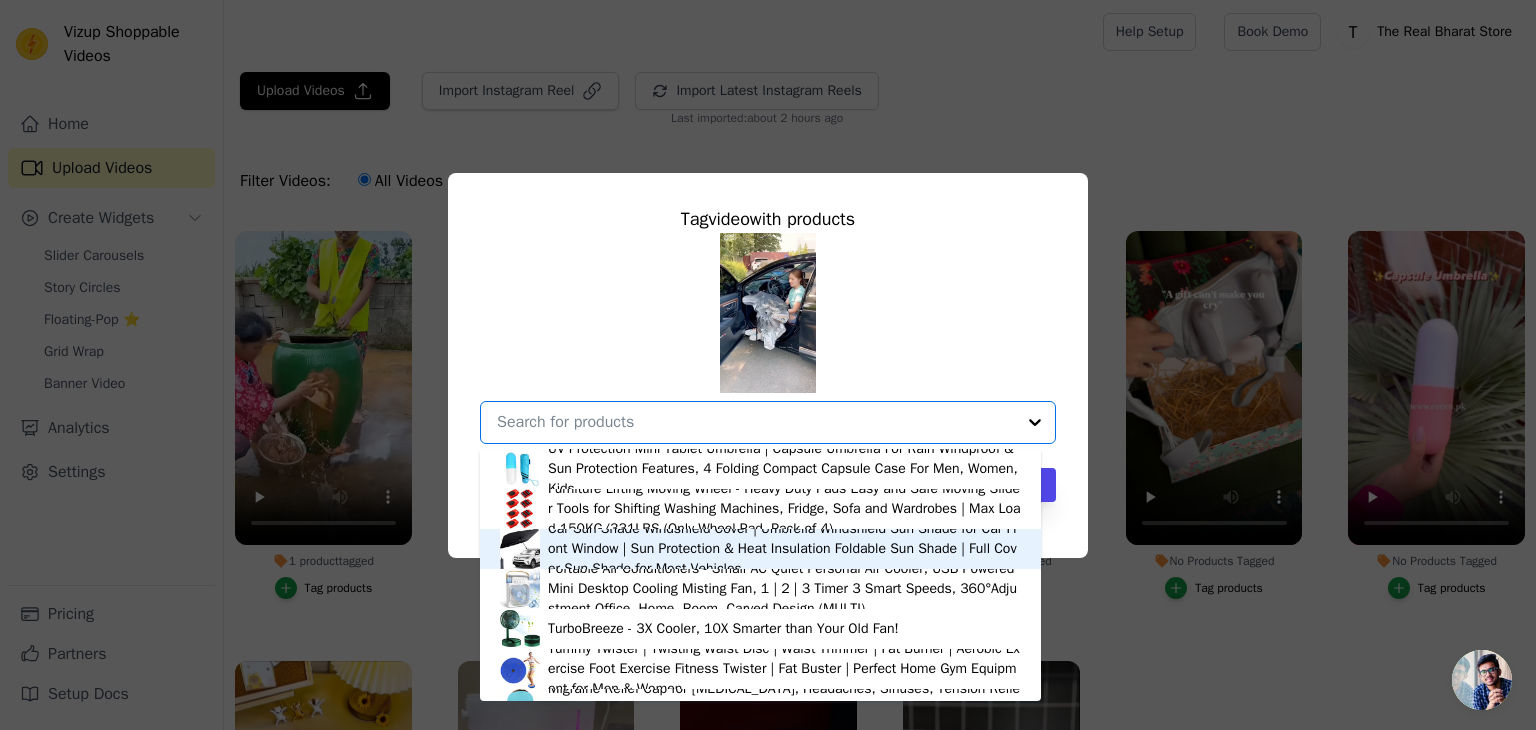 click on "Car Sun Shade Windshield Cover | Umbrella Windshield Sun Shade for Car Front Window | Sun Protection & Heat Insulation Foldable Sun Shade | Full Cover Sun Shade for Most Vehicles" at bounding box center [784, 549] 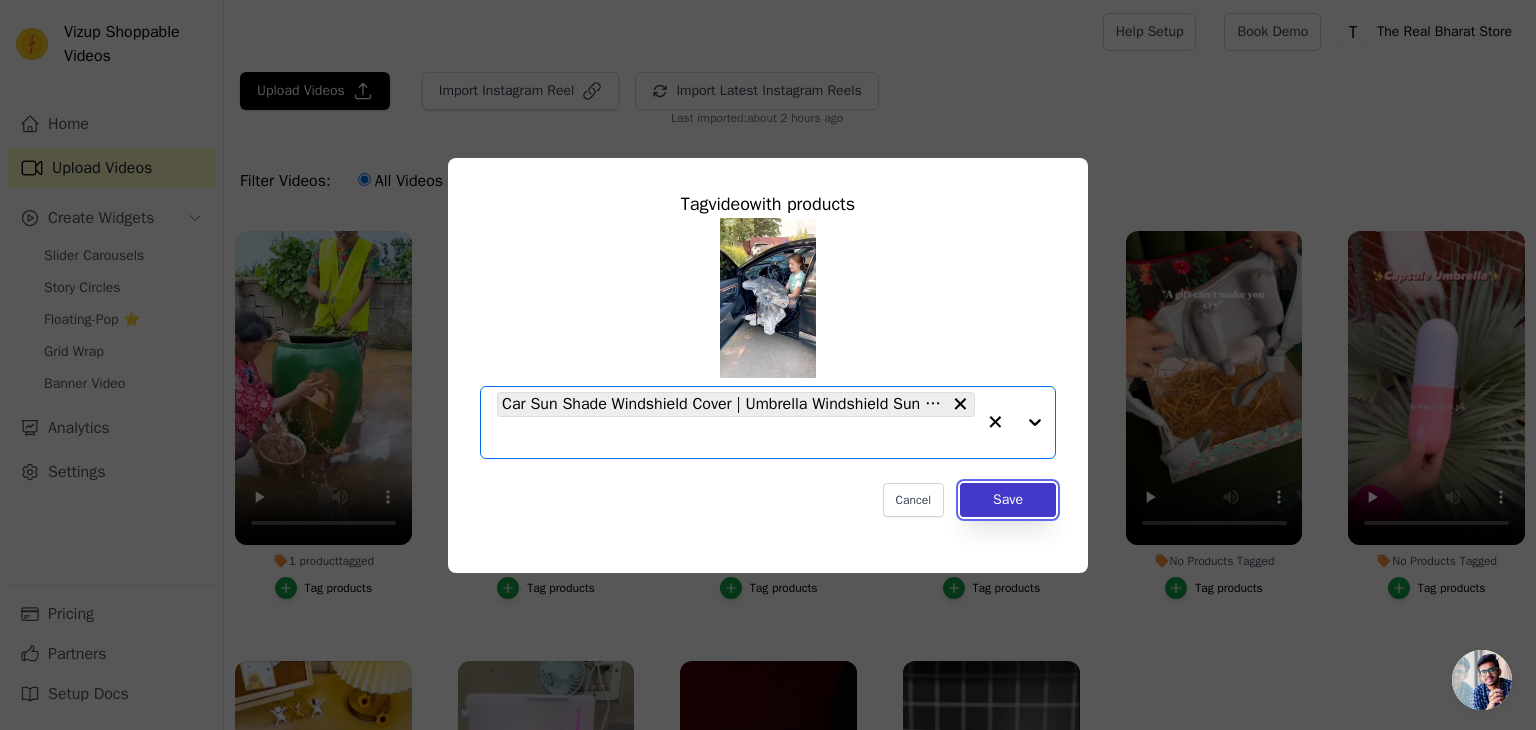 click on "Save" at bounding box center [1008, 500] 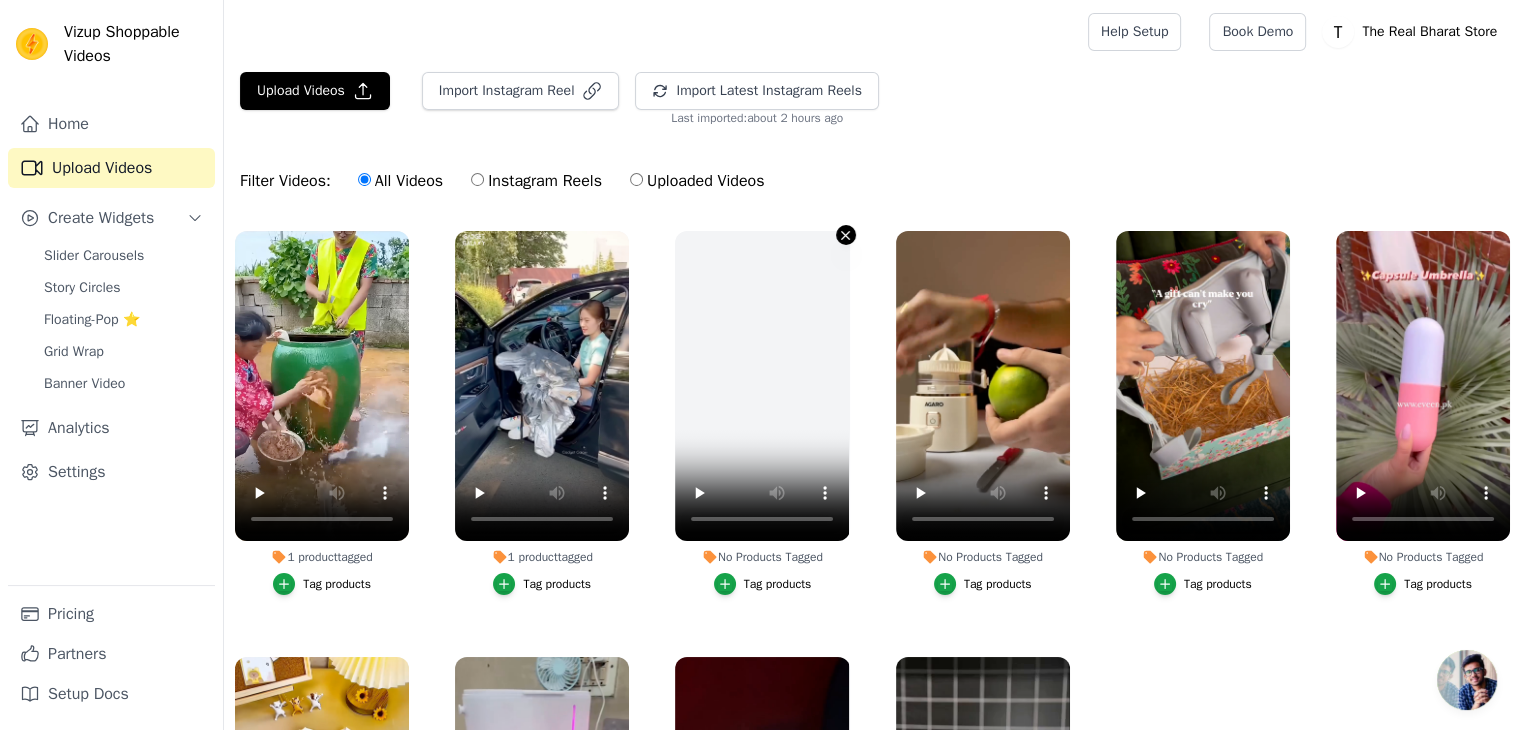 click 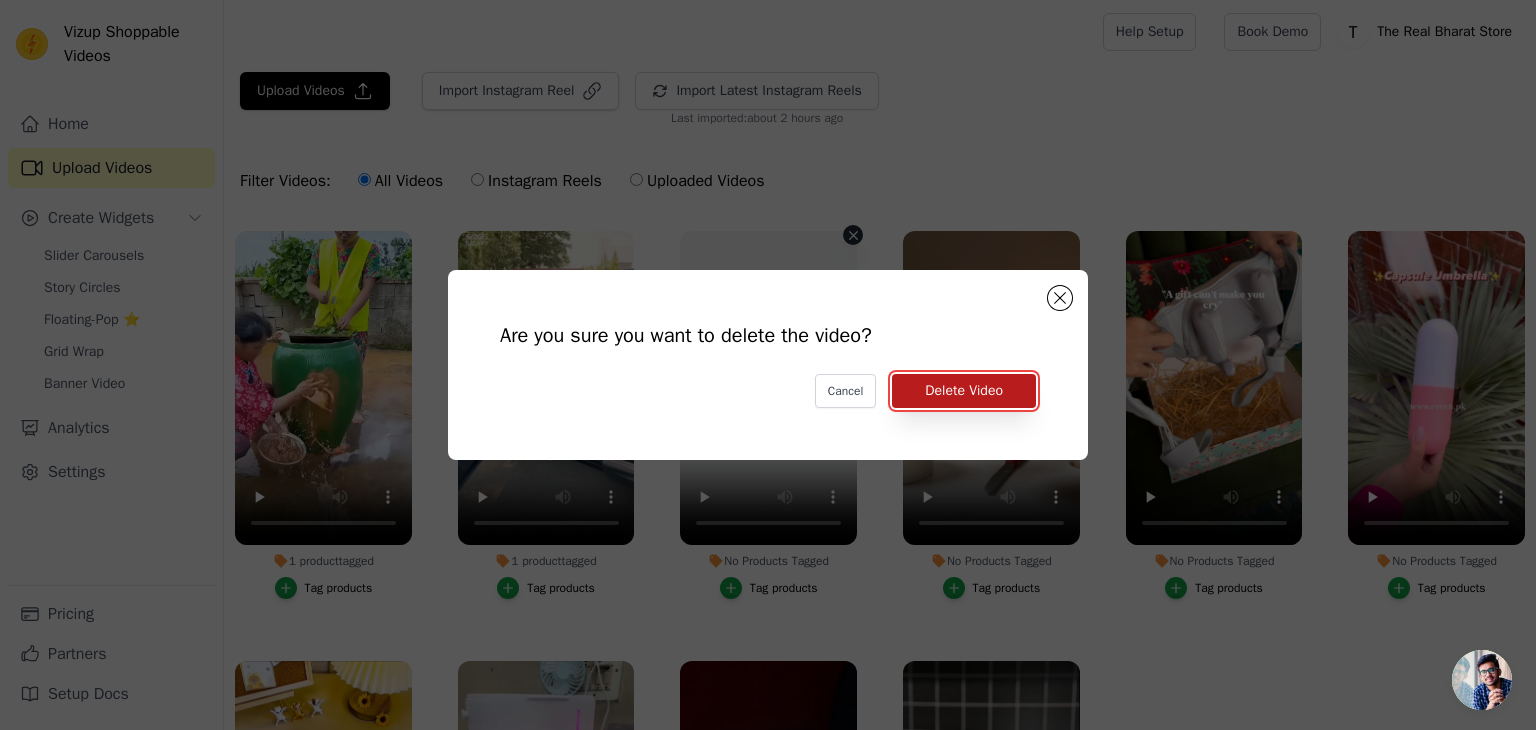 click on "Delete Video" at bounding box center (964, 391) 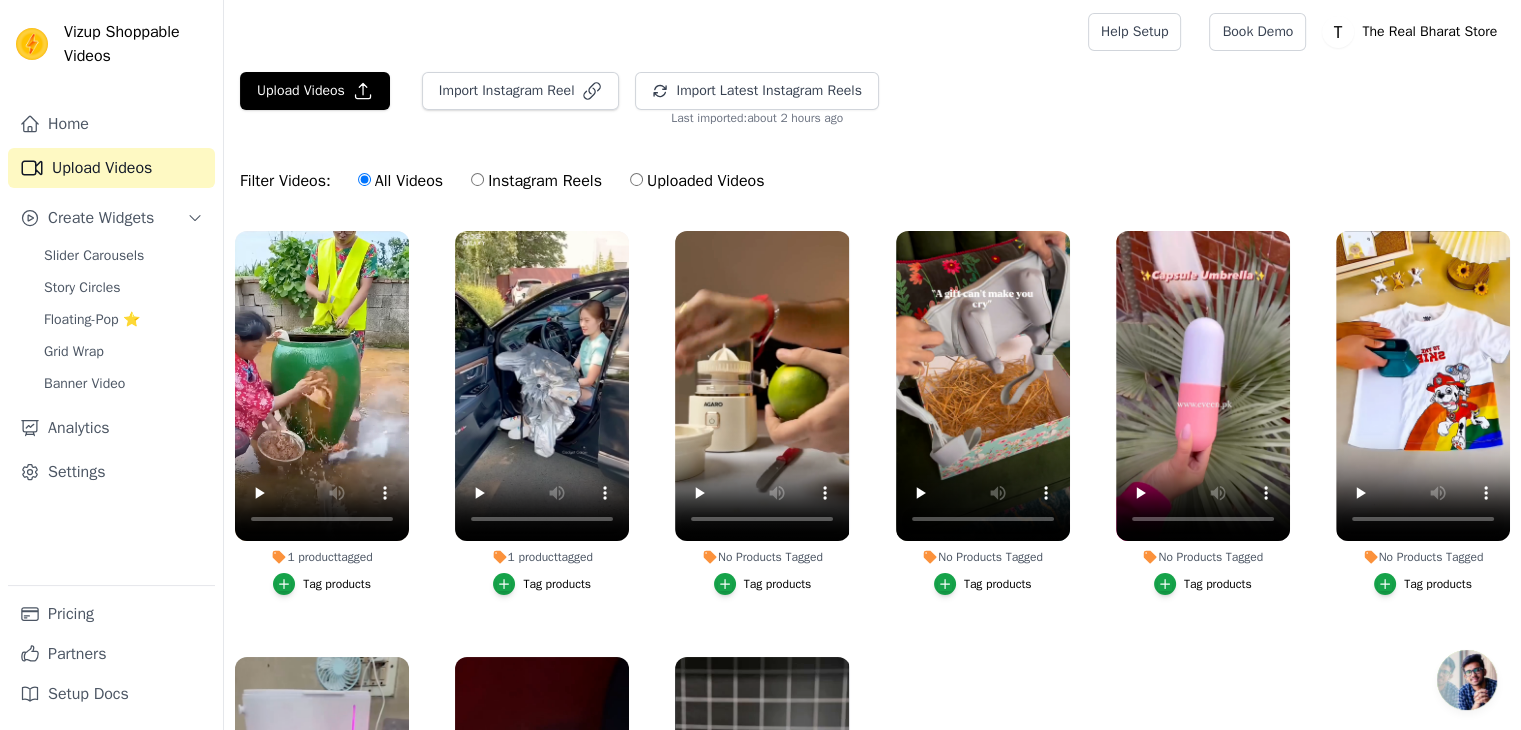 click on "Tag products" at bounding box center (778, 584) 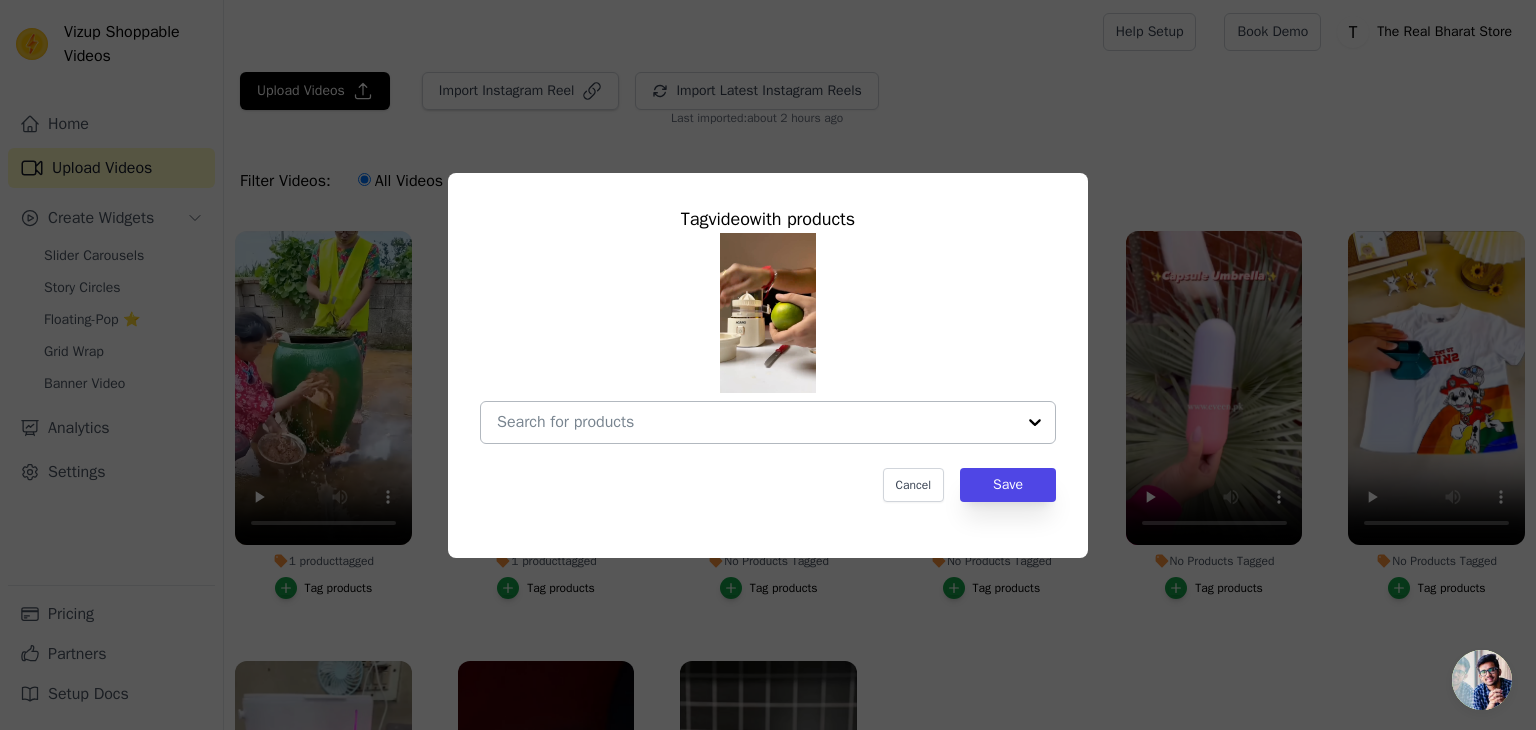 click on "No Products Tagged     Tag  video  with products                         Cancel   Save     Tag products" at bounding box center [756, 422] 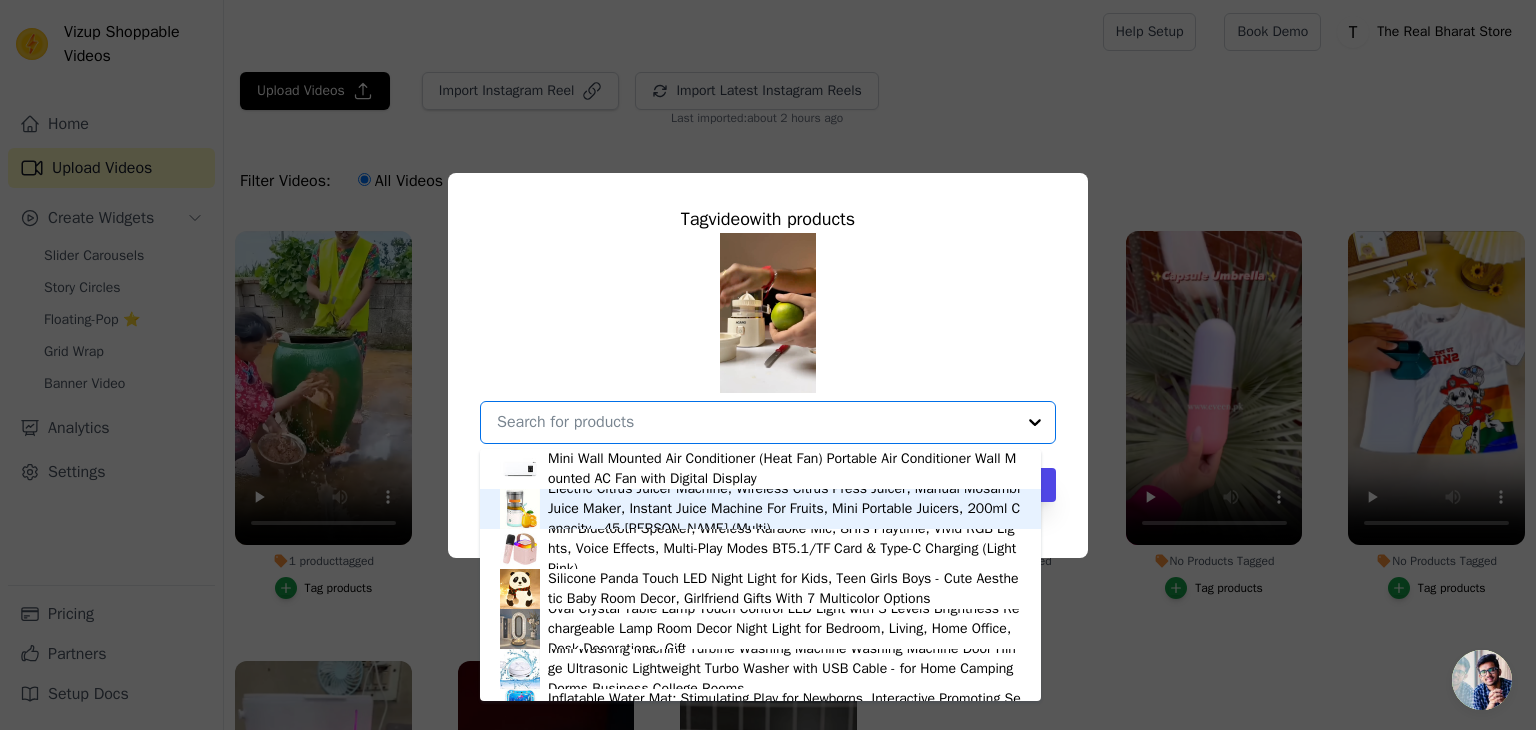 click on "Electric Citrus Juicer Machine, Wireless Citrus Press Juicer, Manual Mosambi Juice Maker, Instant Juice Machine For Fruits, Mini Portable Juicers, 200ml Capacity - 45 Watts (Multi)" at bounding box center [784, 509] 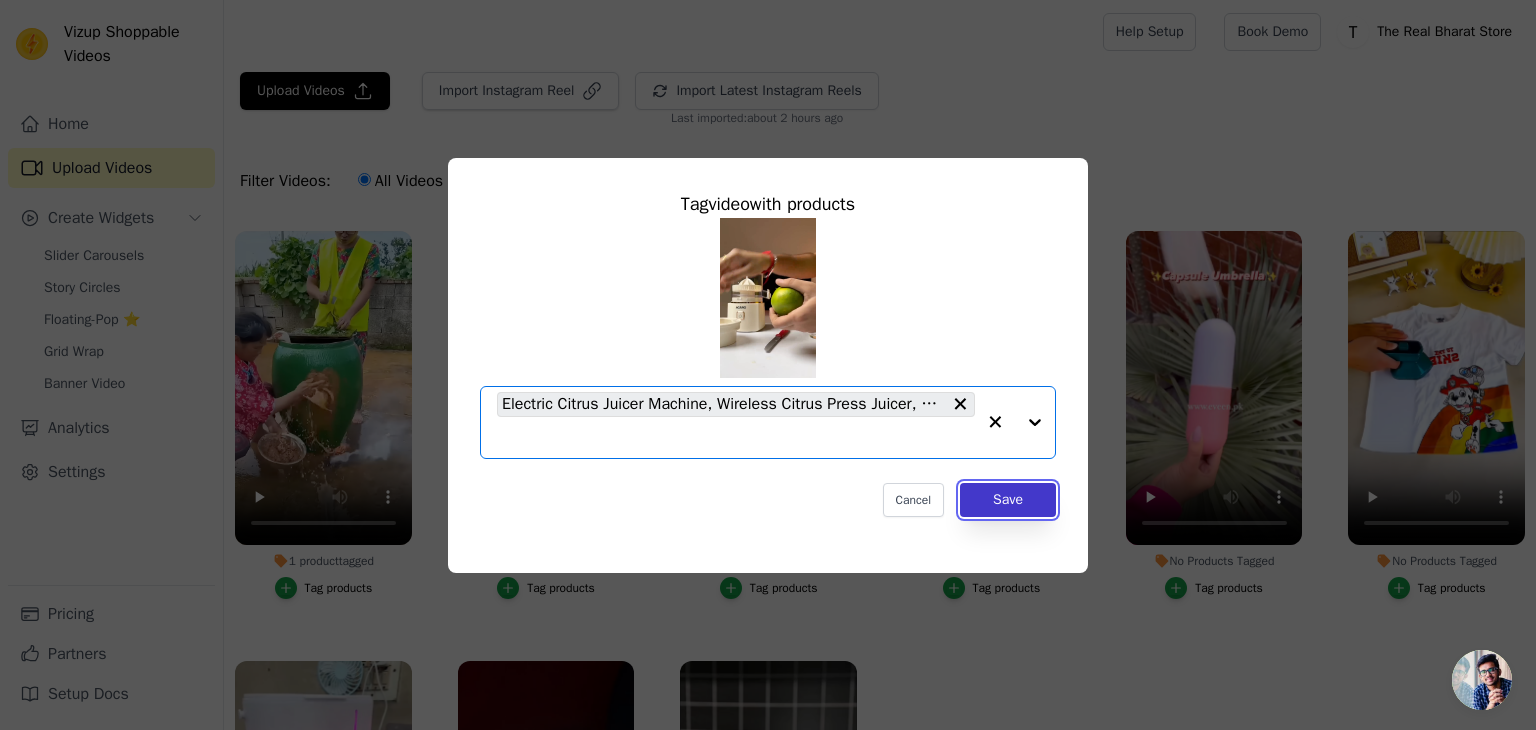 click on "Save" at bounding box center (1008, 500) 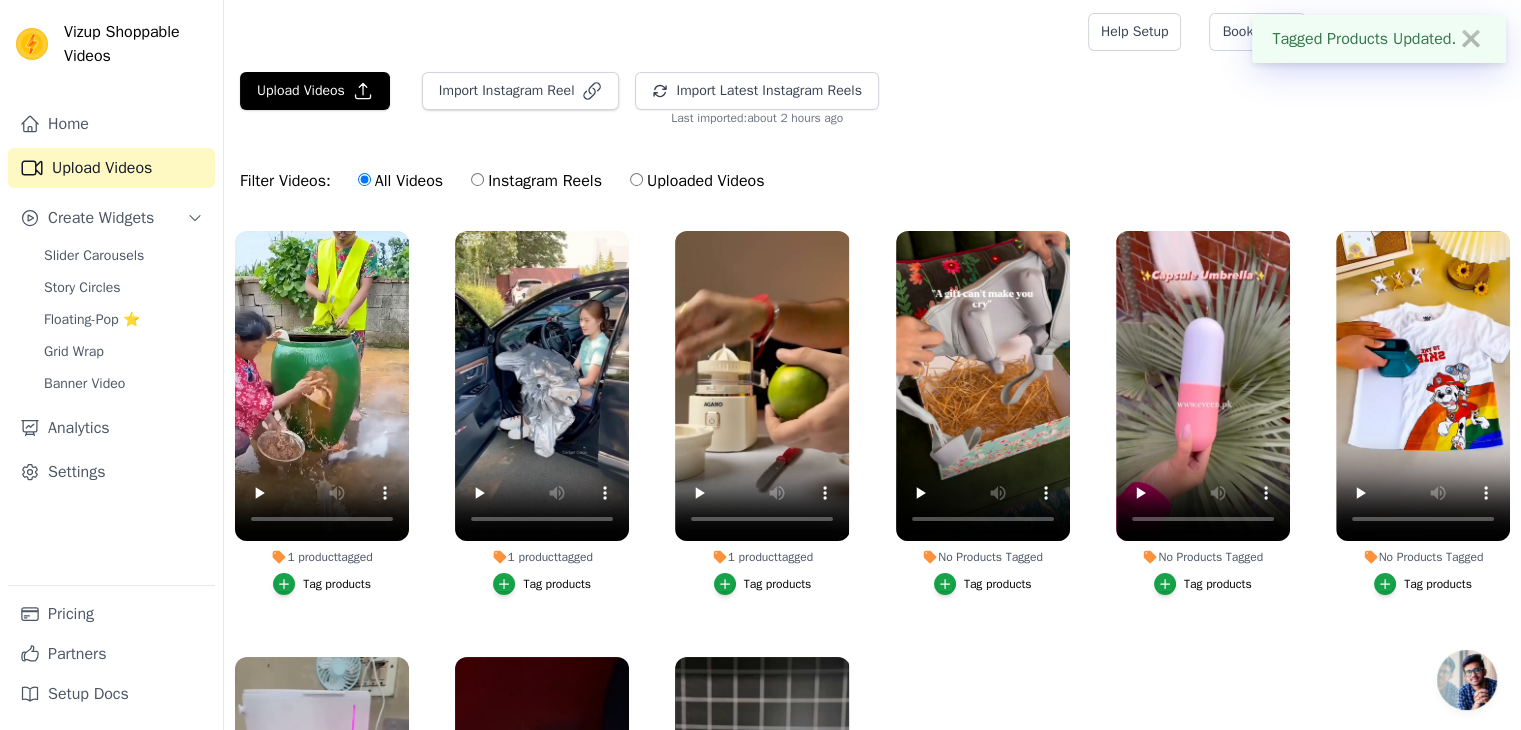 click on "Tag products" at bounding box center [998, 584] 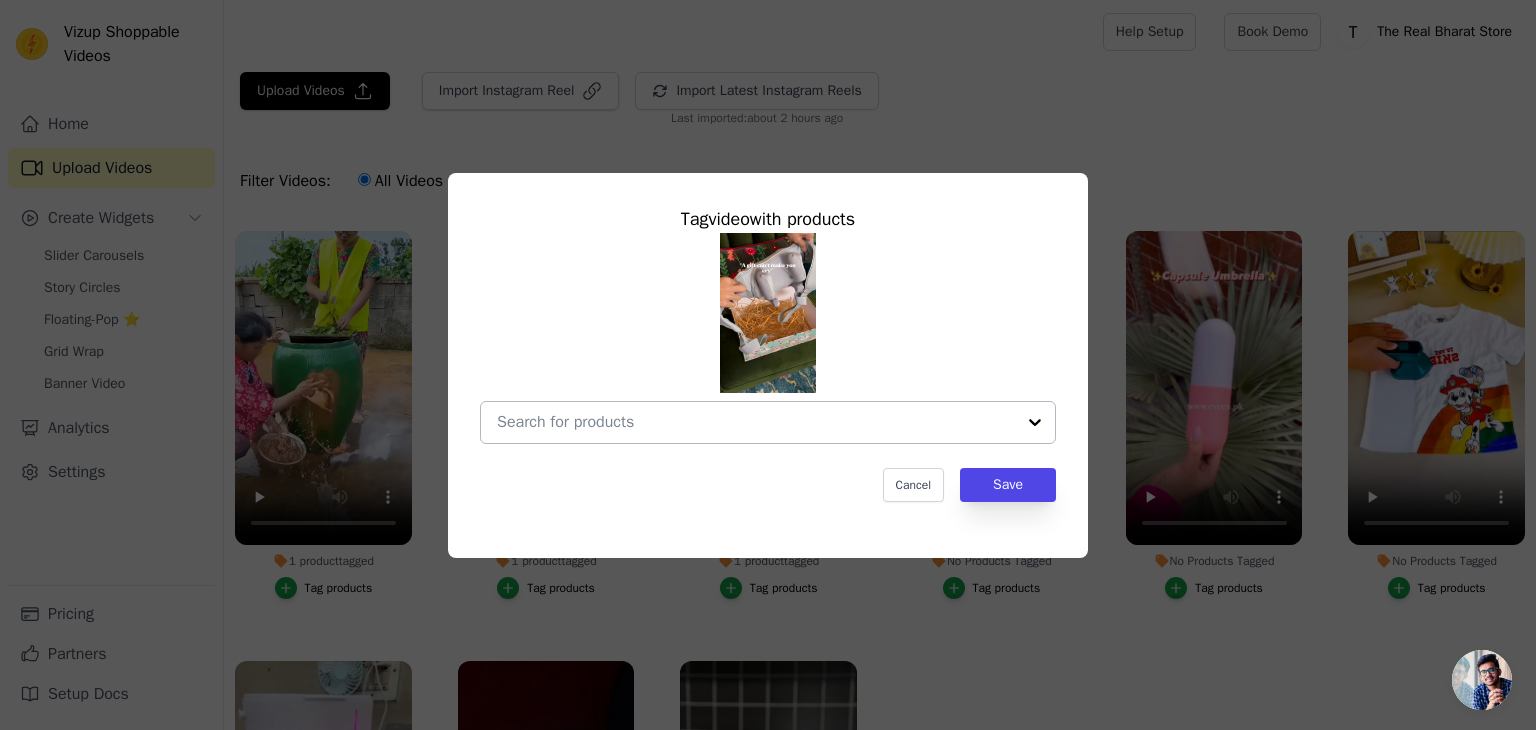 click at bounding box center [756, 422] 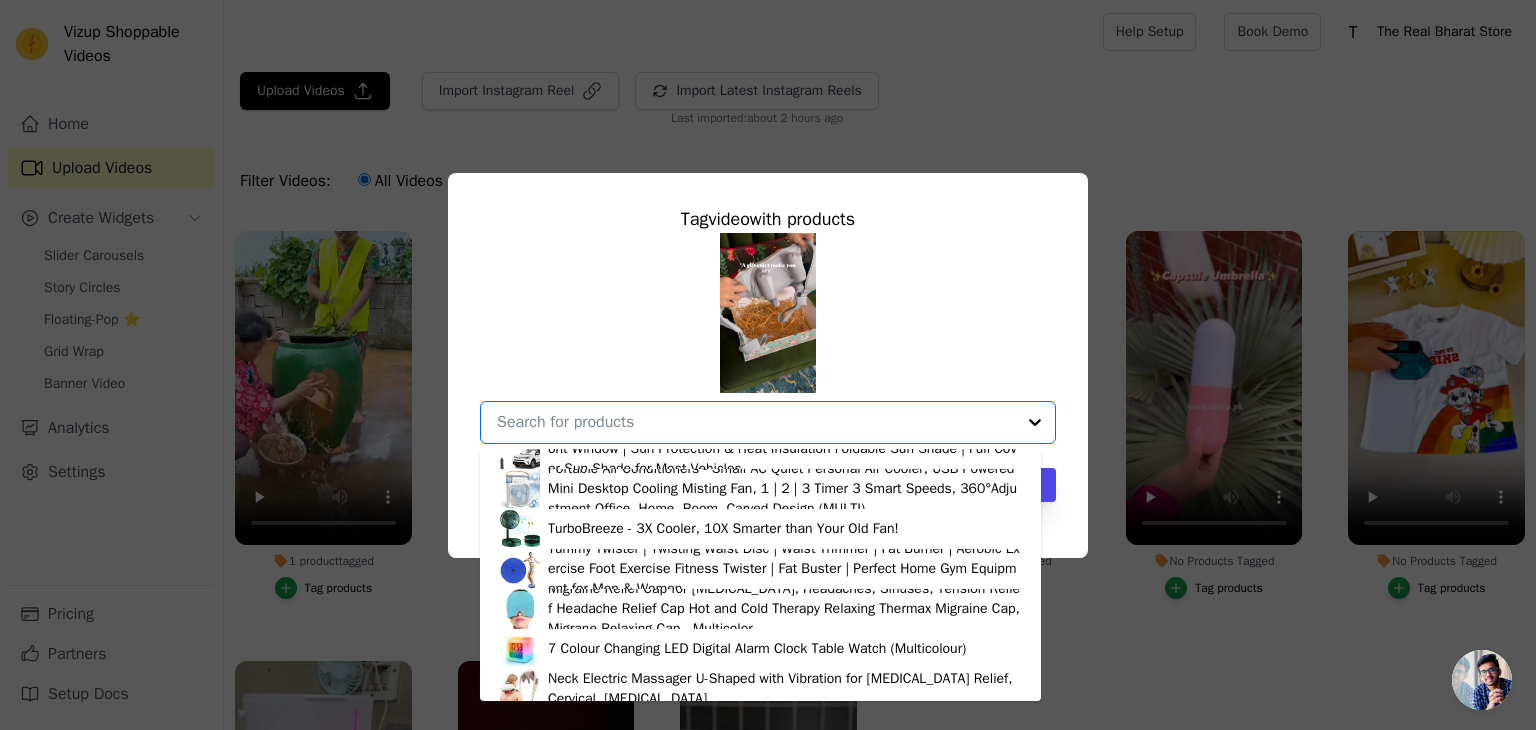 scroll, scrollTop: 600, scrollLeft: 0, axis: vertical 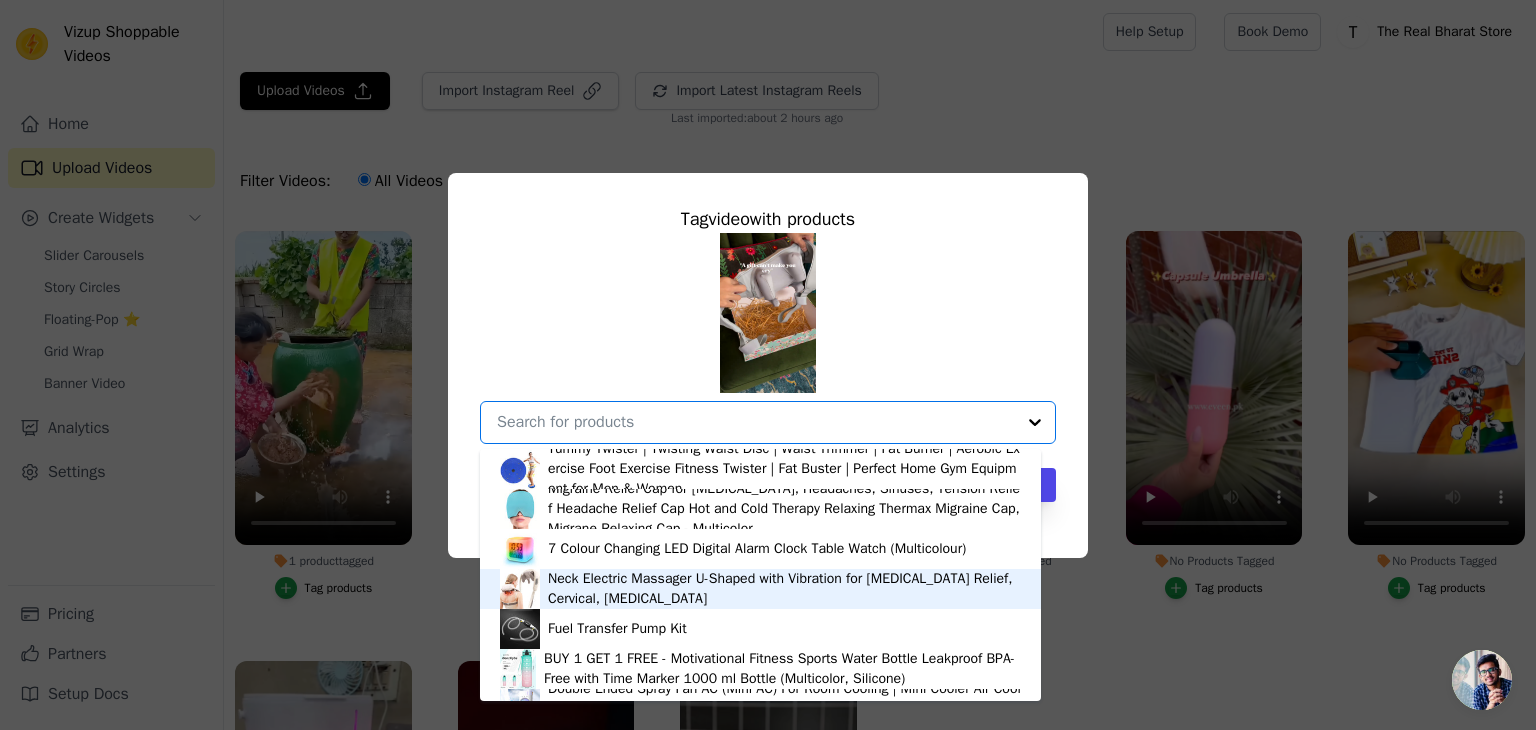 click on "Neck Electric Massager U-Shaped with Vibration for Neck Pain Relief, Cervical, Memory Foam" at bounding box center (784, 589) 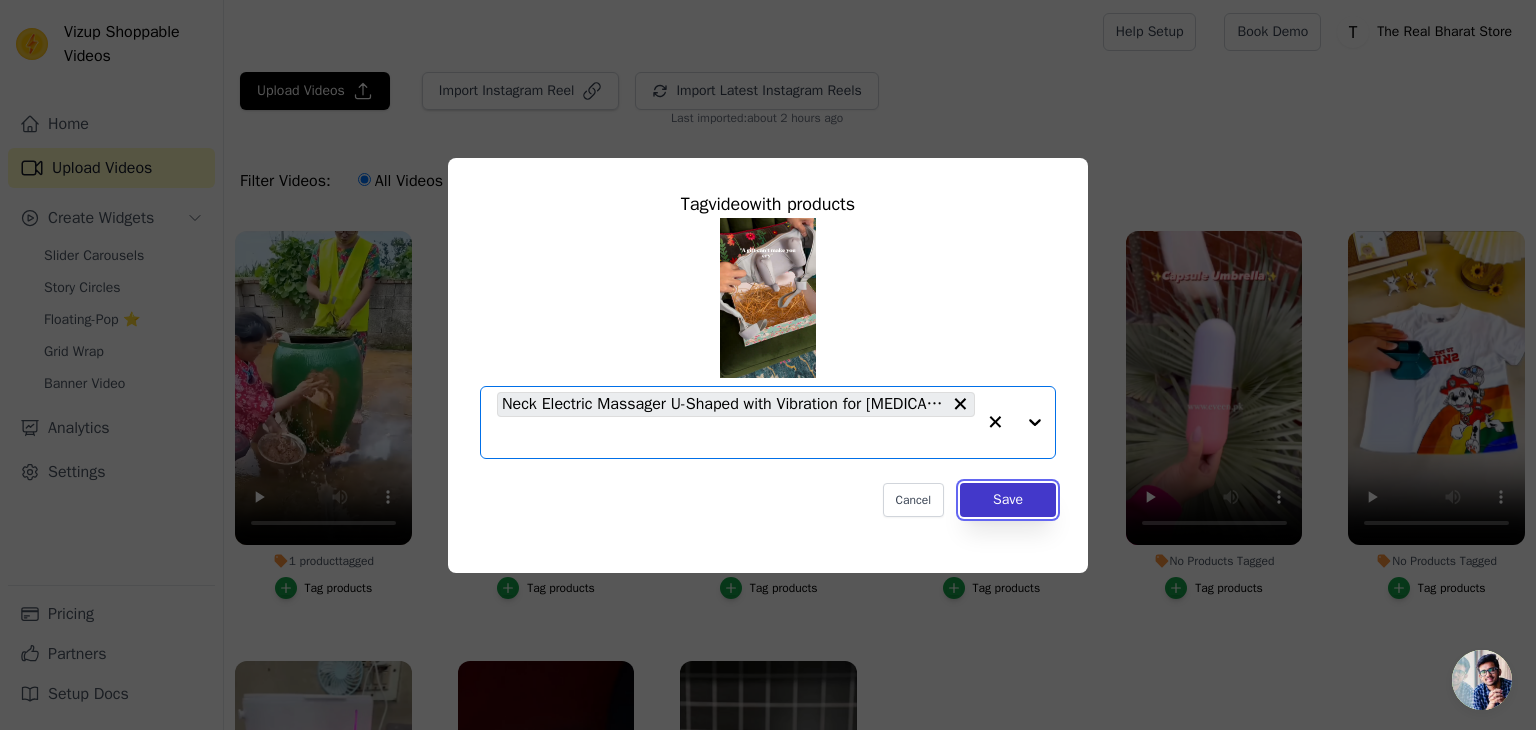 click on "Save" at bounding box center [1008, 500] 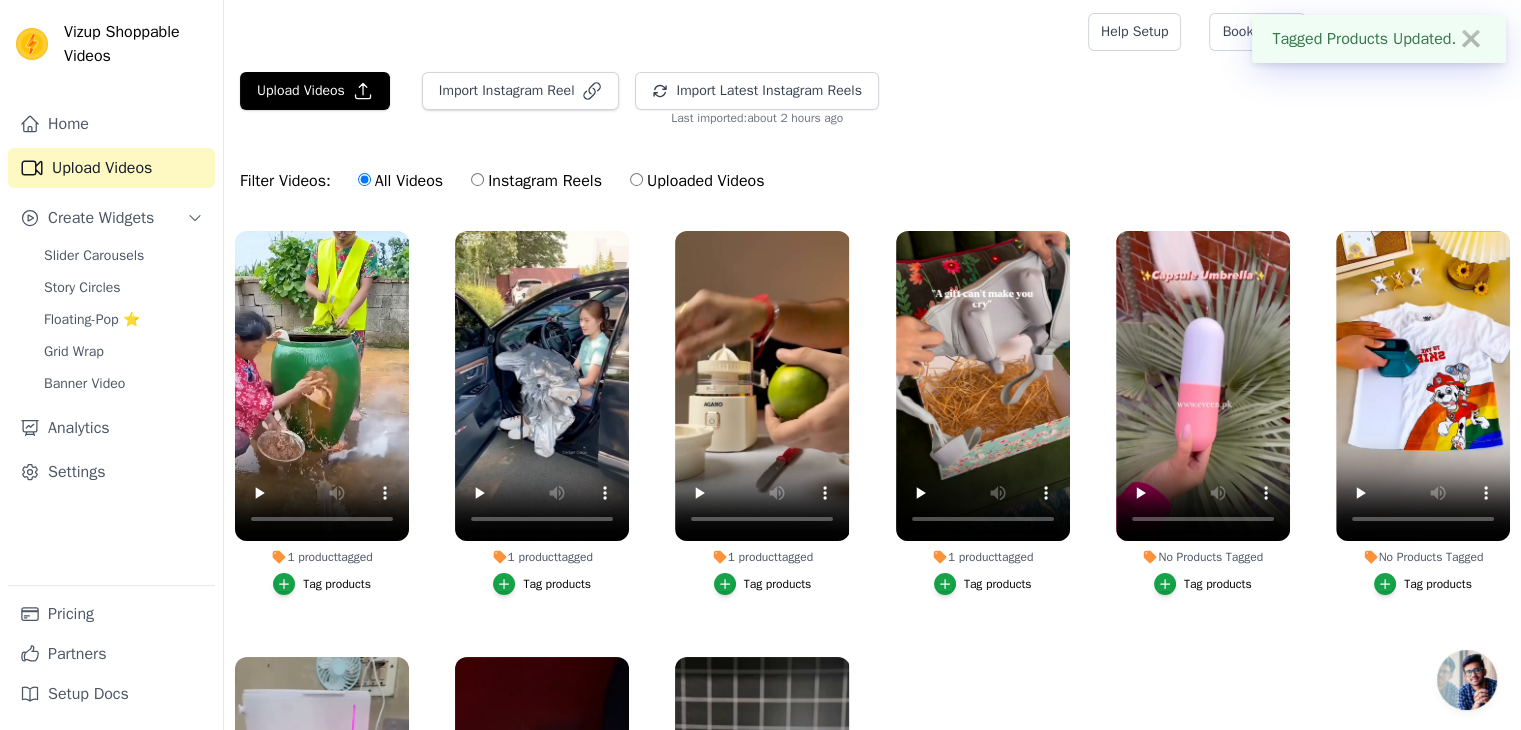 click on "Tag products" at bounding box center [1218, 584] 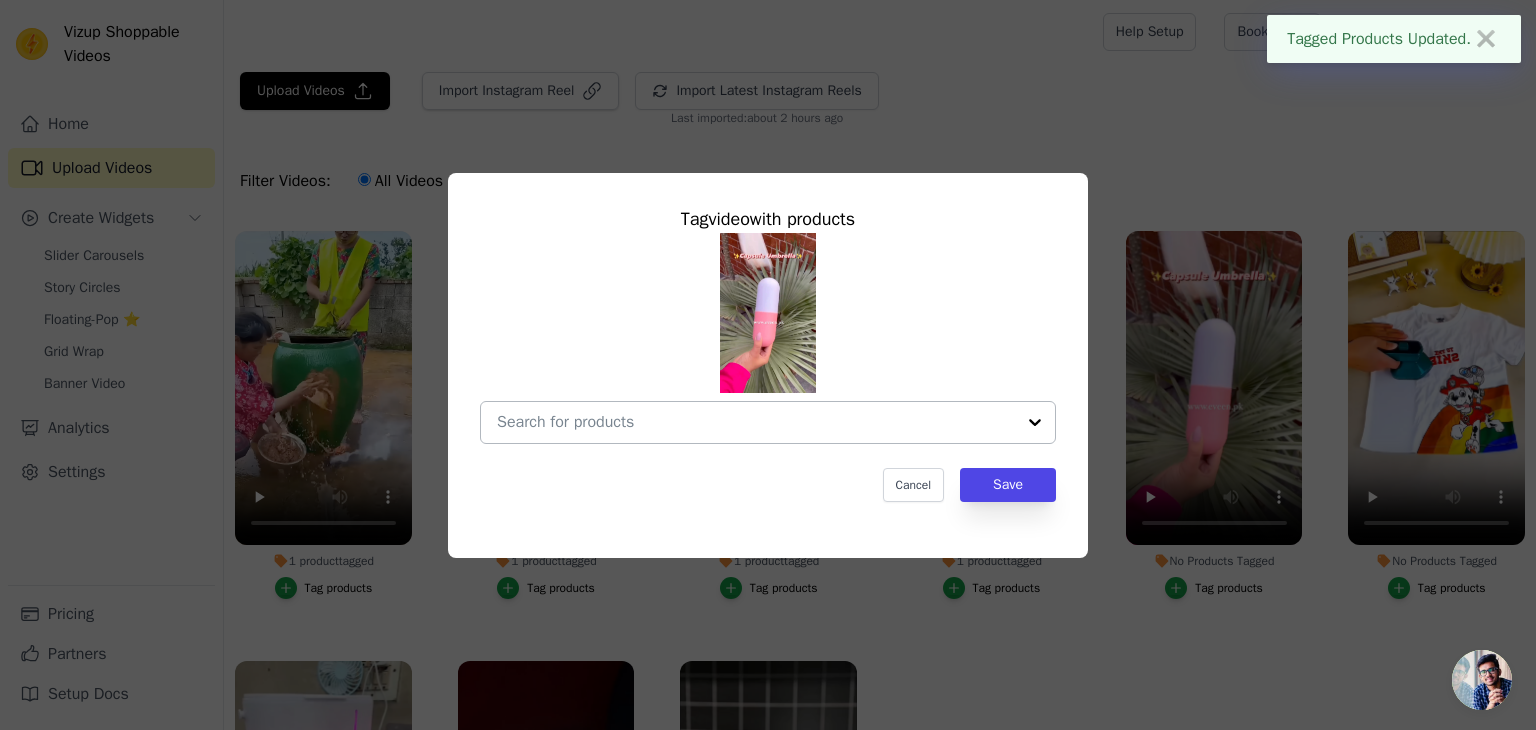 click on "No Products Tagged     Tag  video  with products                         Cancel   Save     Tag products" at bounding box center (756, 422) 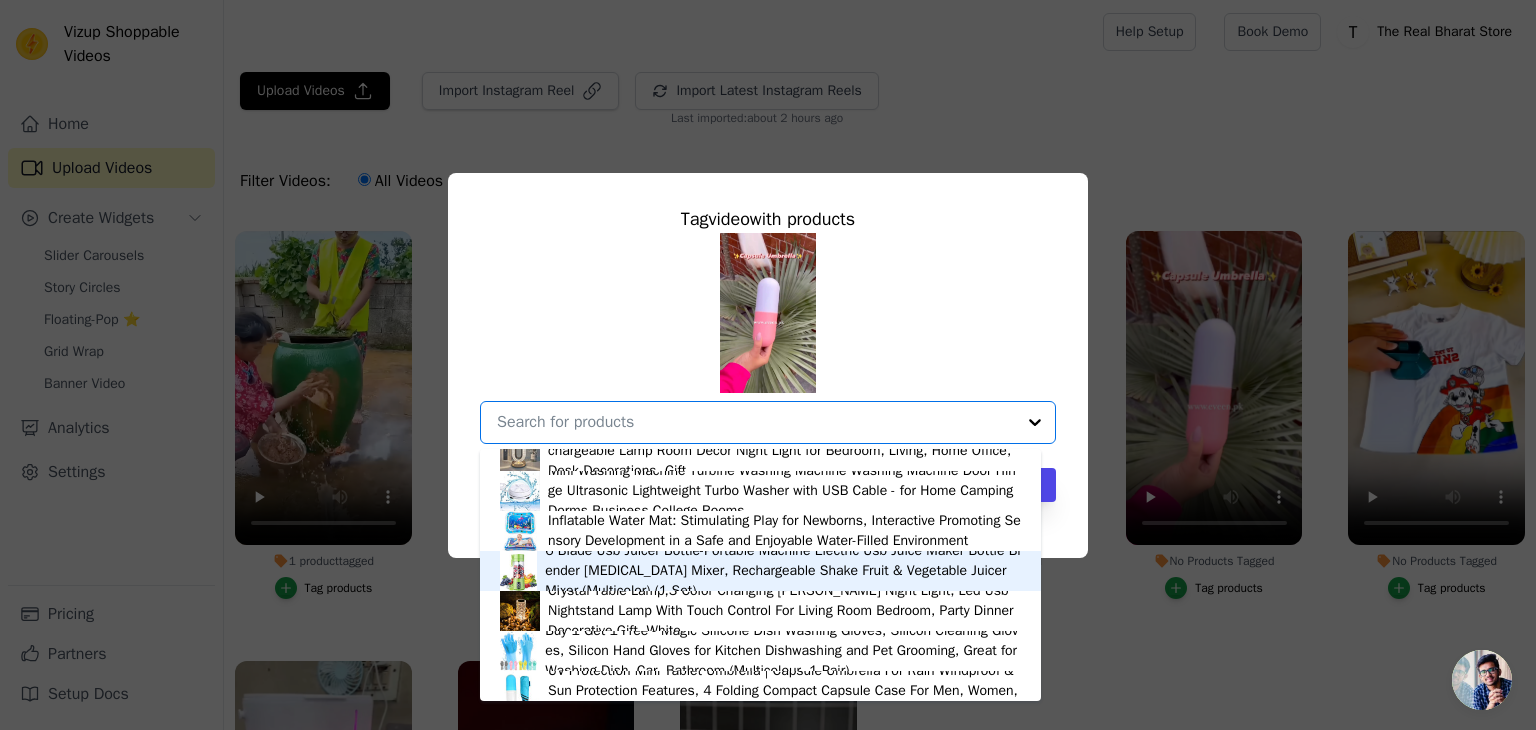 scroll, scrollTop: 300, scrollLeft: 0, axis: vertical 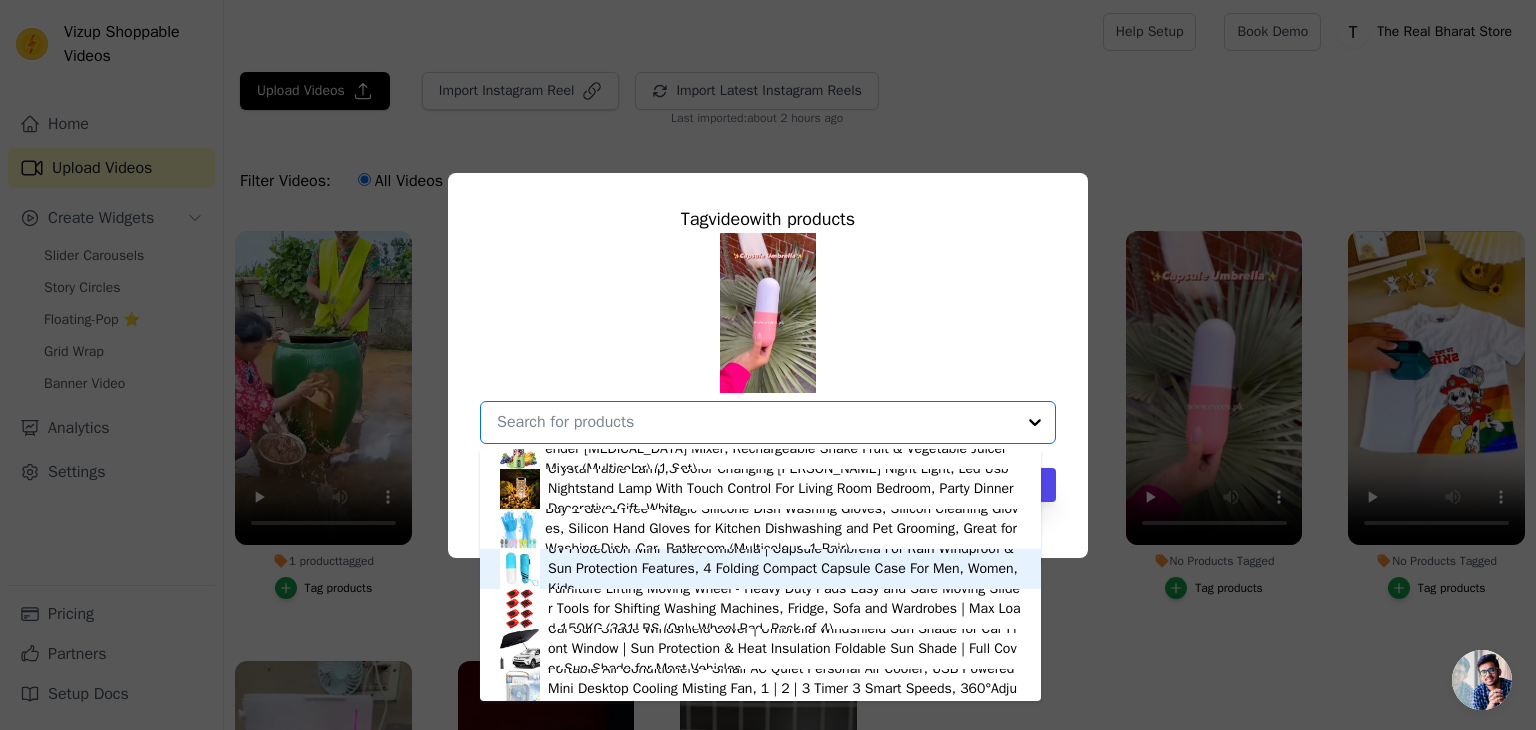 click on "UV Protection Mini Tablet Umbrella | Capsule Umbrella For Rain Windproof & Sun Protection Features, 4 Folding Compact Capsule Case For Men, Women, Kids" at bounding box center [784, 569] 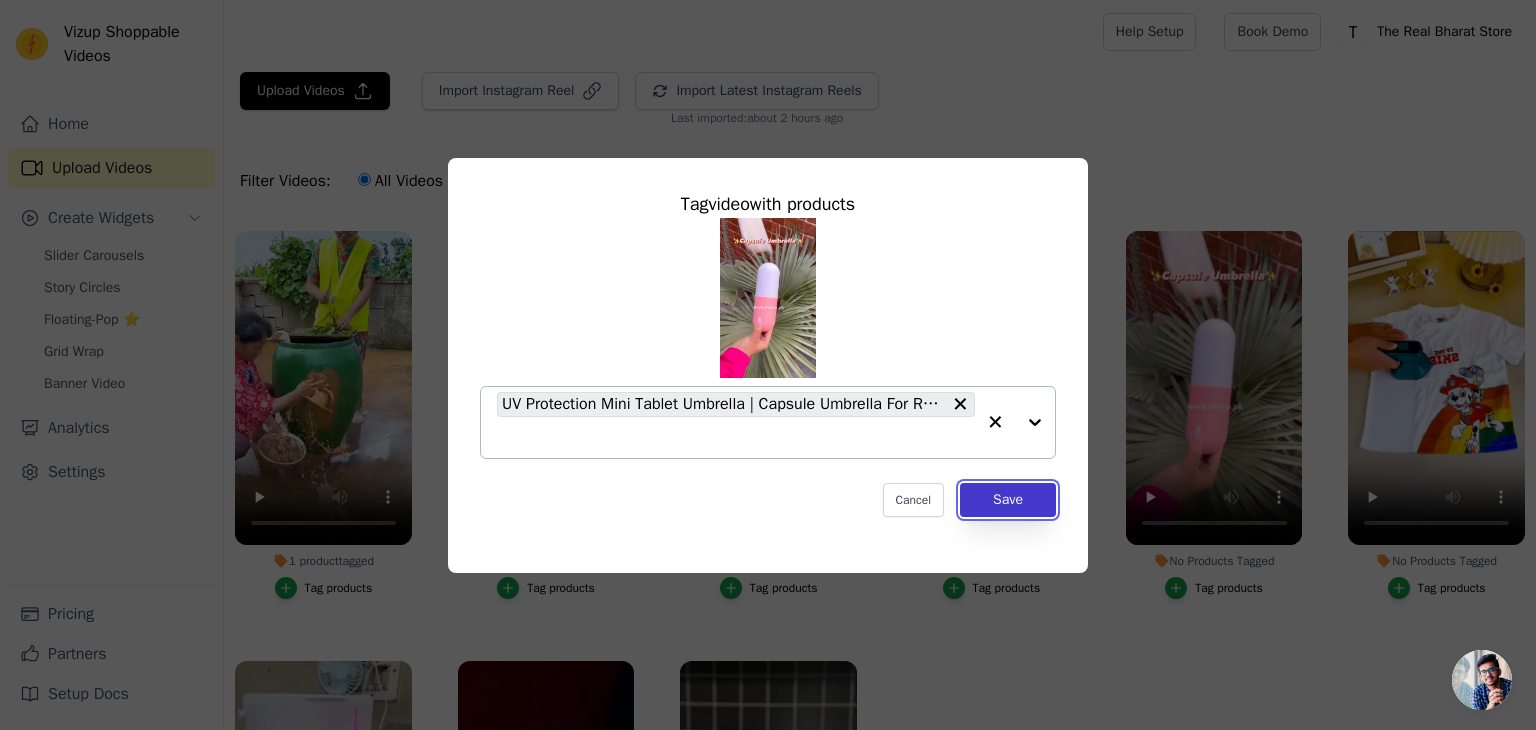 click on "Save" at bounding box center [1008, 500] 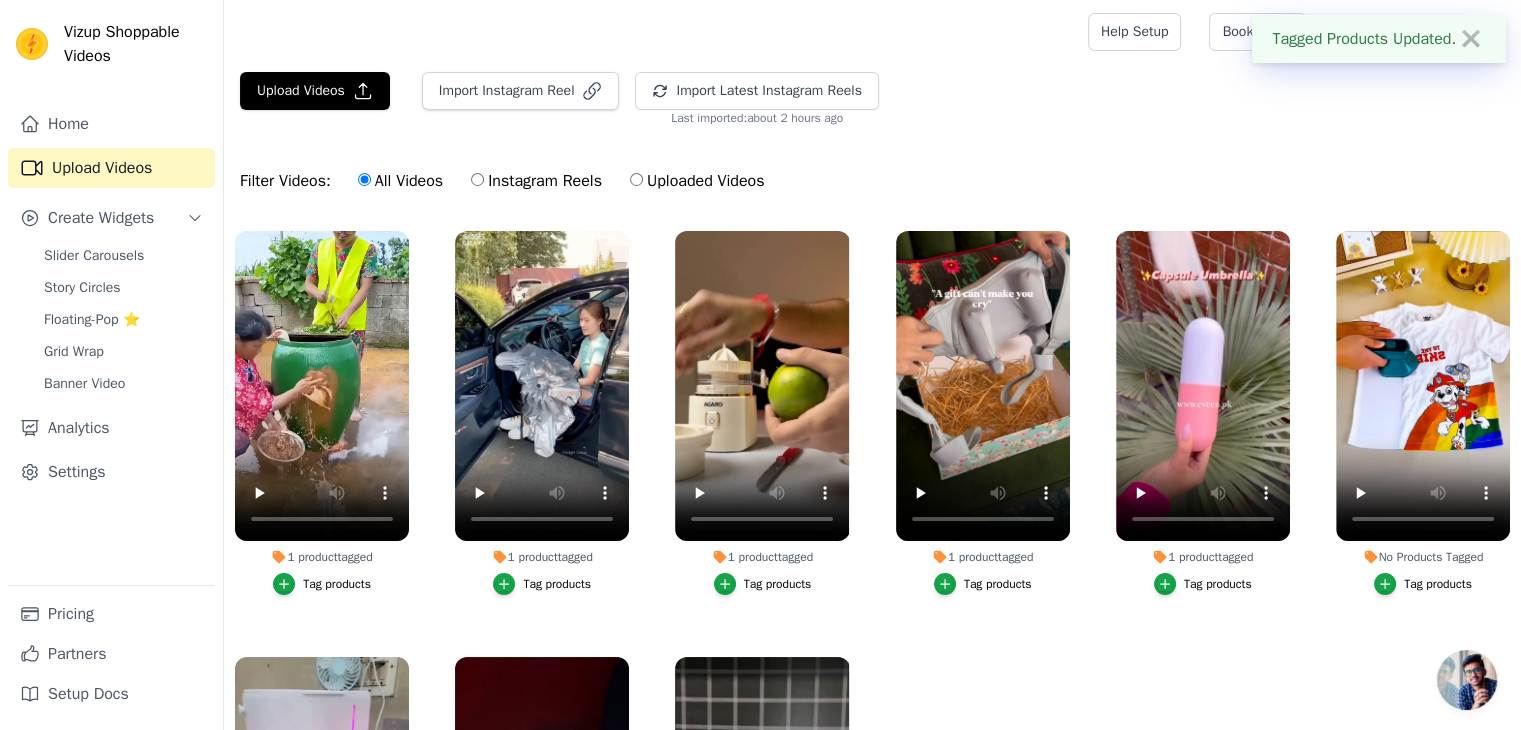 click on "Tag products" at bounding box center (1438, 584) 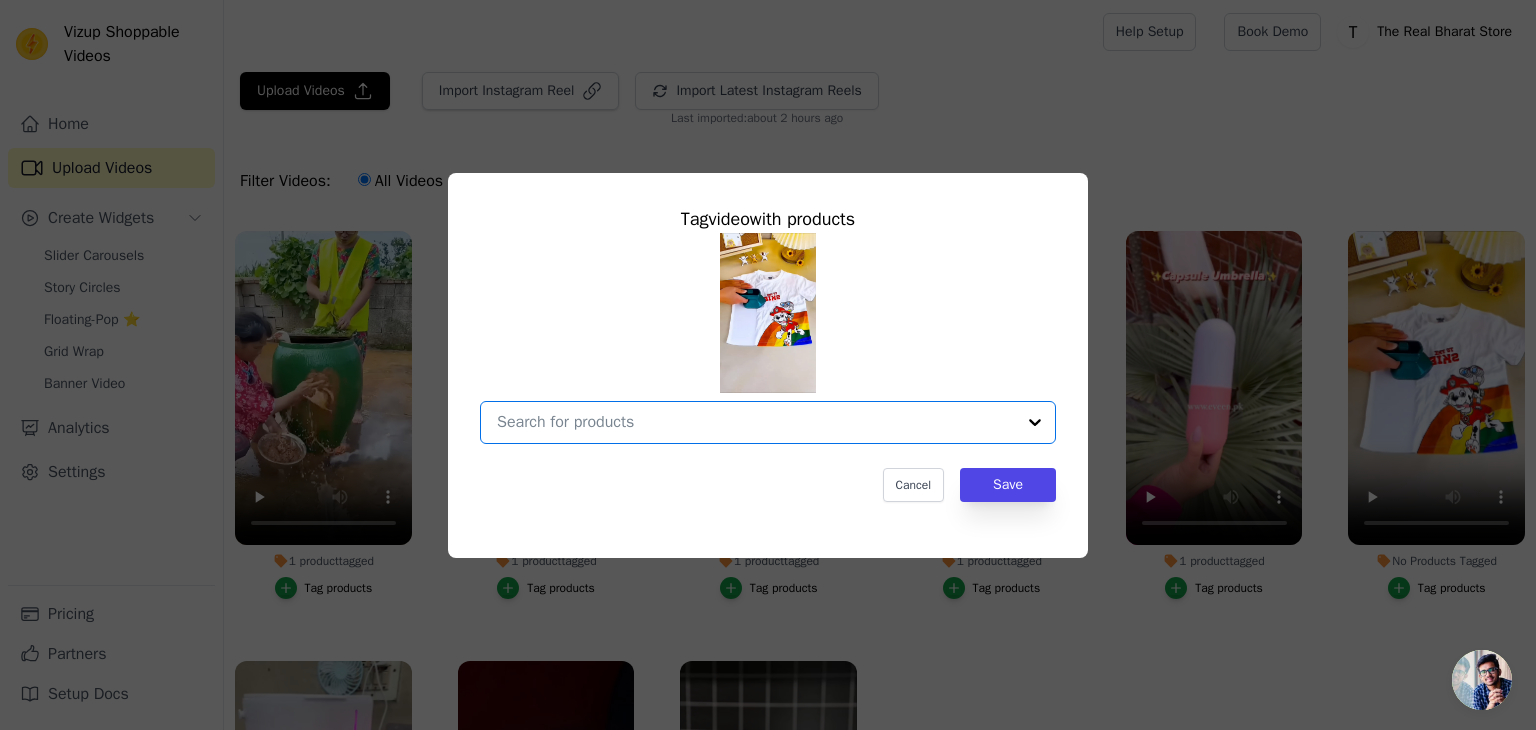 click on "No Products Tagged     Tag  video  with products       Option undefined, selected.   Select is focused, type to refine list, press down to open the menu.                   Cancel   Save     Tag products" at bounding box center [756, 422] 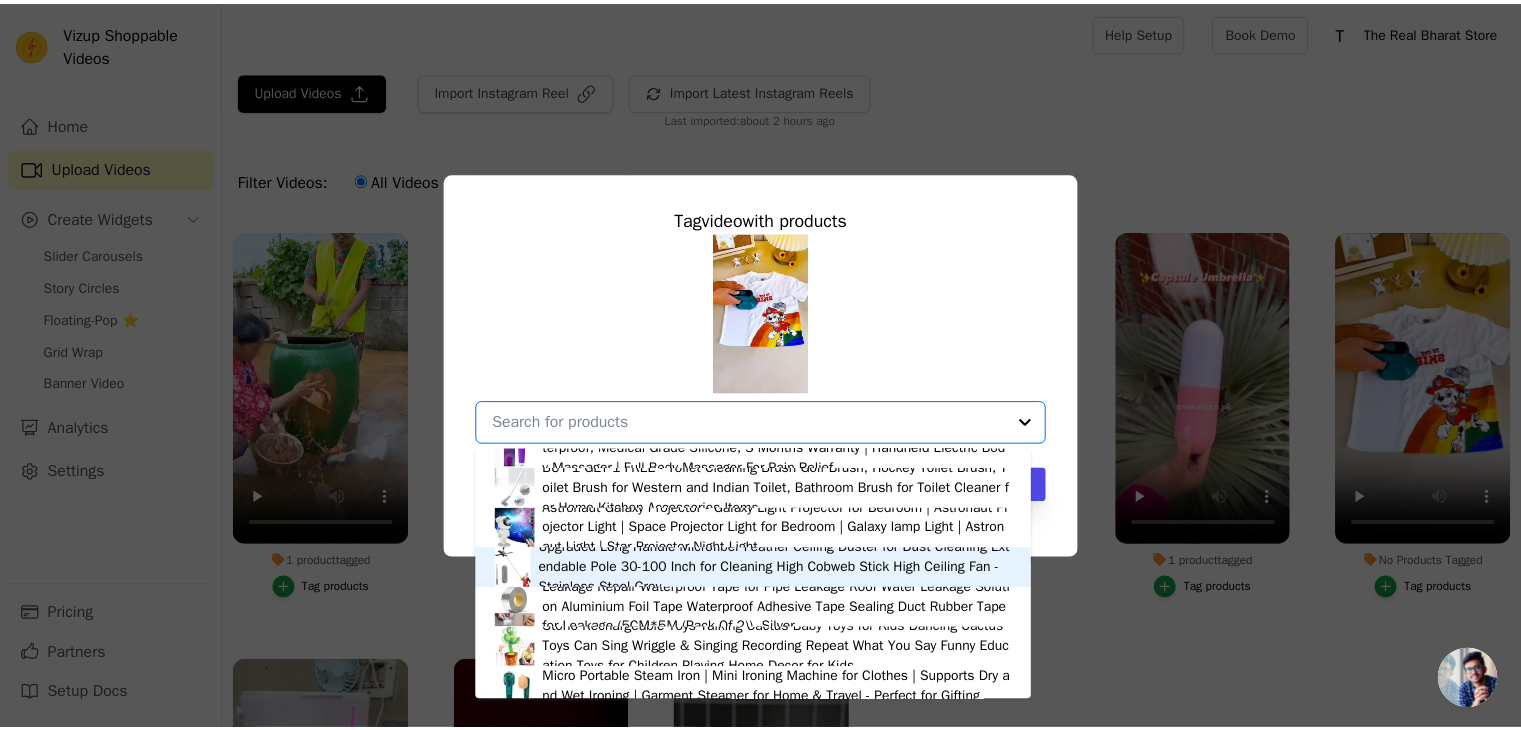 scroll, scrollTop: 1000, scrollLeft: 0, axis: vertical 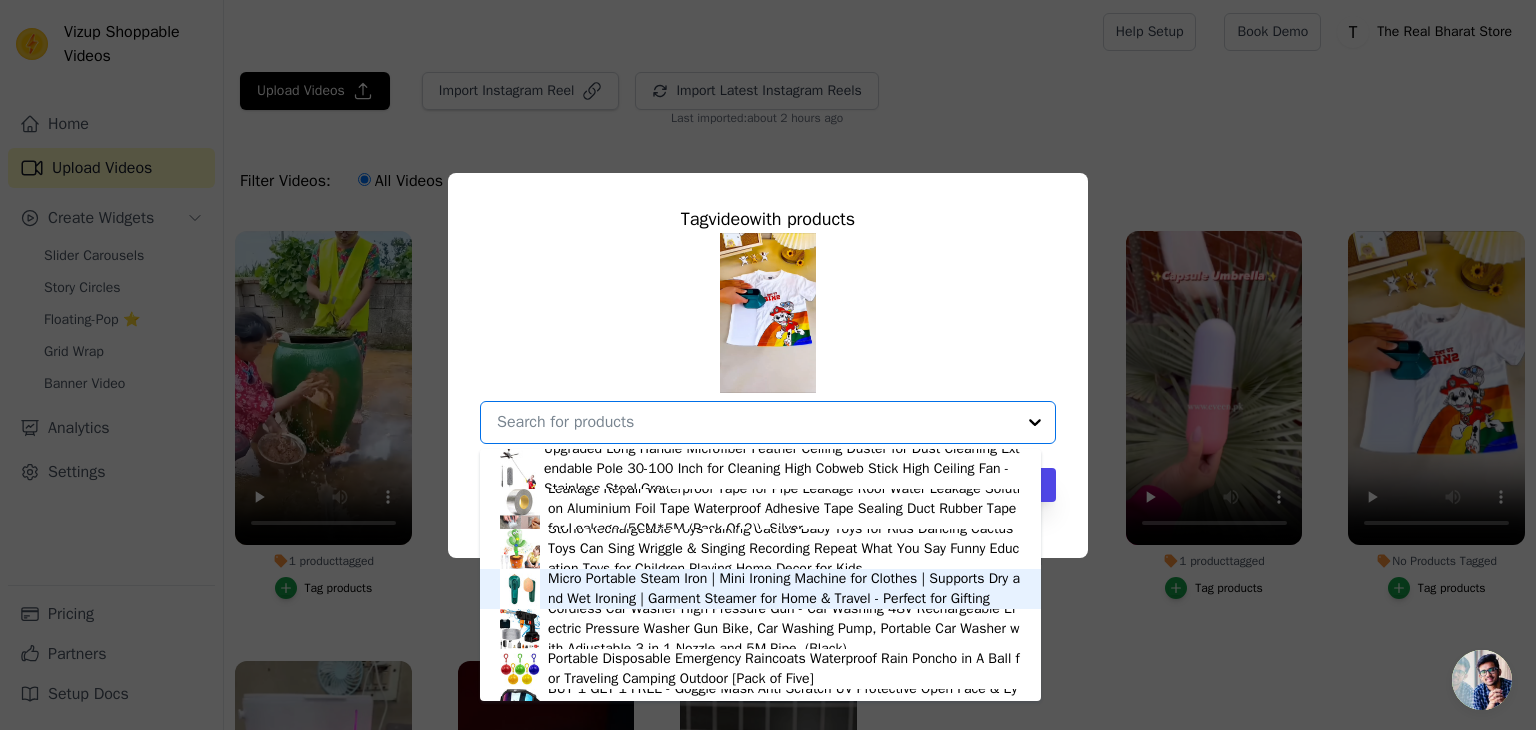click on "Micro Portable Steam Iron | Mini Ironing Machine for Clothes | Supports Dry and Wet Ironing | Garment Steamer for Home & Travel - Perfect for Gifting" at bounding box center [784, 589] 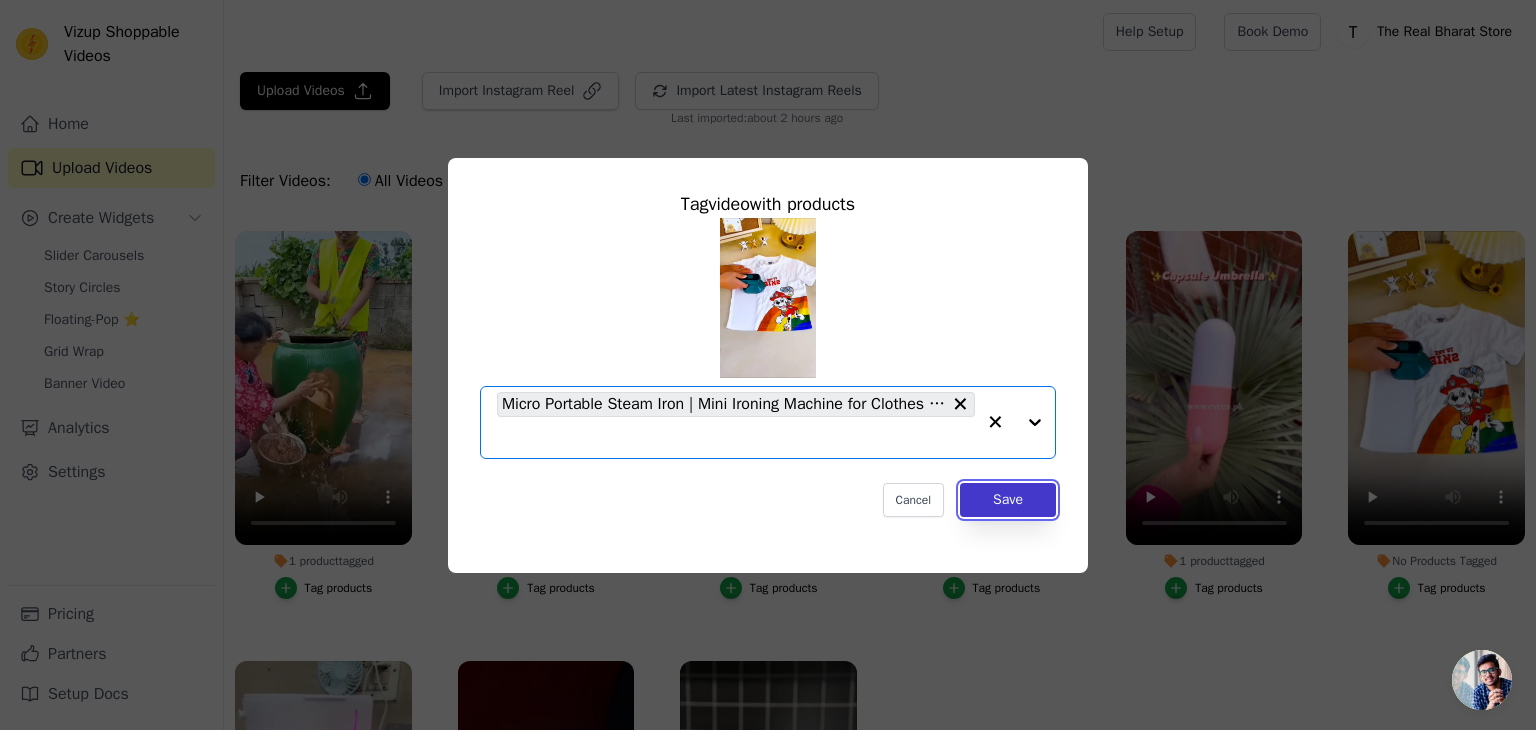 click on "Save" at bounding box center [1008, 500] 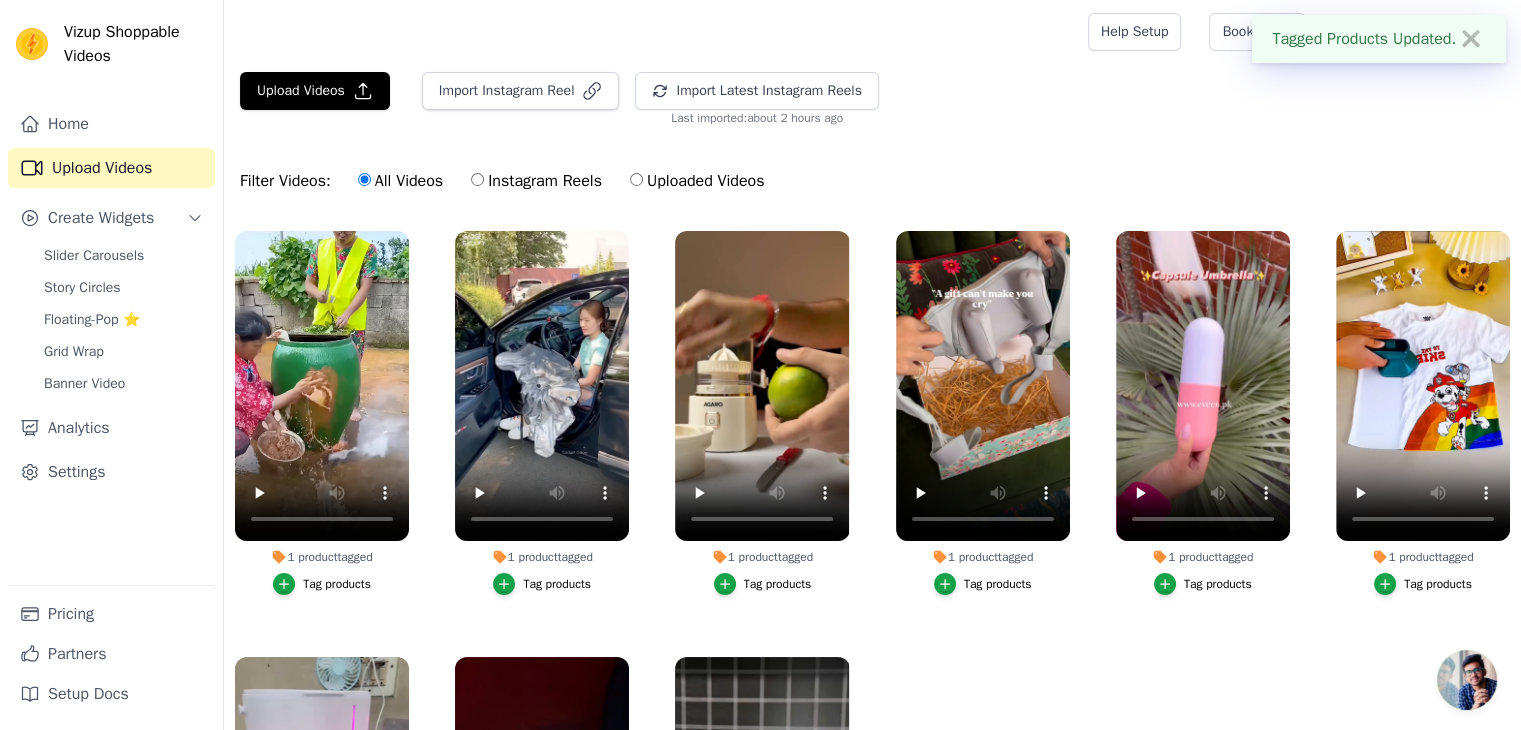 scroll, scrollTop: 190, scrollLeft: 0, axis: vertical 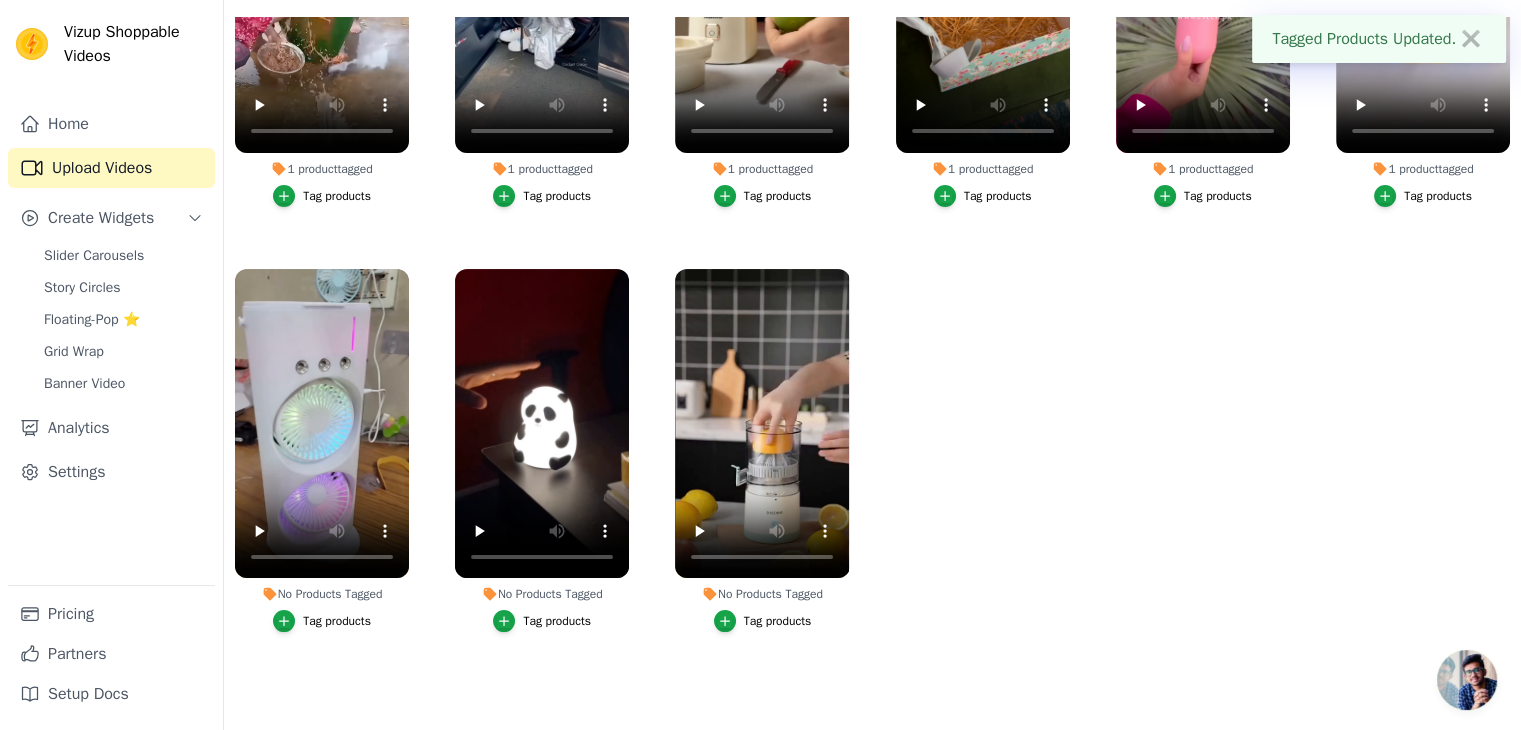 click on "Tag products" at bounding box center [337, 621] 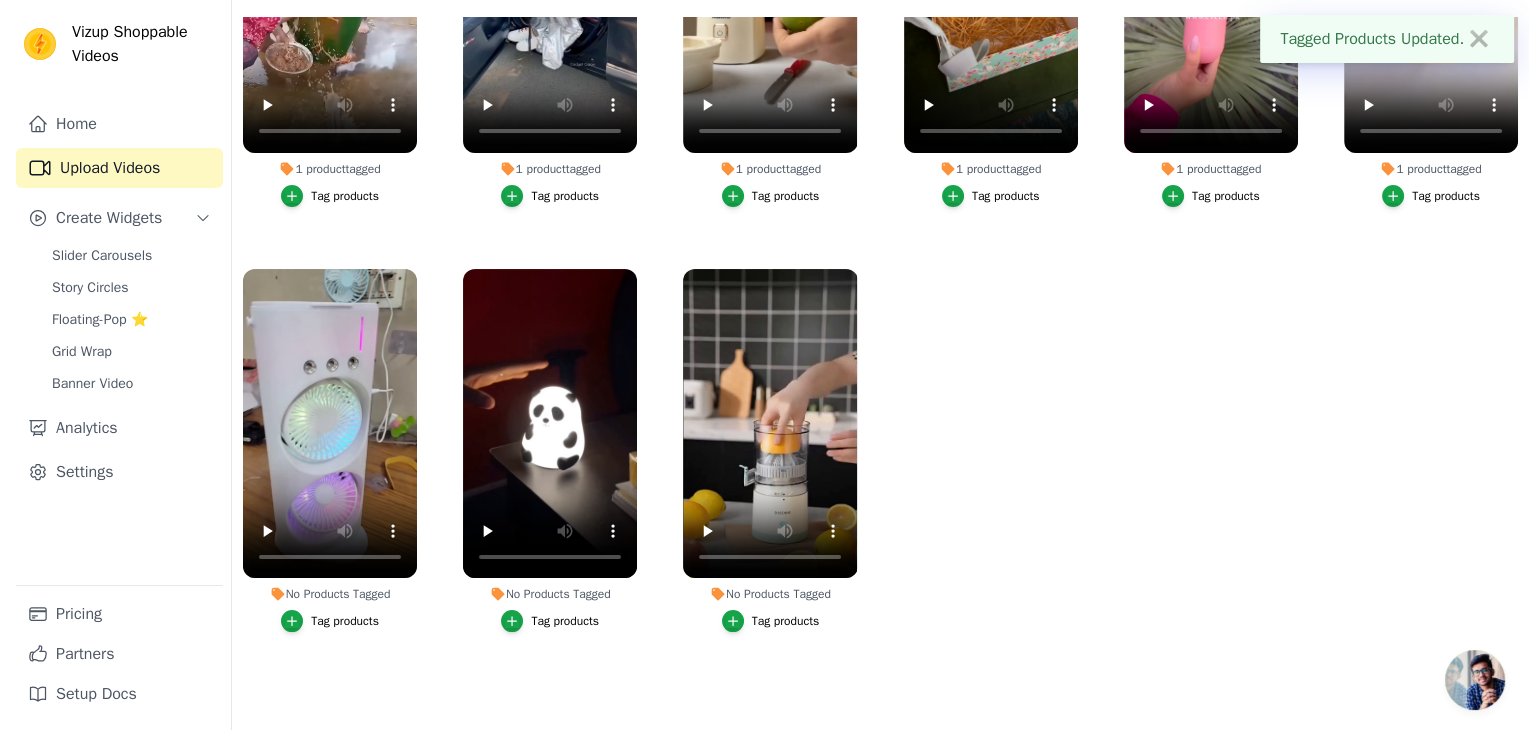 scroll, scrollTop: 0, scrollLeft: 0, axis: both 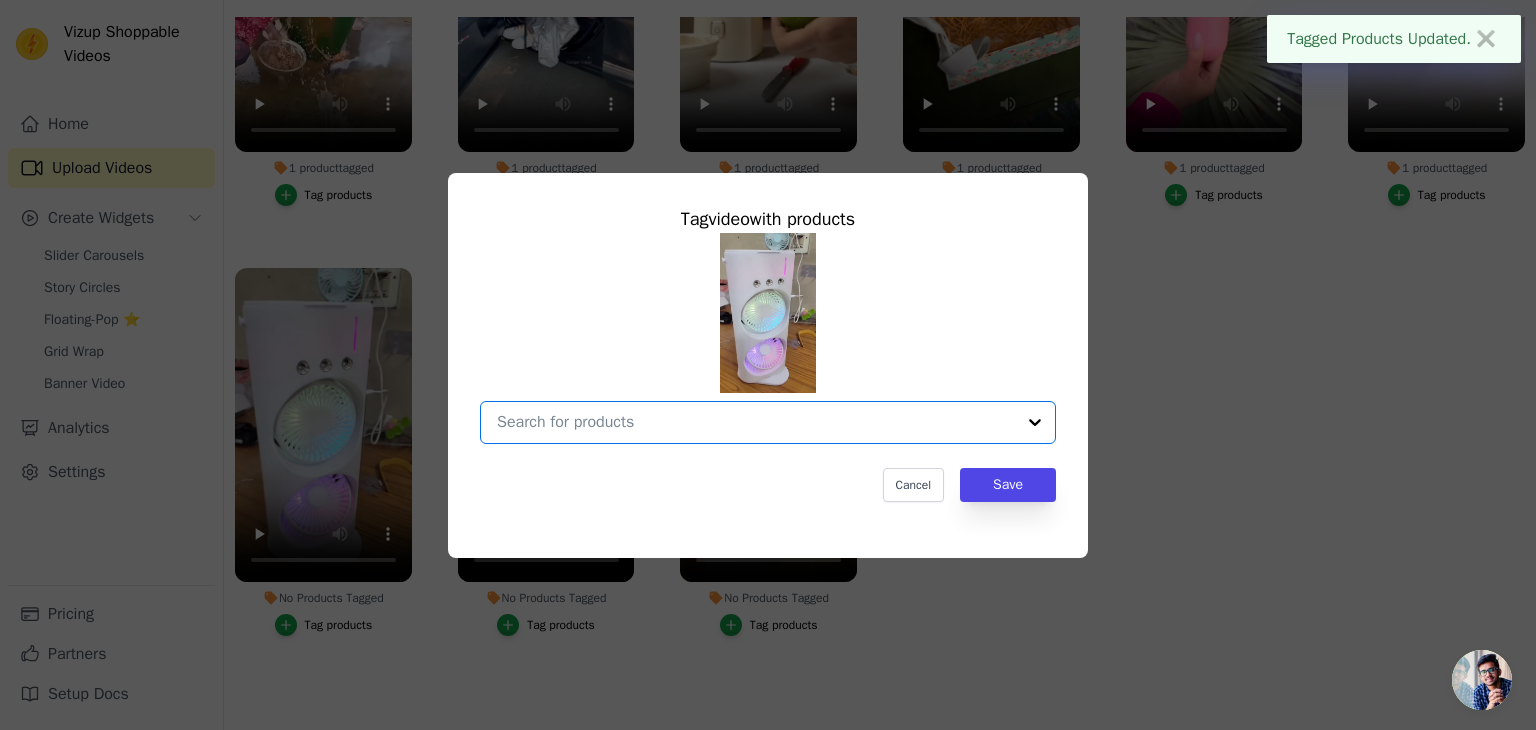click on "No Products Tagged     Tag  video  with products       Option undefined, selected.   Select is focused, type to refine list, press down to open the menu.                   Cancel   Save     Tag products" at bounding box center (756, 422) 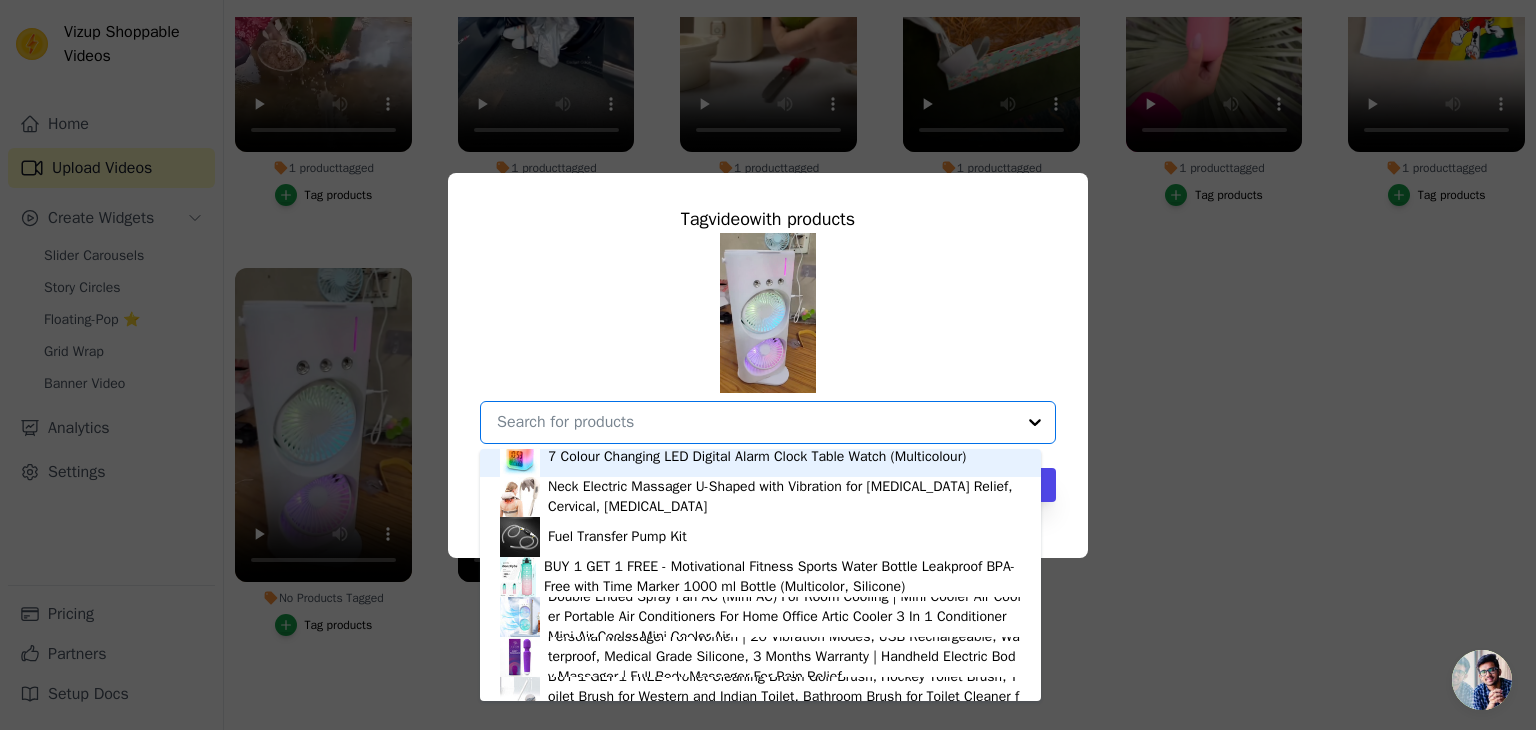 scroll, scrollTop: 700, scrollLeft: 0, axis: vertical 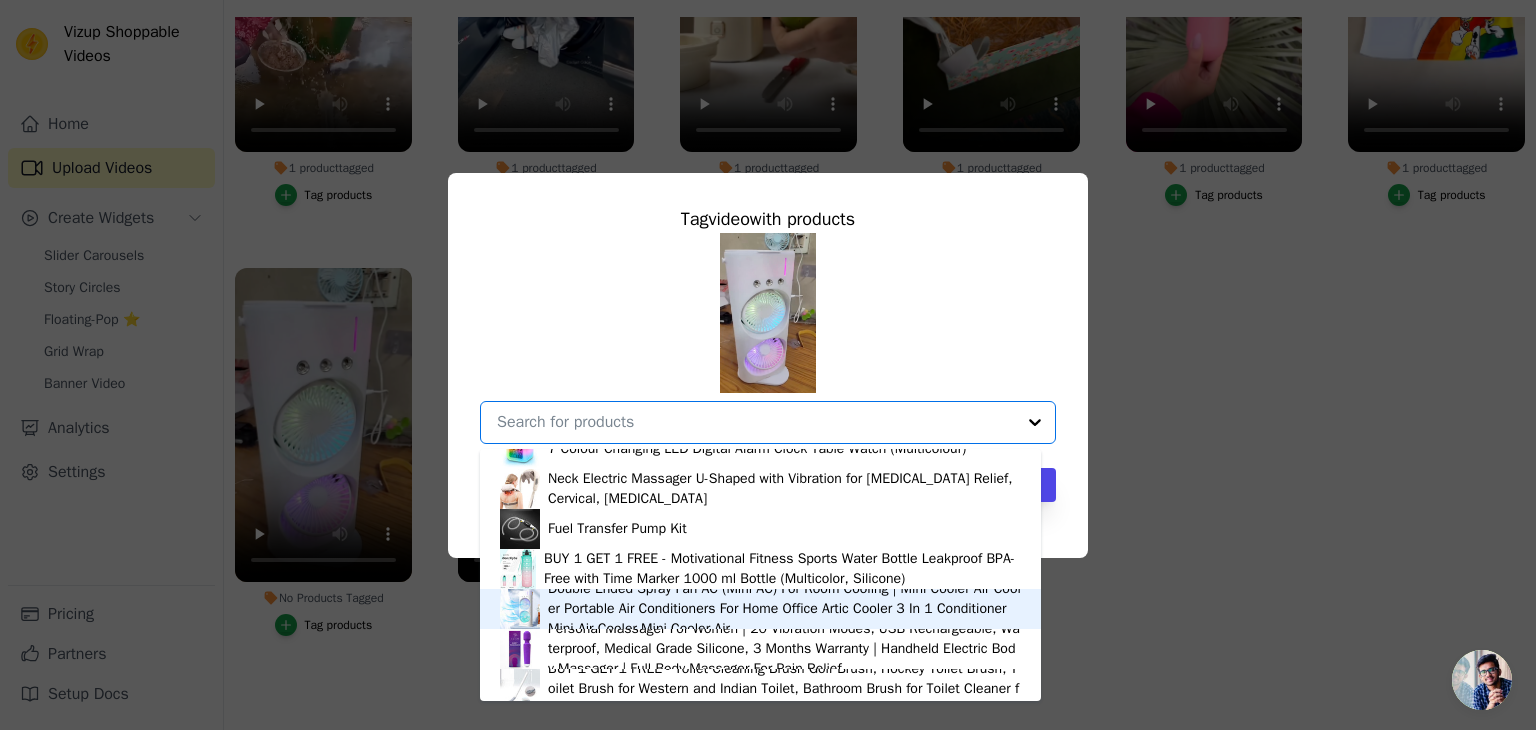 click on "Double Ended Spray Fan AC (Mini AC) For Room Cooling | Mini Cooler Air Cooler Portable Air Conditioners For Home Office Artic Cooler 3 In 1 Conditioner Mini Air Cooler Mini Cooler Air" at bounding box center (784, 609) 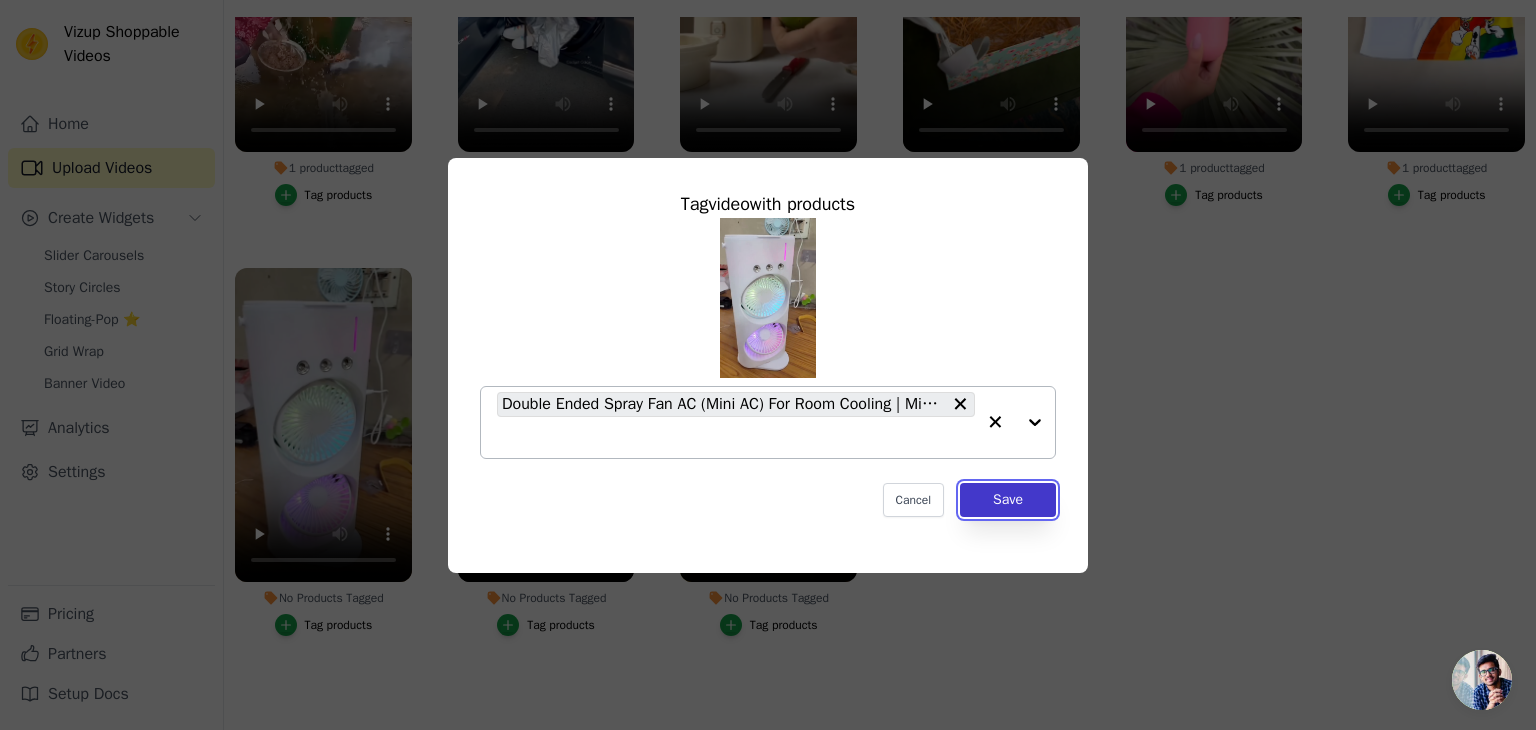 click on "Save" at bounding box center [1008, 500] 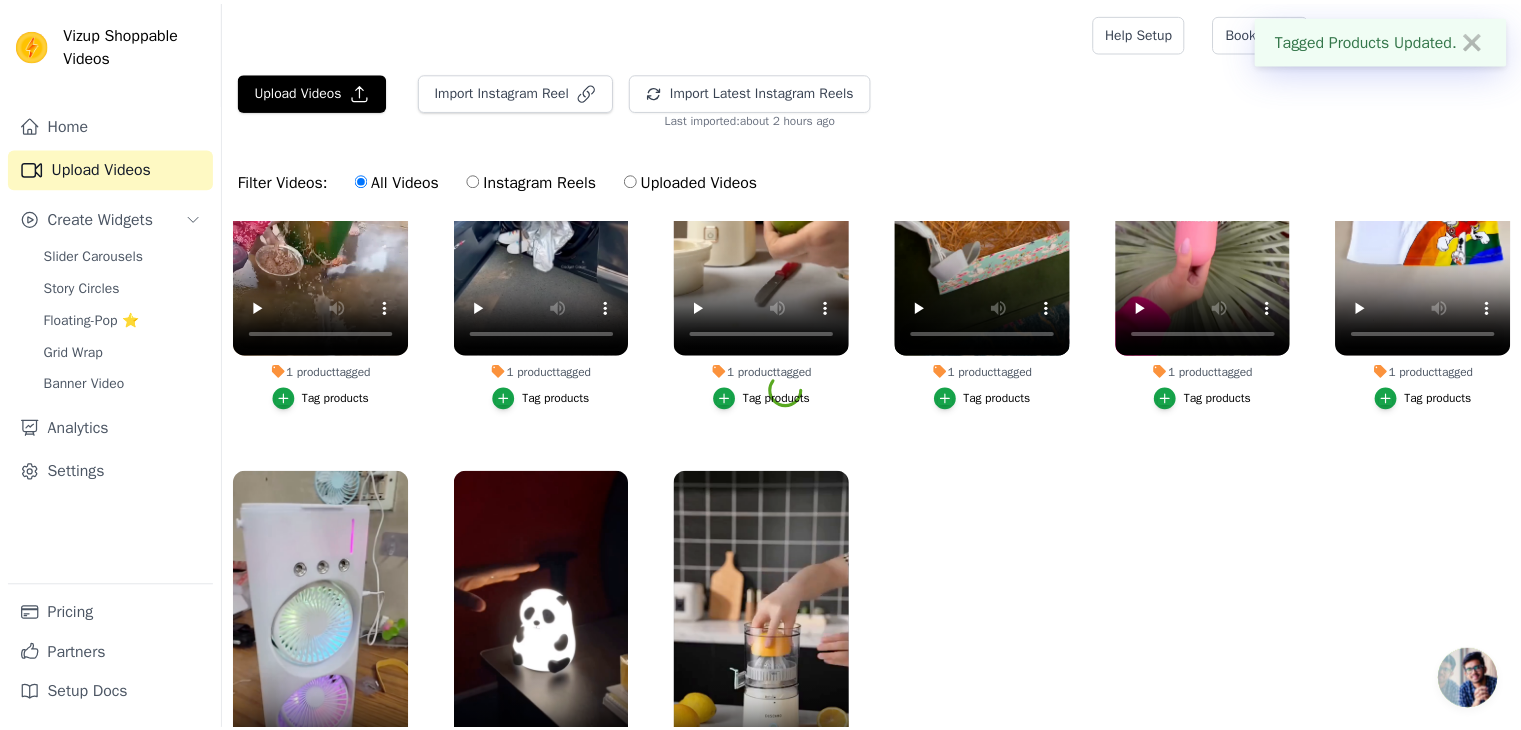 scroll, scrollTop: 203, scrollLeft: 0, axis: vertical 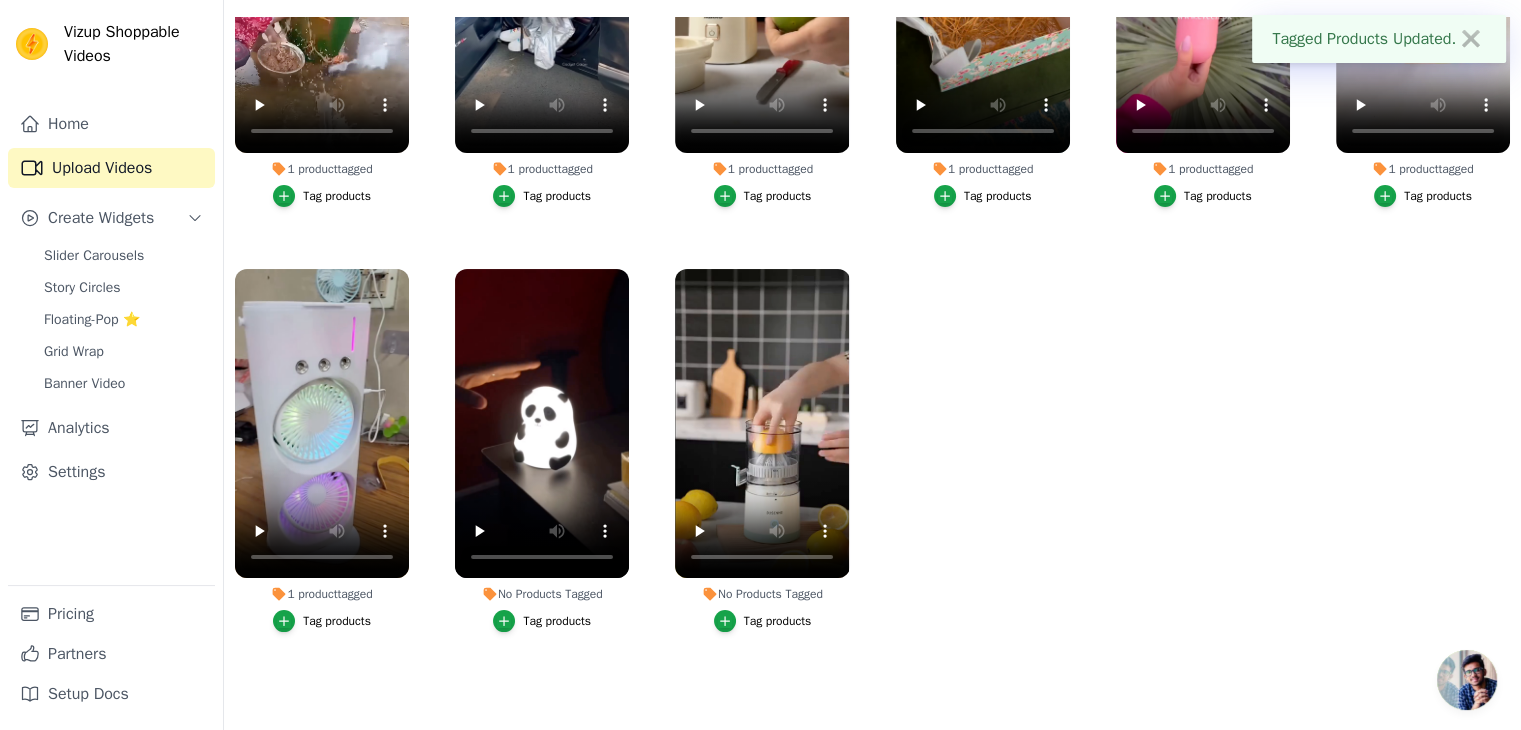 click on "Tag products" at bounding box center [557, 621] 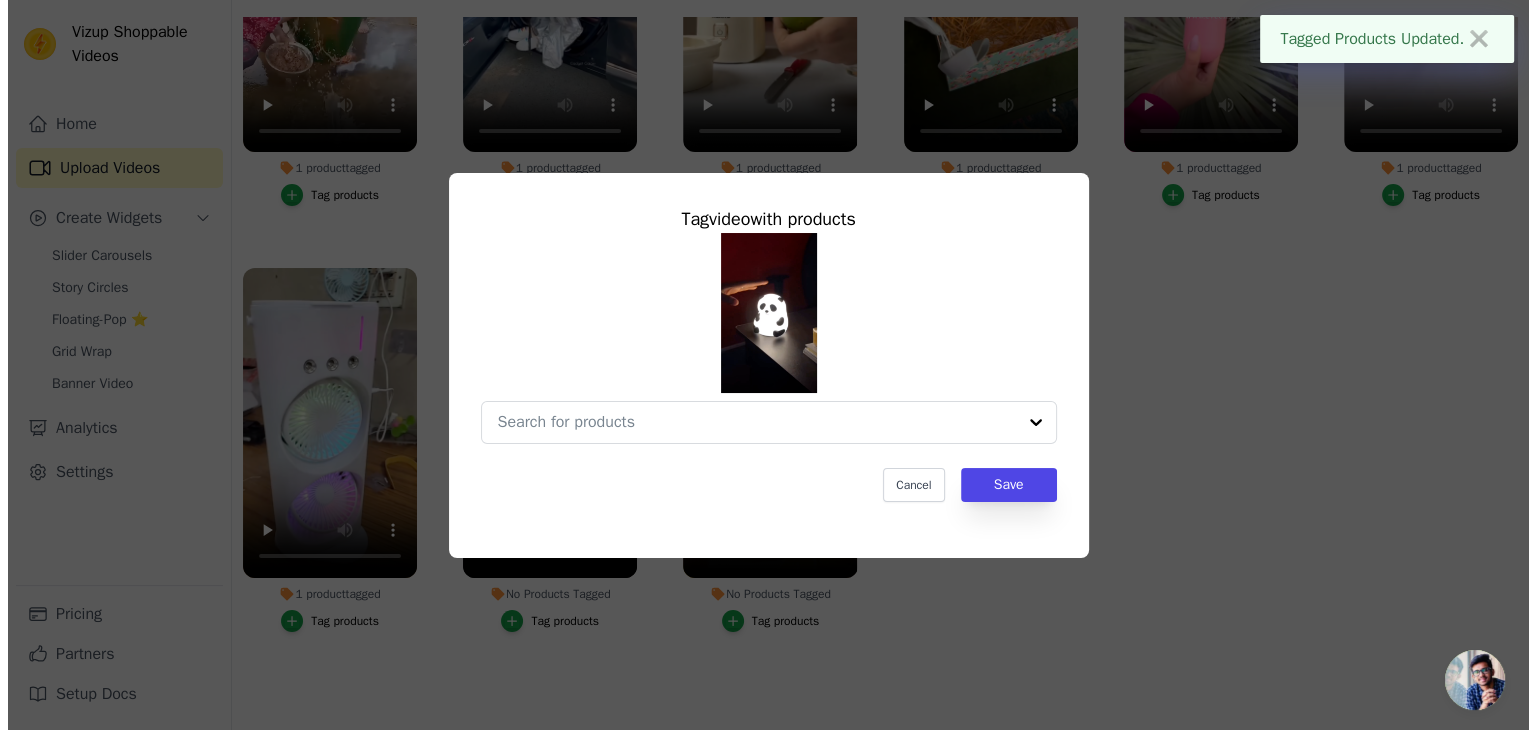 scroll, scrollTop: 0, scrollLeft: 0, axis: both 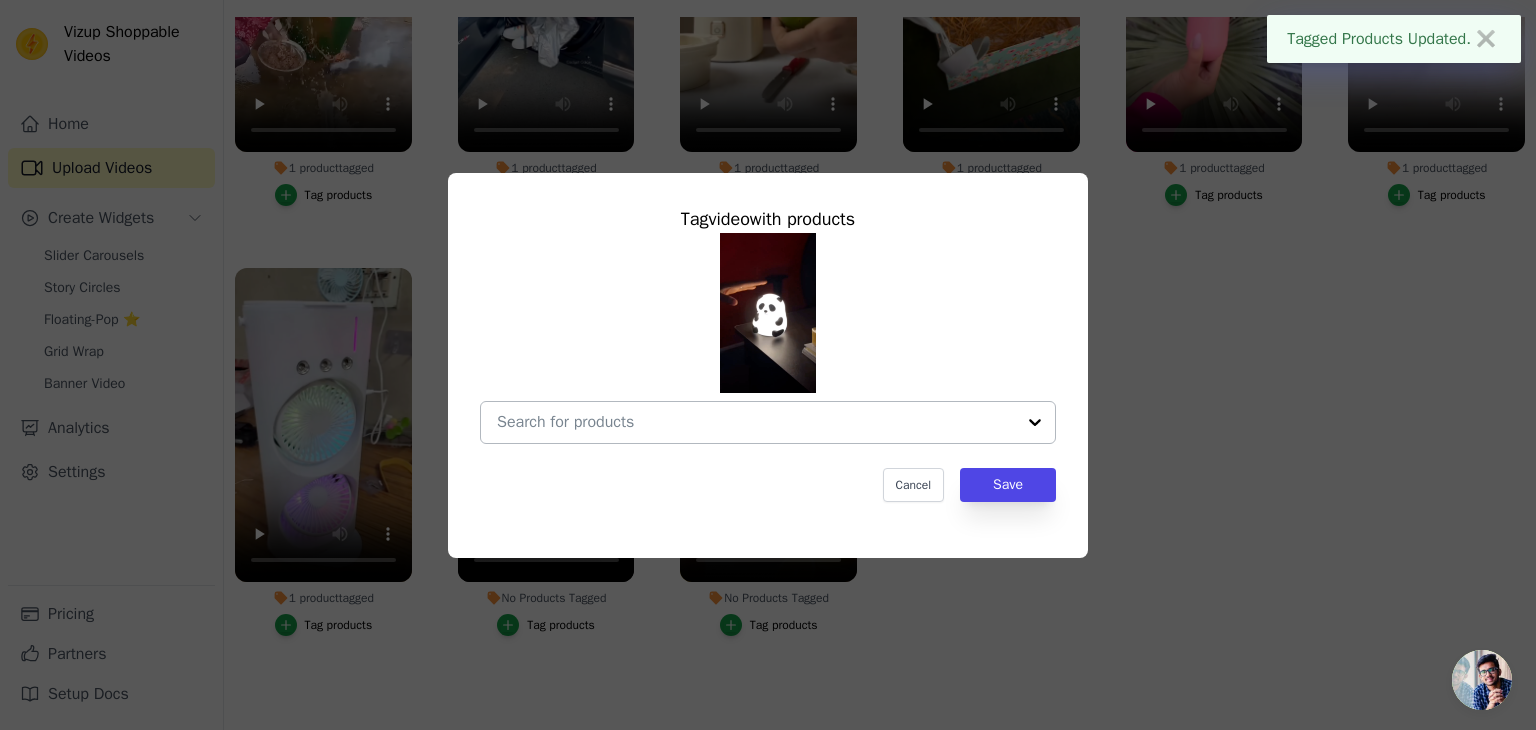click at bounding box center (756, 422) 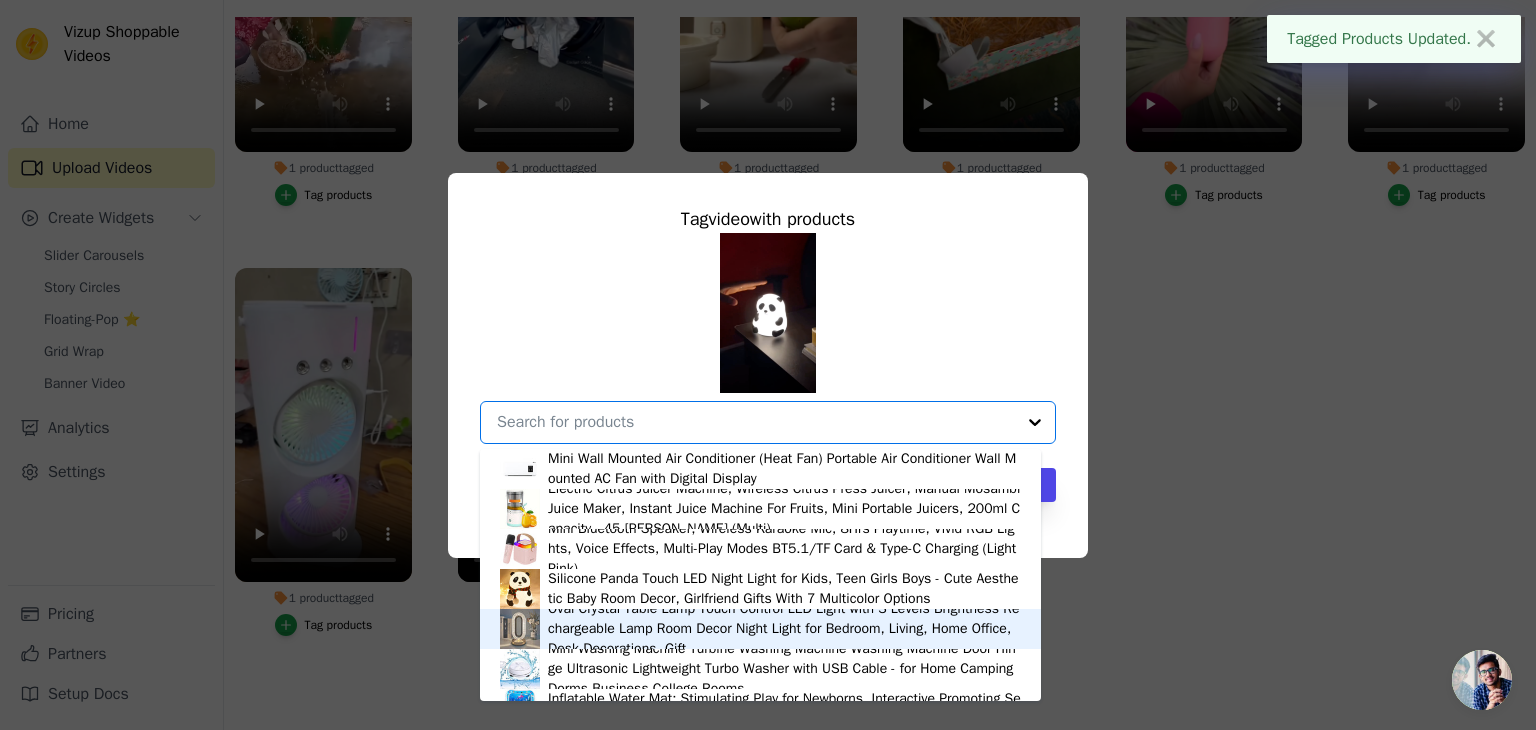 click on "Oval Crystal Table Lamp Touch Control LED Light with 3 Levels Brightness Rechargeable Lamp Room Decor Night Light for Bedroom, Living, Home Office, Desk Decorations, Gift" at bounding box center [784, 629] 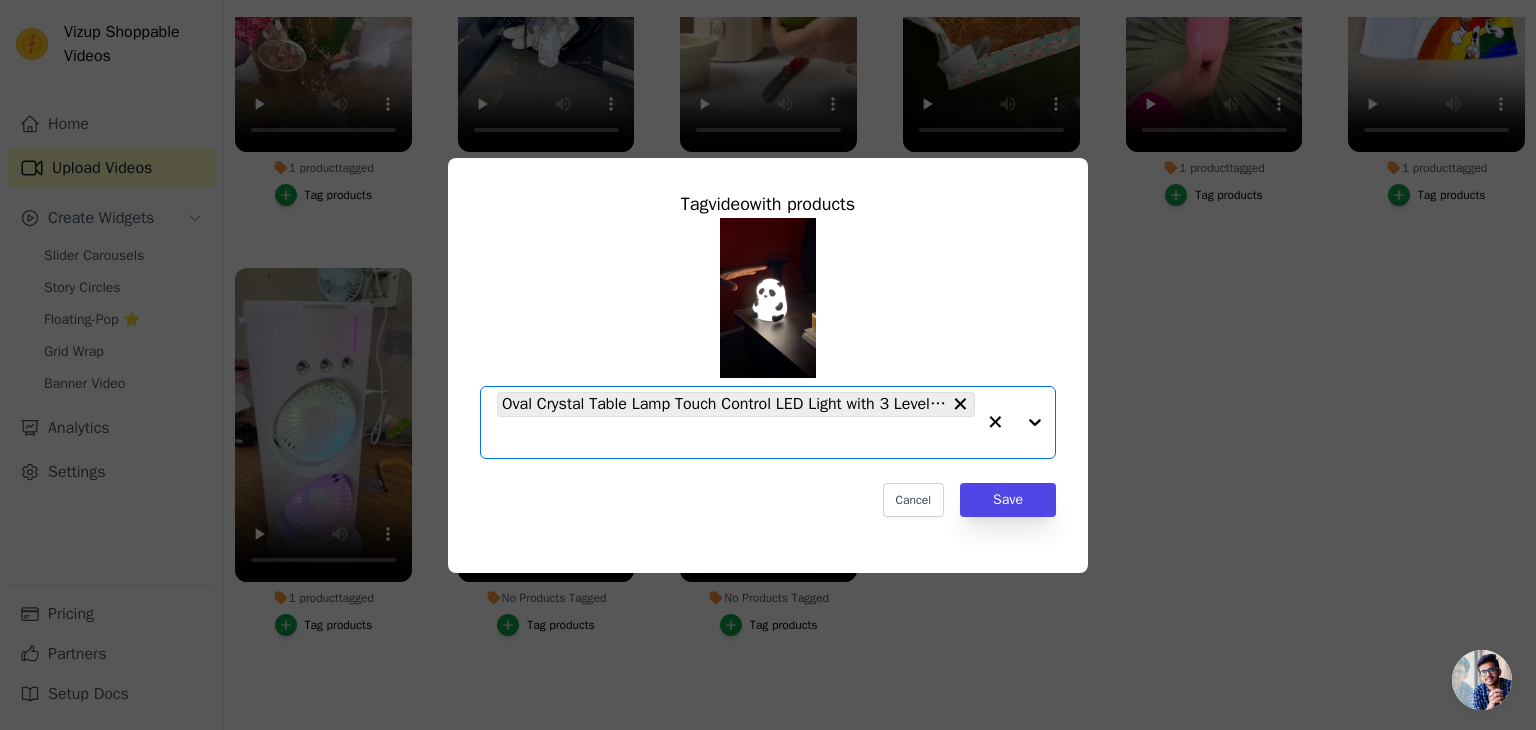click 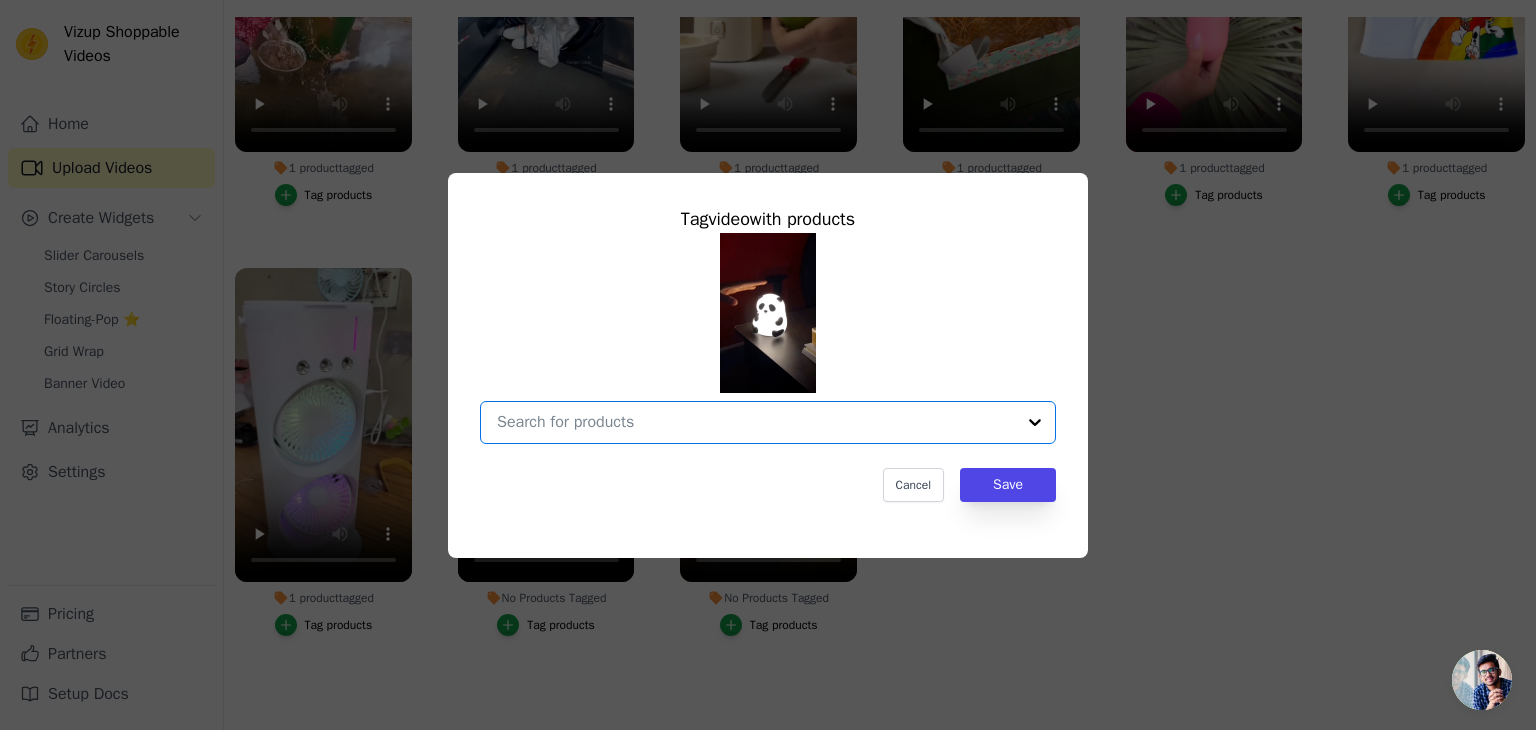 click at bounding box center (756, 422) 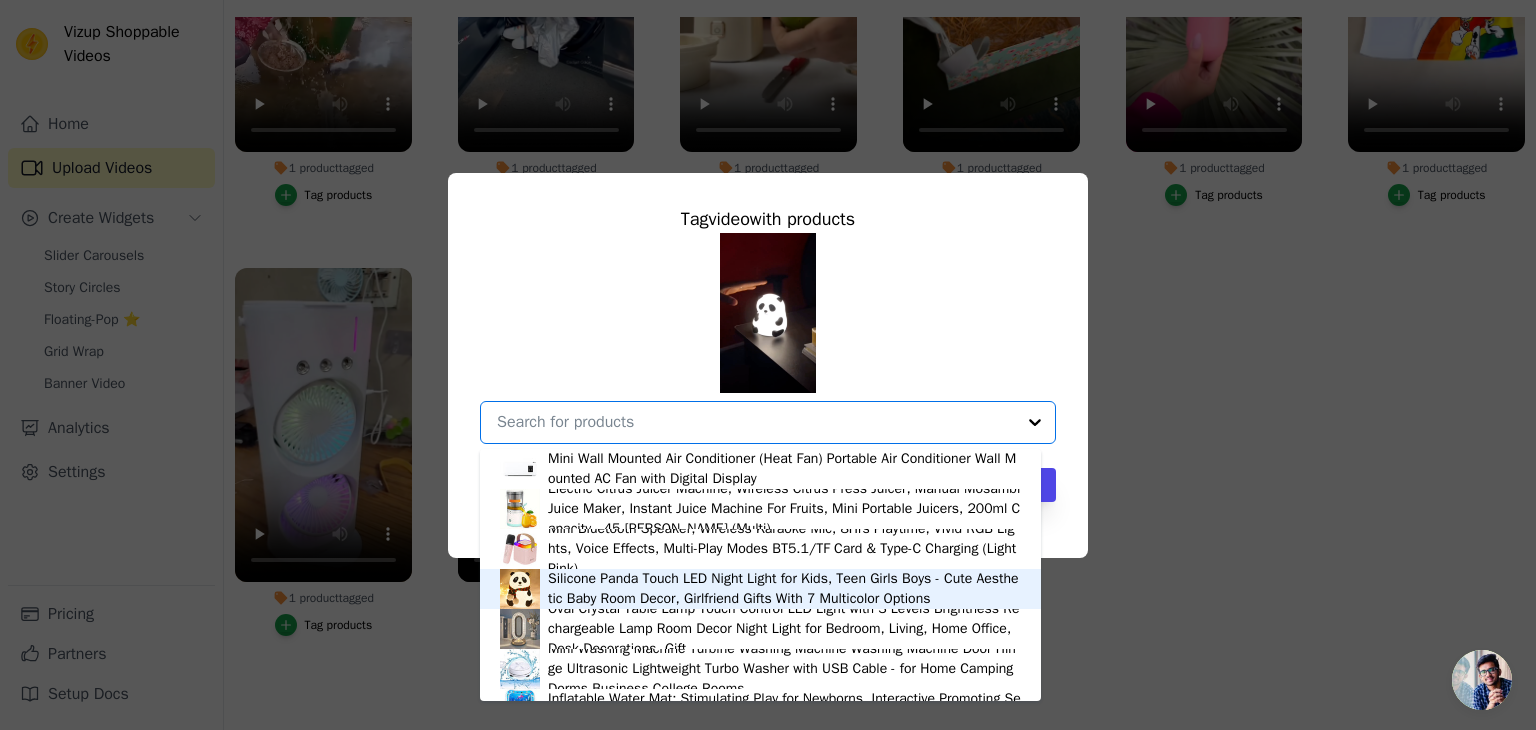 click on "Silicone Panda Touch LED Night Light for Kids, Teen Girls Boys - Cute Aesthetic Baby Room Decor, Girlfriend Gifts With 7 Multicolor Options" at bounding box center [784, 589] 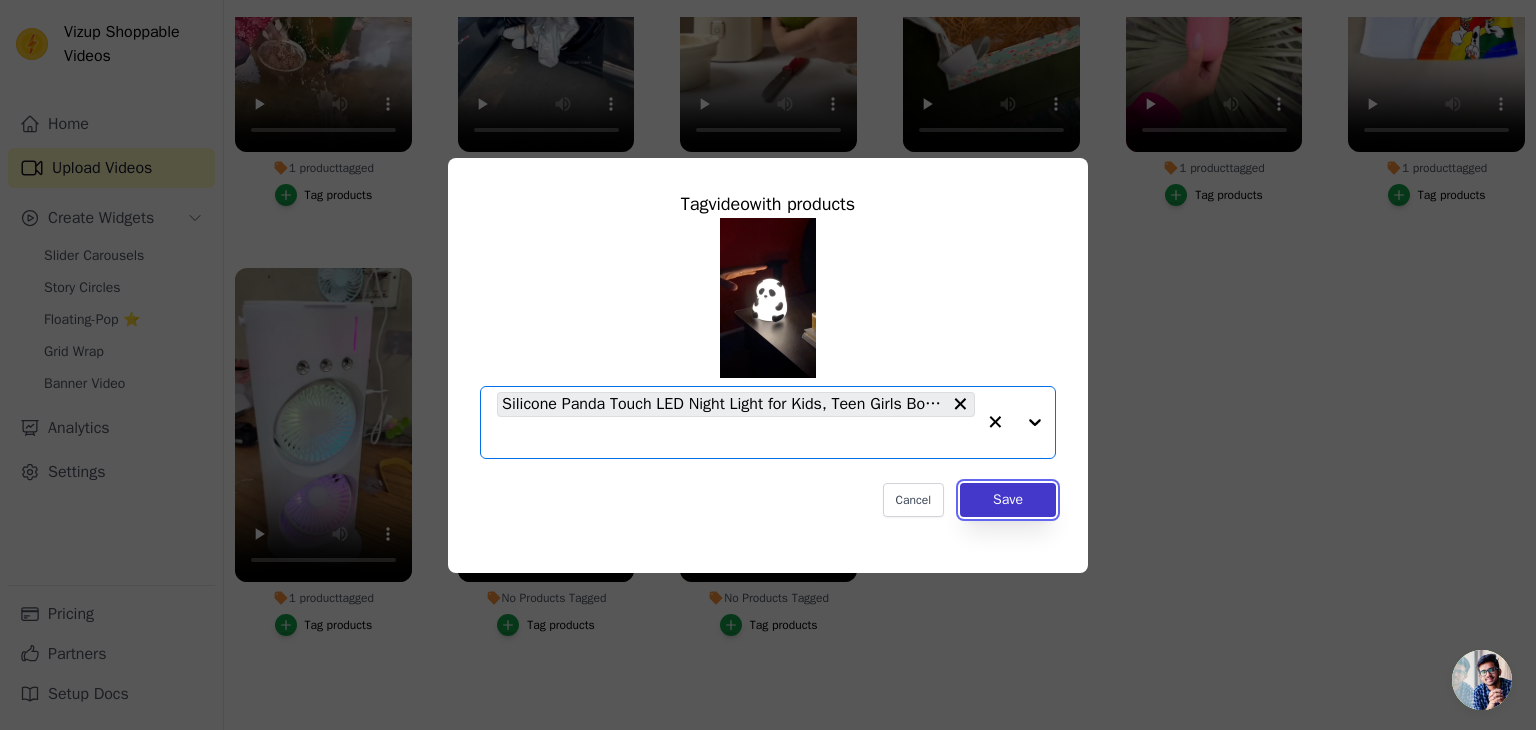 click on "Save" at bounding box center [1008, 500] 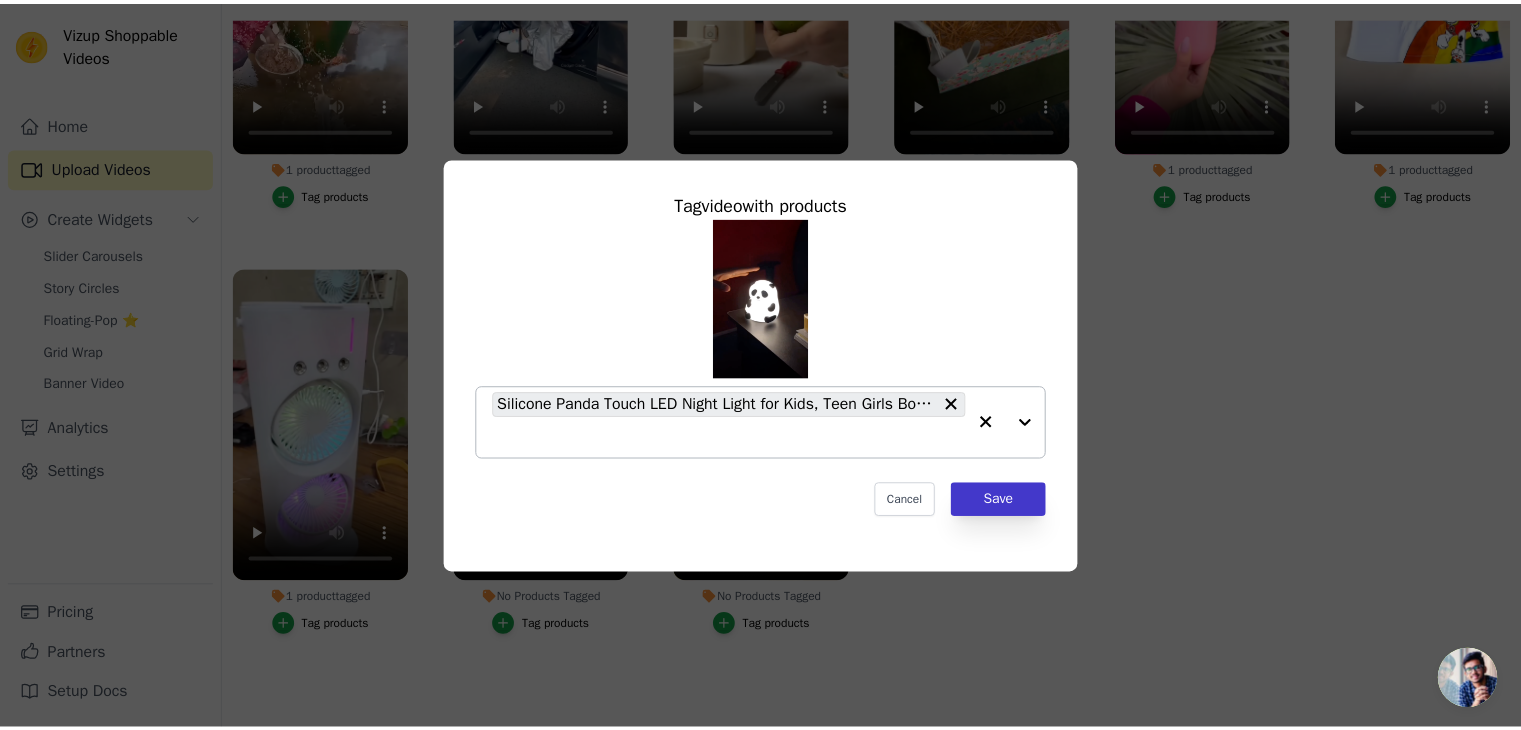 scroll, scrollTop: 203, scrollLeft: 0, axis: vertical 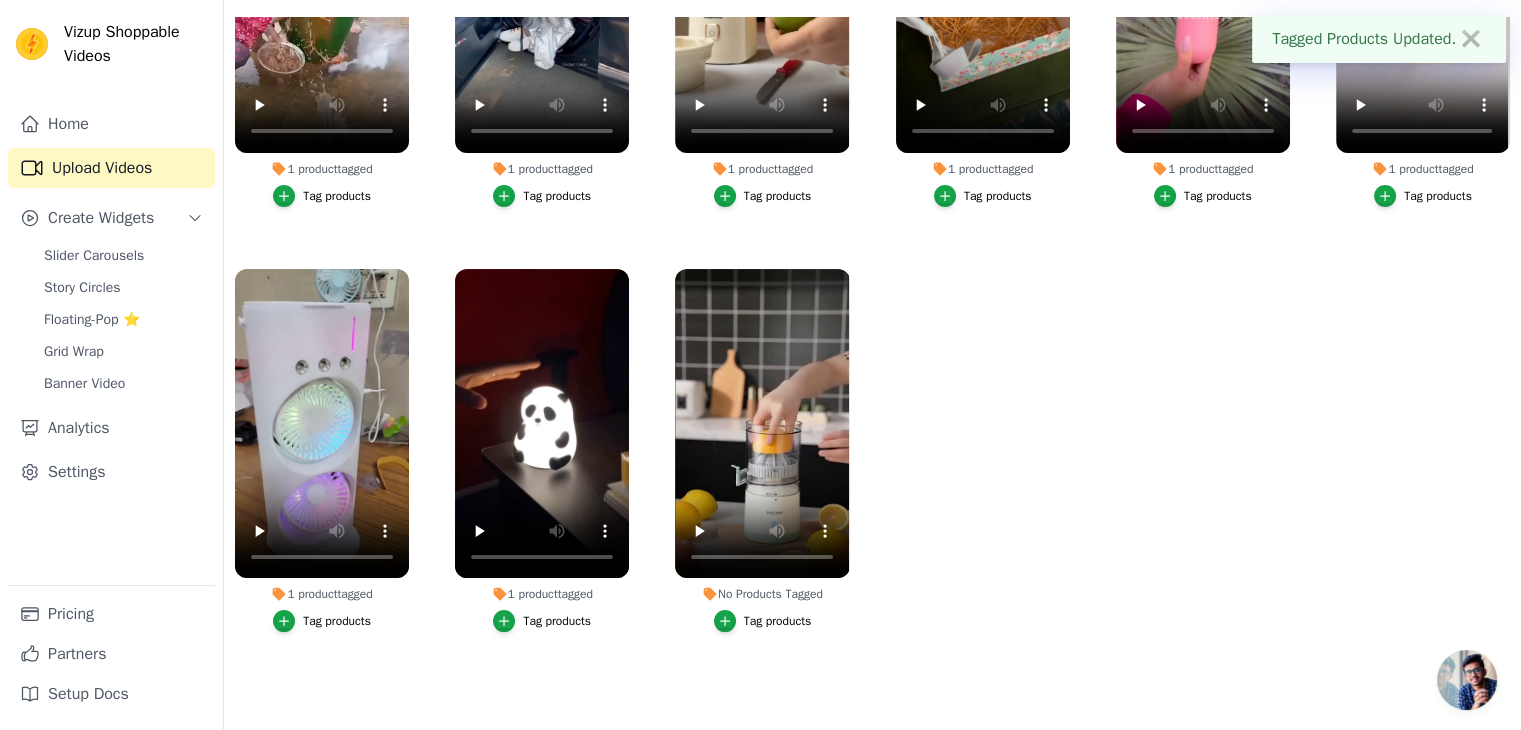 click on "Tag products" at bounding box center (778, 621) 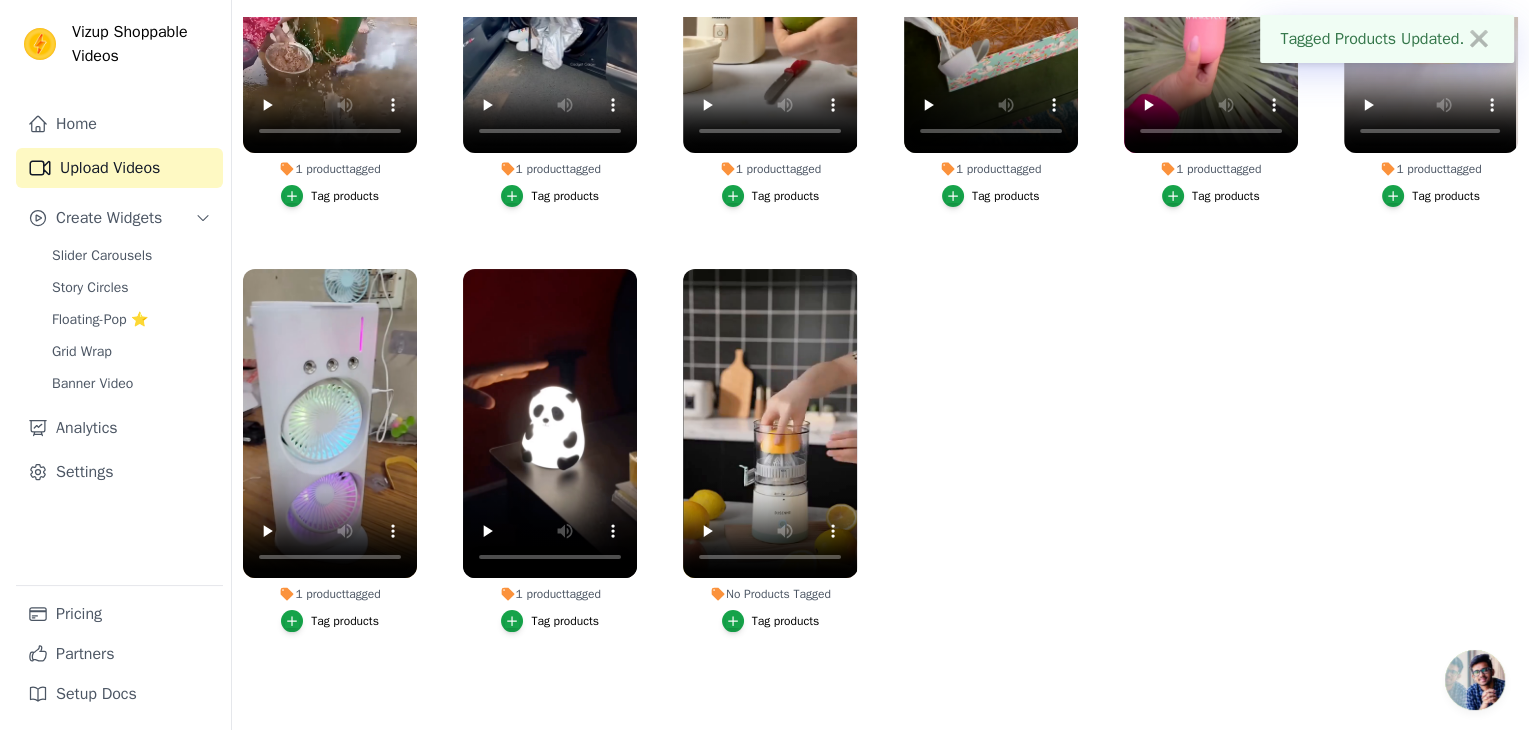 scroll, scrollTop: 0, scrollLeft: 0, axis: both 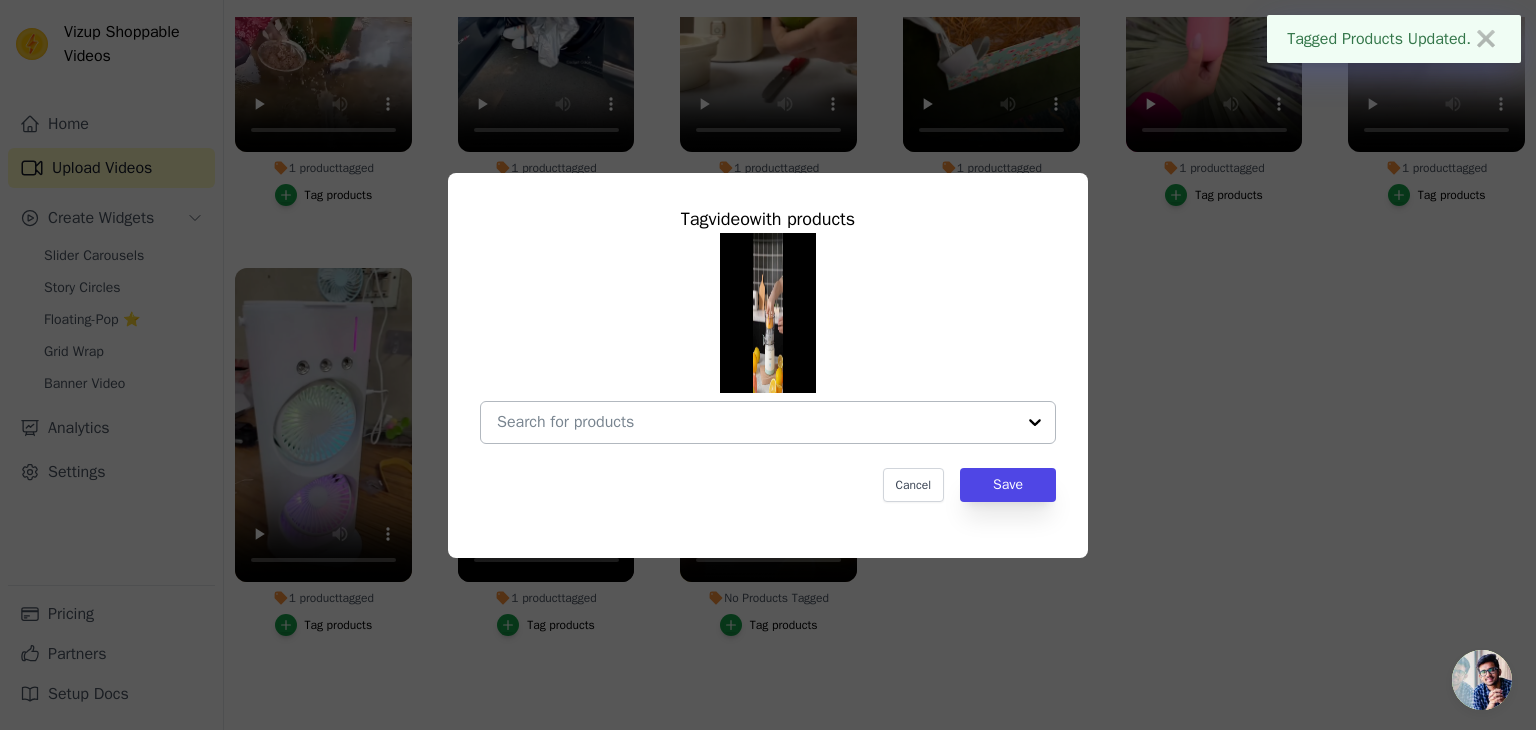 click at bounding box center (756, 422) 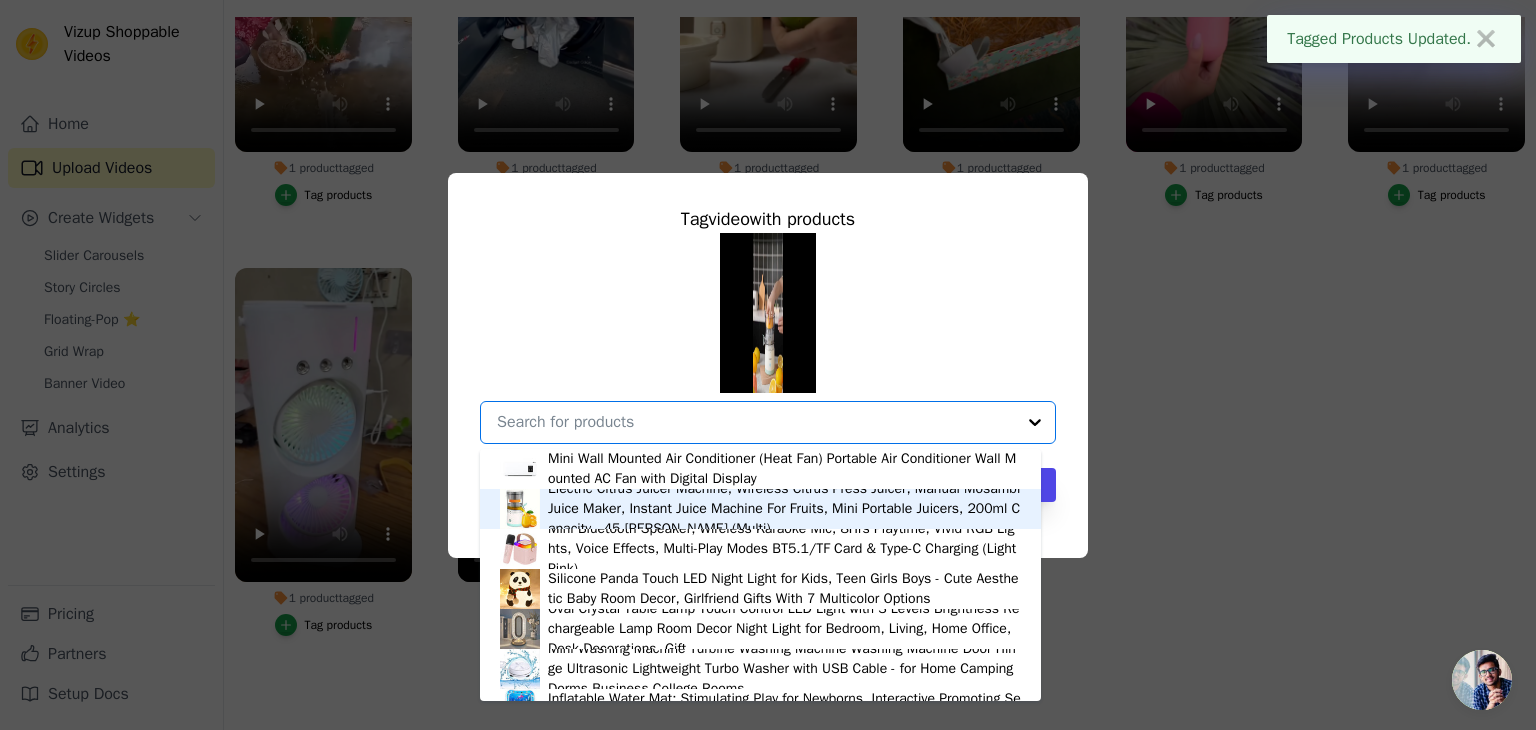 click on "Electric Citrus Juicer Machine, Wireless Citrus Press Juicer, Manual Mosambi Juice Maker, Instant Juice Machine For Fruits, Mini Portable Juicers, 200ml Capacity - 45 Watts (Multi)" at bounding box center (784, 509) 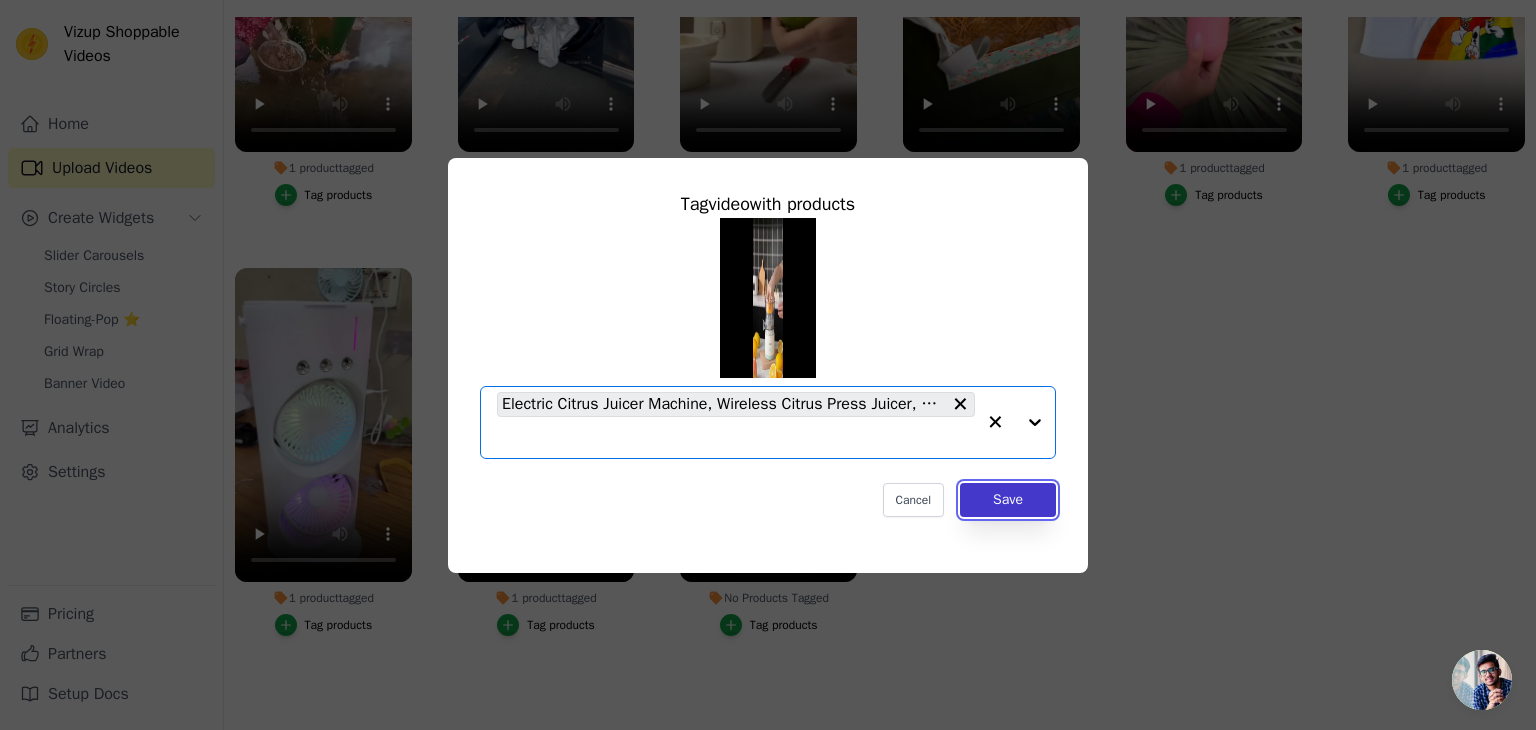 click on "Save" at bounding box center [1008, 500] 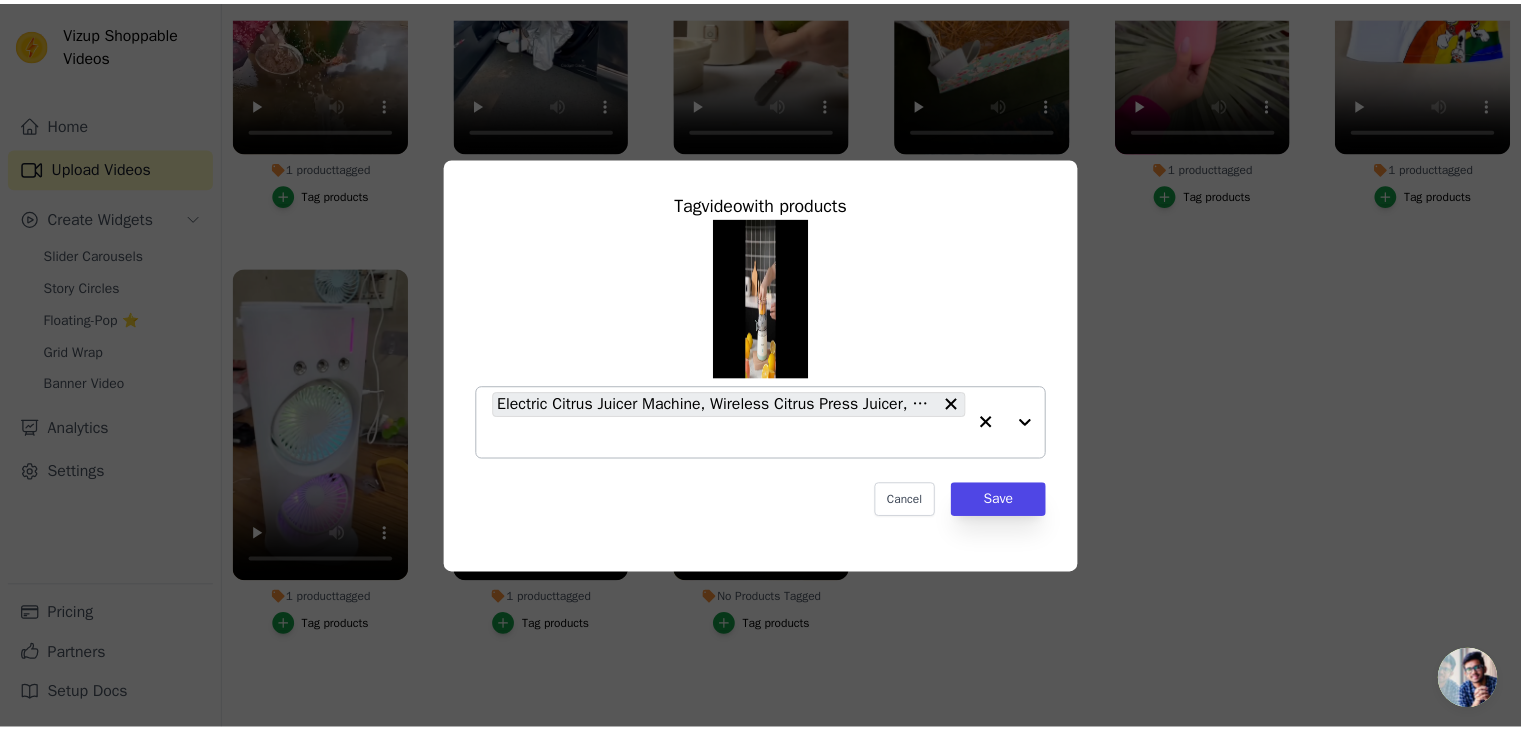 scroll, scrollTop: 203, scrollLeft: 0, axis: vertical 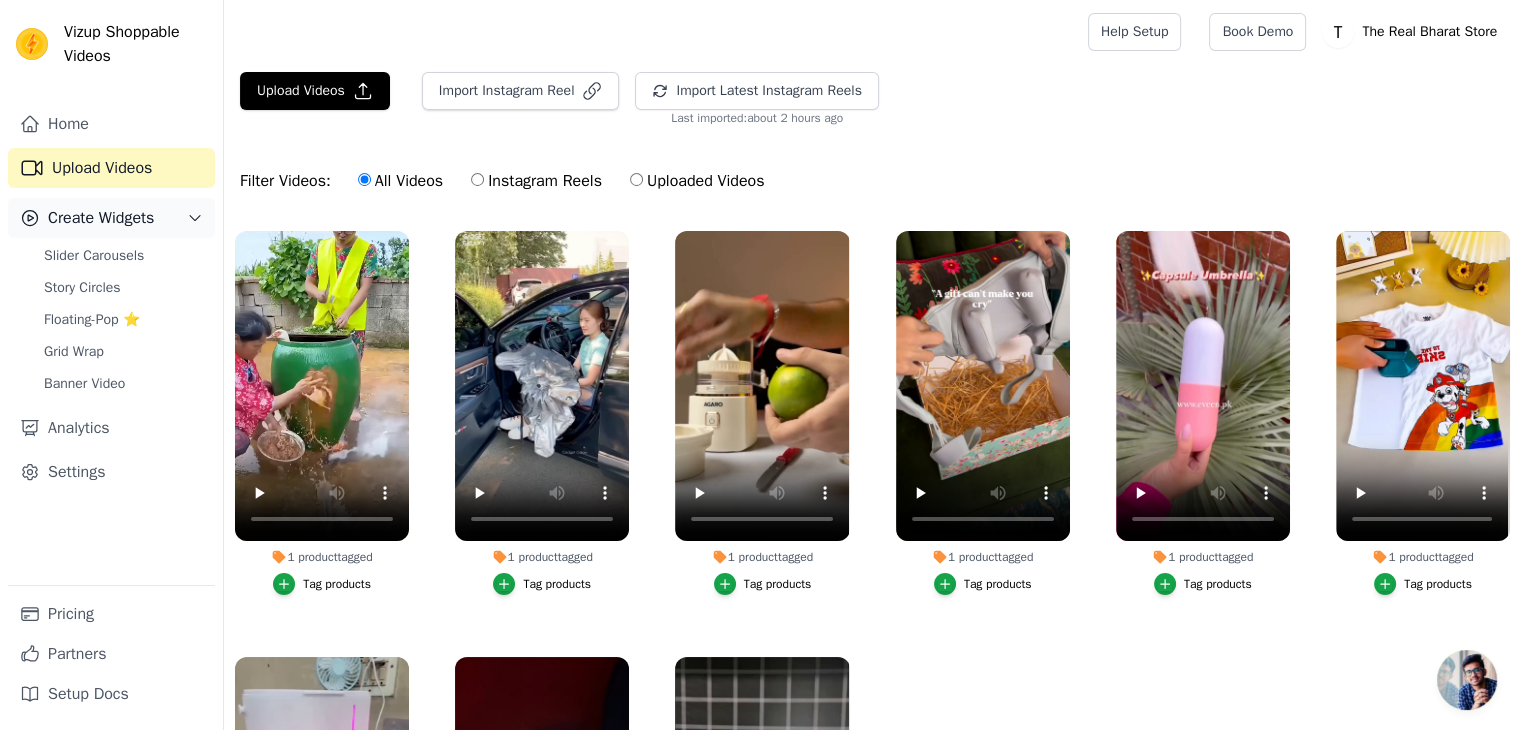 click on "Create Widgets" at bounding box center [111, 218] 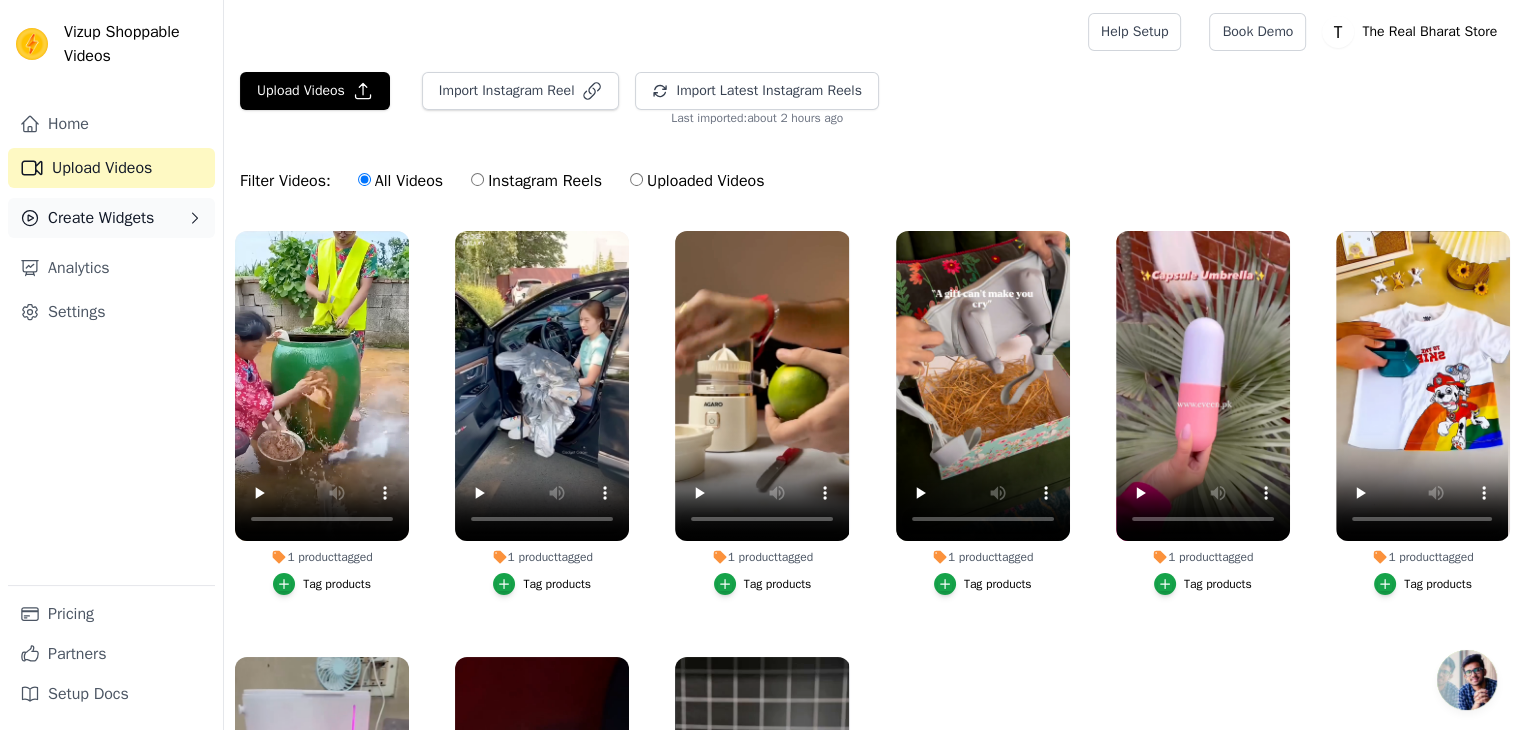 click on "Create Widgets" at bounding box center [101, 218] 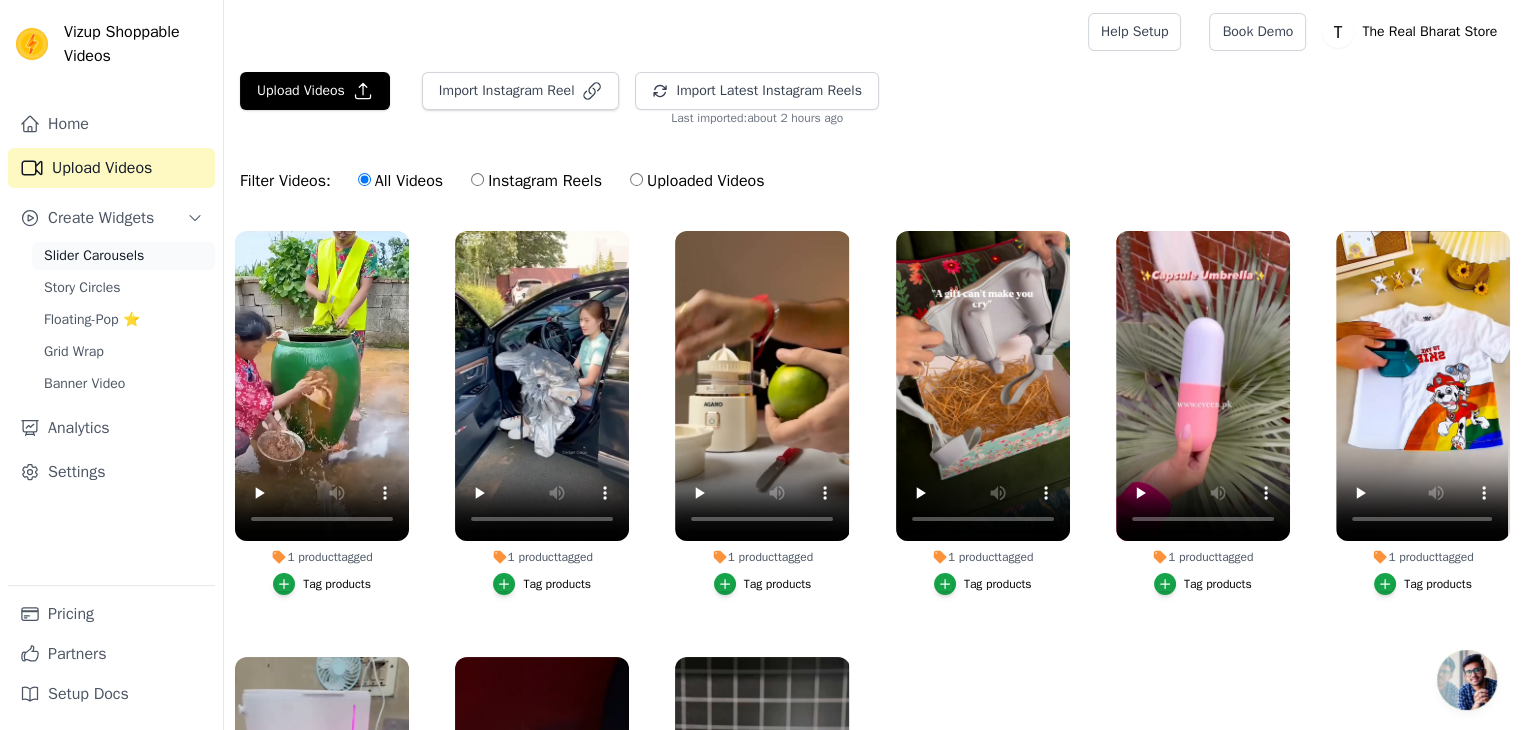 click on "Slider Carousels" at bounding box center [94, 256] 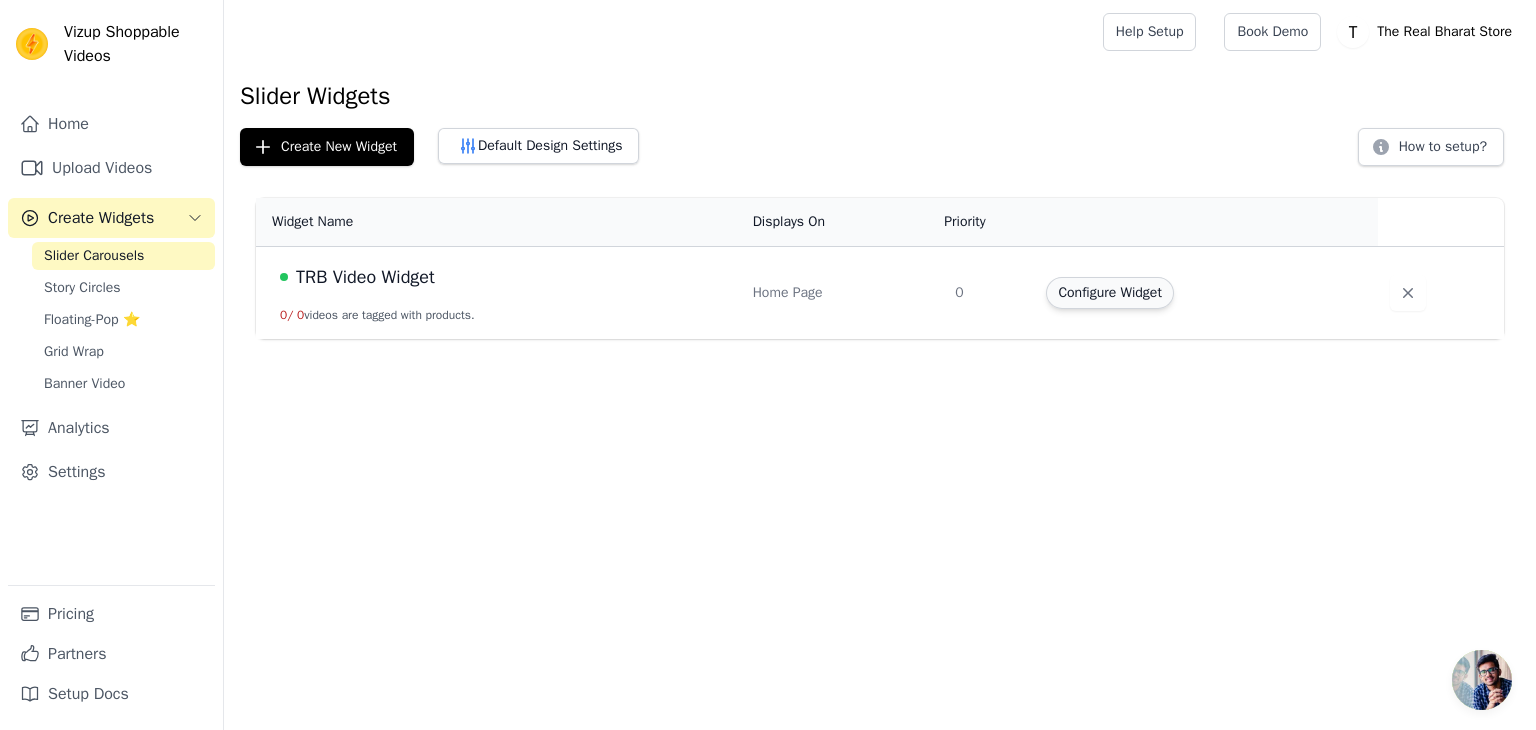click on "Configure Widget" at bounding box center [1109, 293] 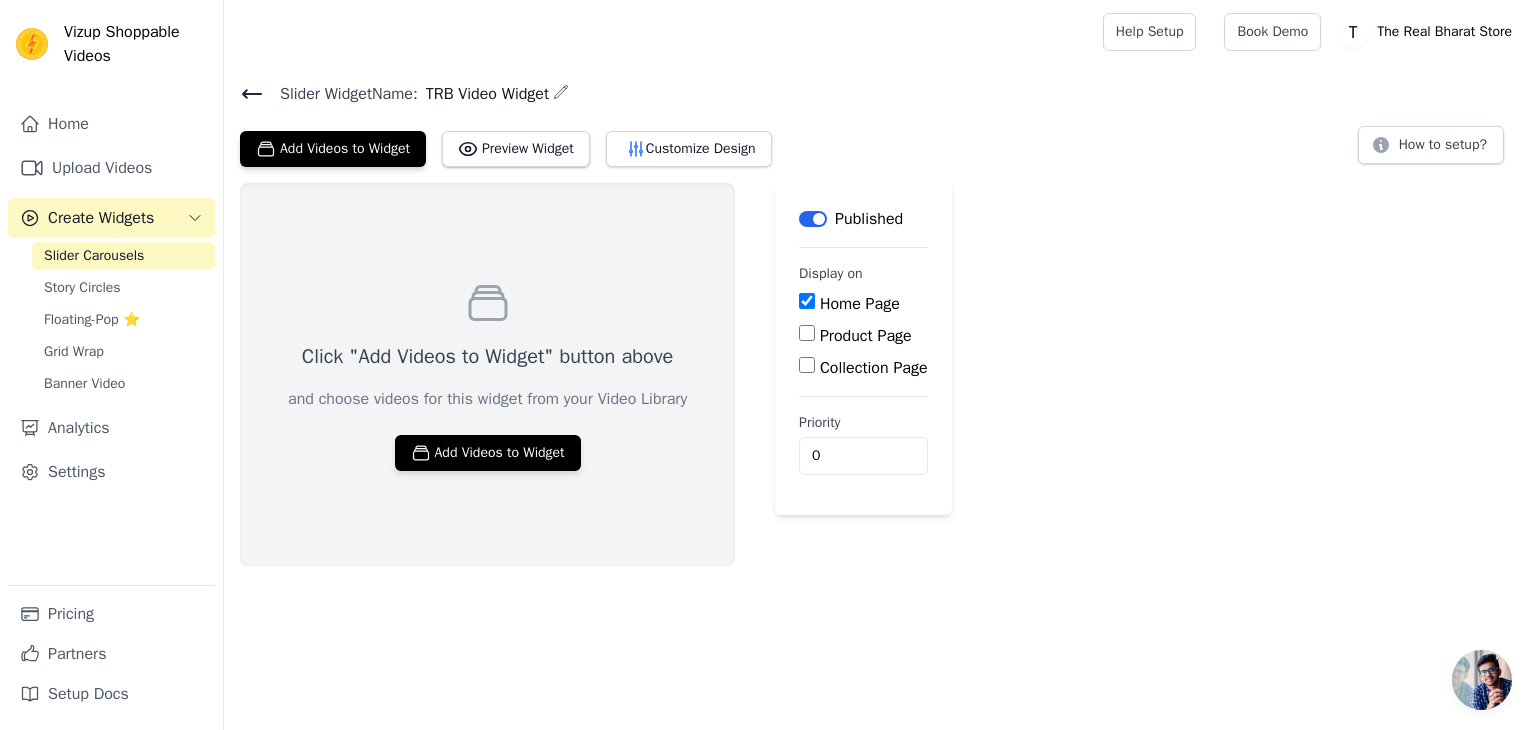 click on "Click "Add Videos to Widget" button above   and choose videos for this widget from your Video Library
Add Videos to Widget" at bounding box center (487, 375) 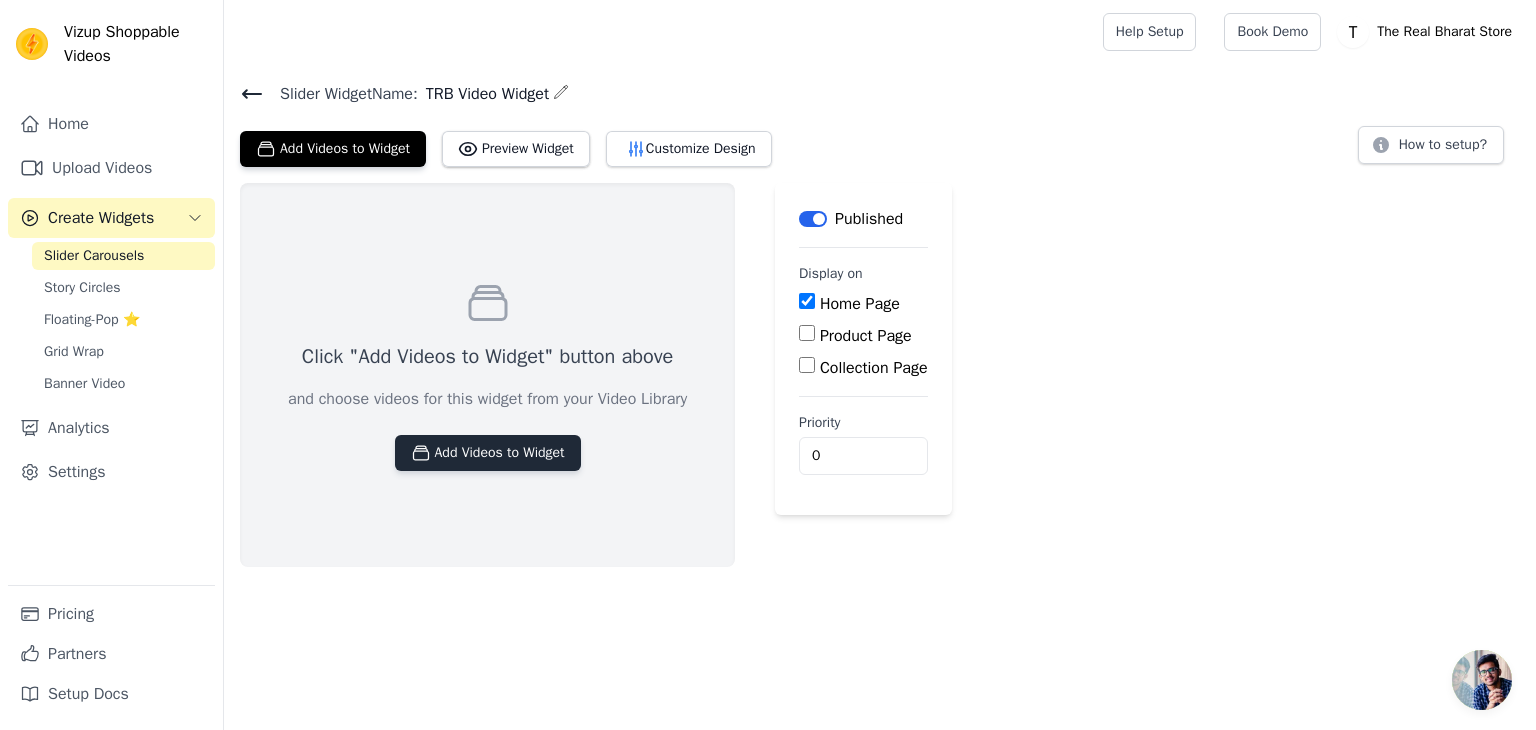 click on "Add Videos to Widget" at bounding box center [488, 453] 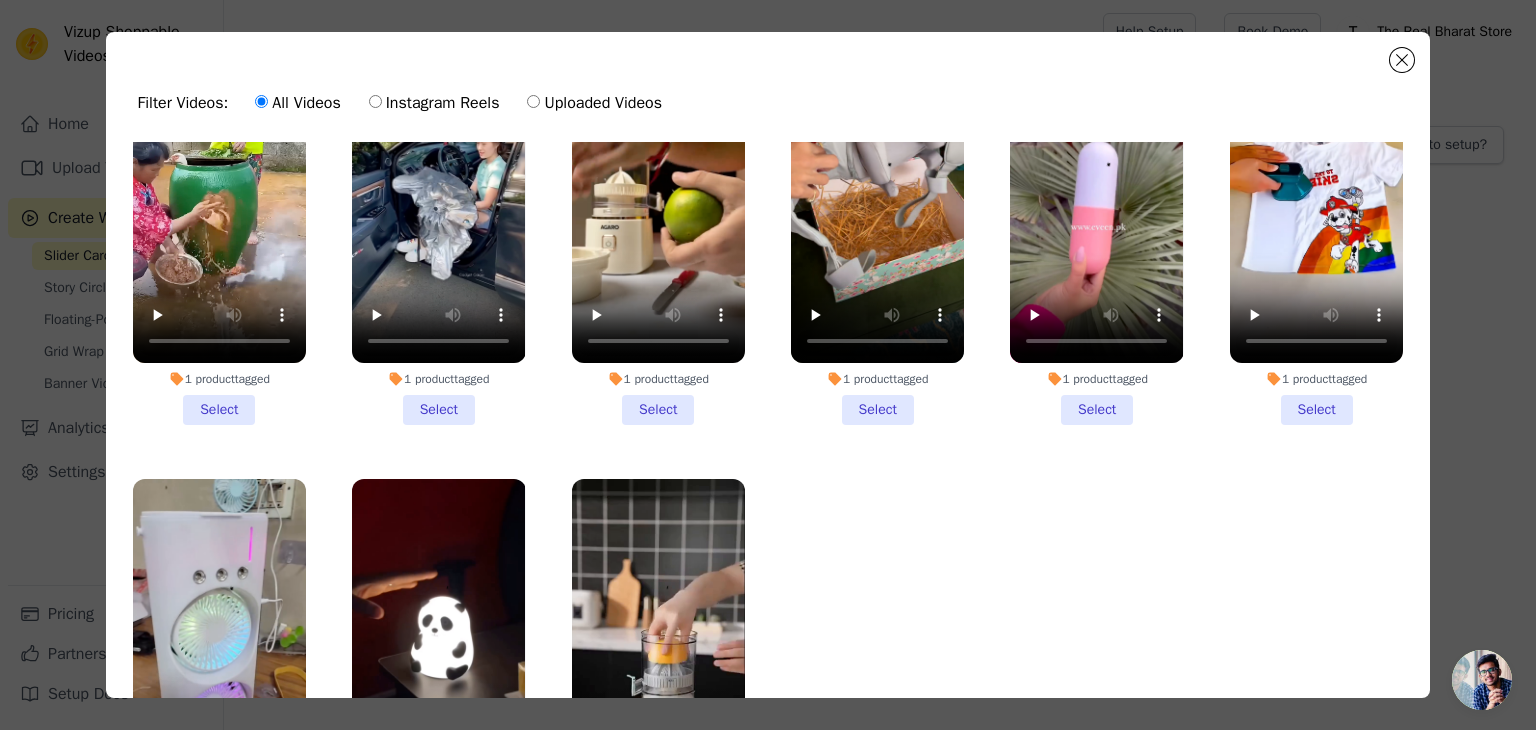 scroll, scrollTop: 178, scrollLeft: 0, axis: vertical 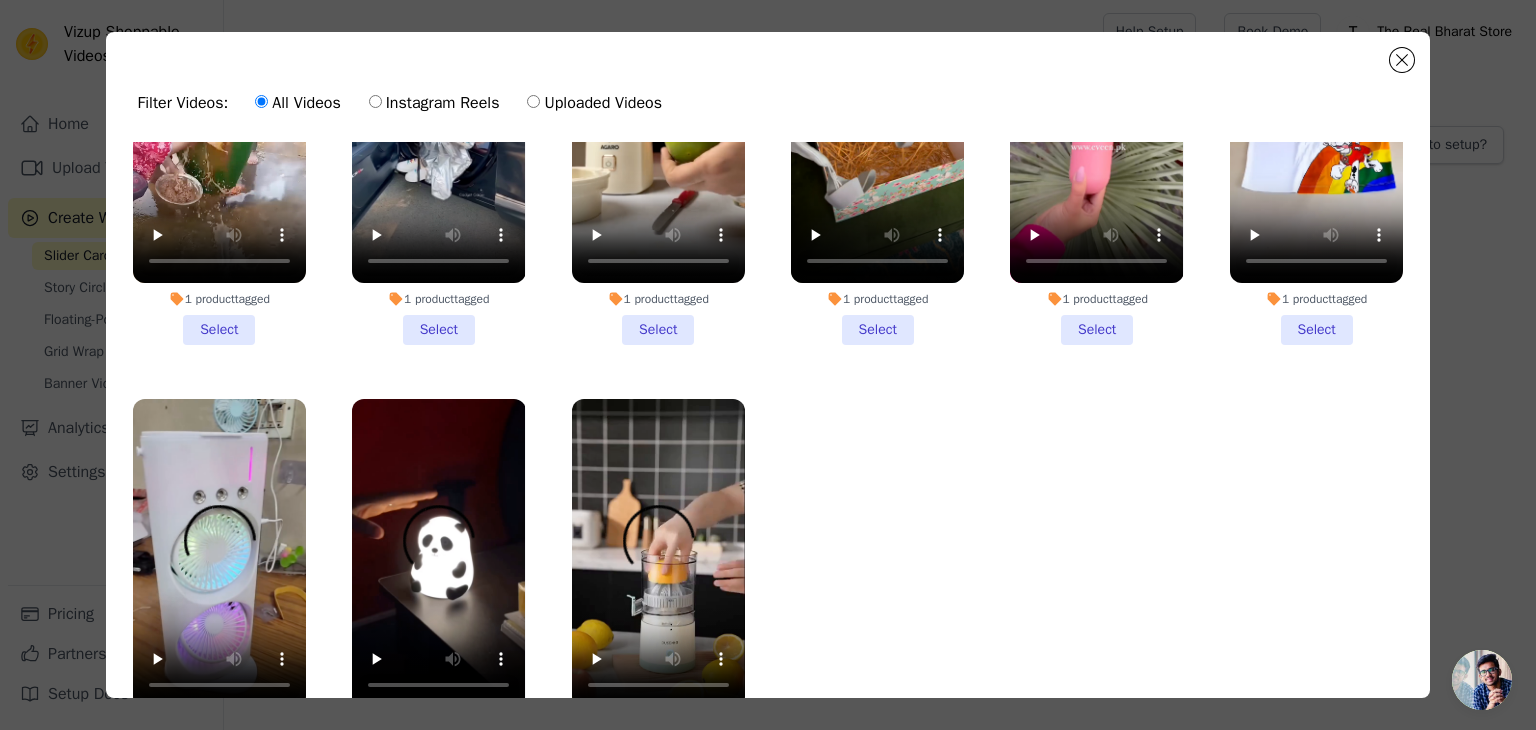 click on "1   product  tagged     Select" at bounding box center (219, 160) 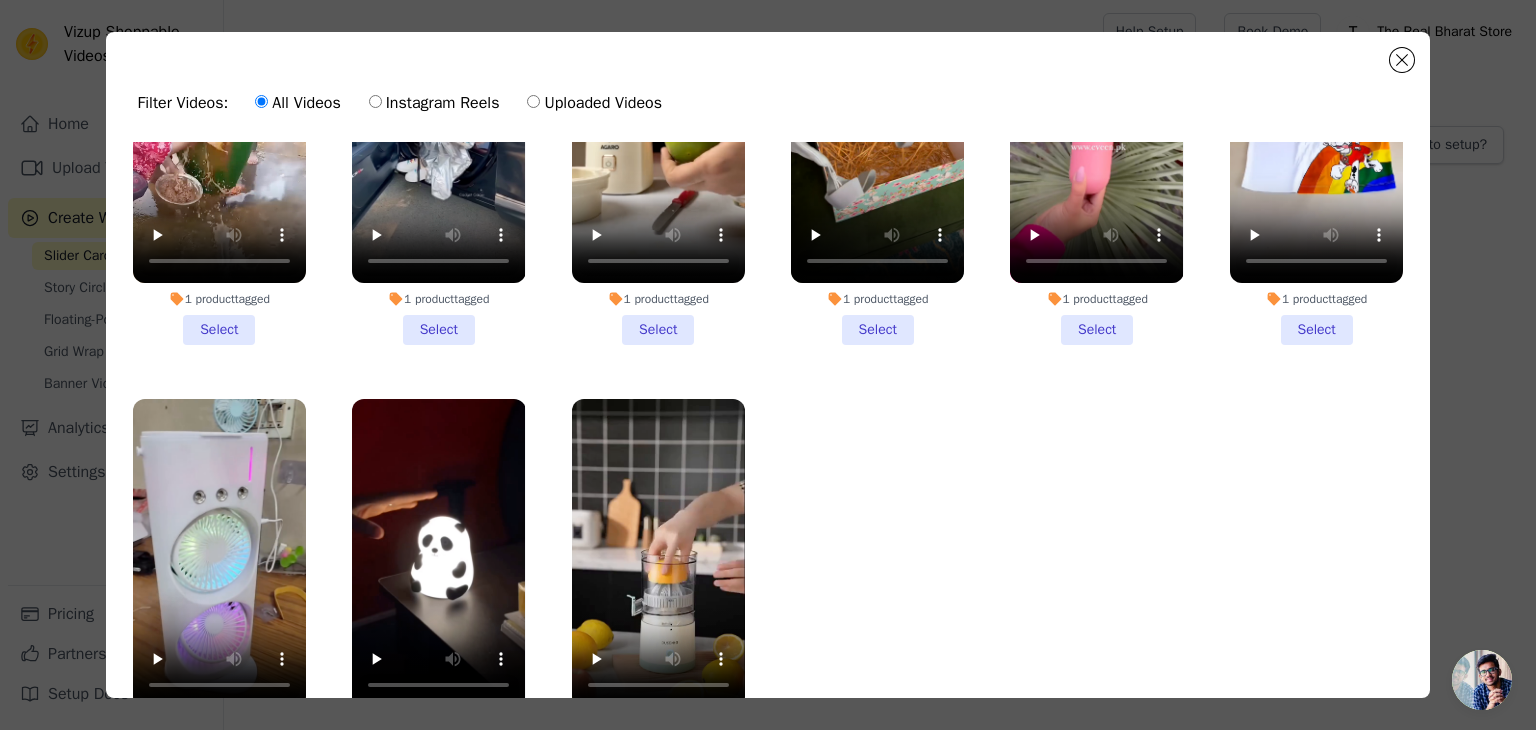 click on "1   product  tagged     Select" at bounding box center [0, 0] 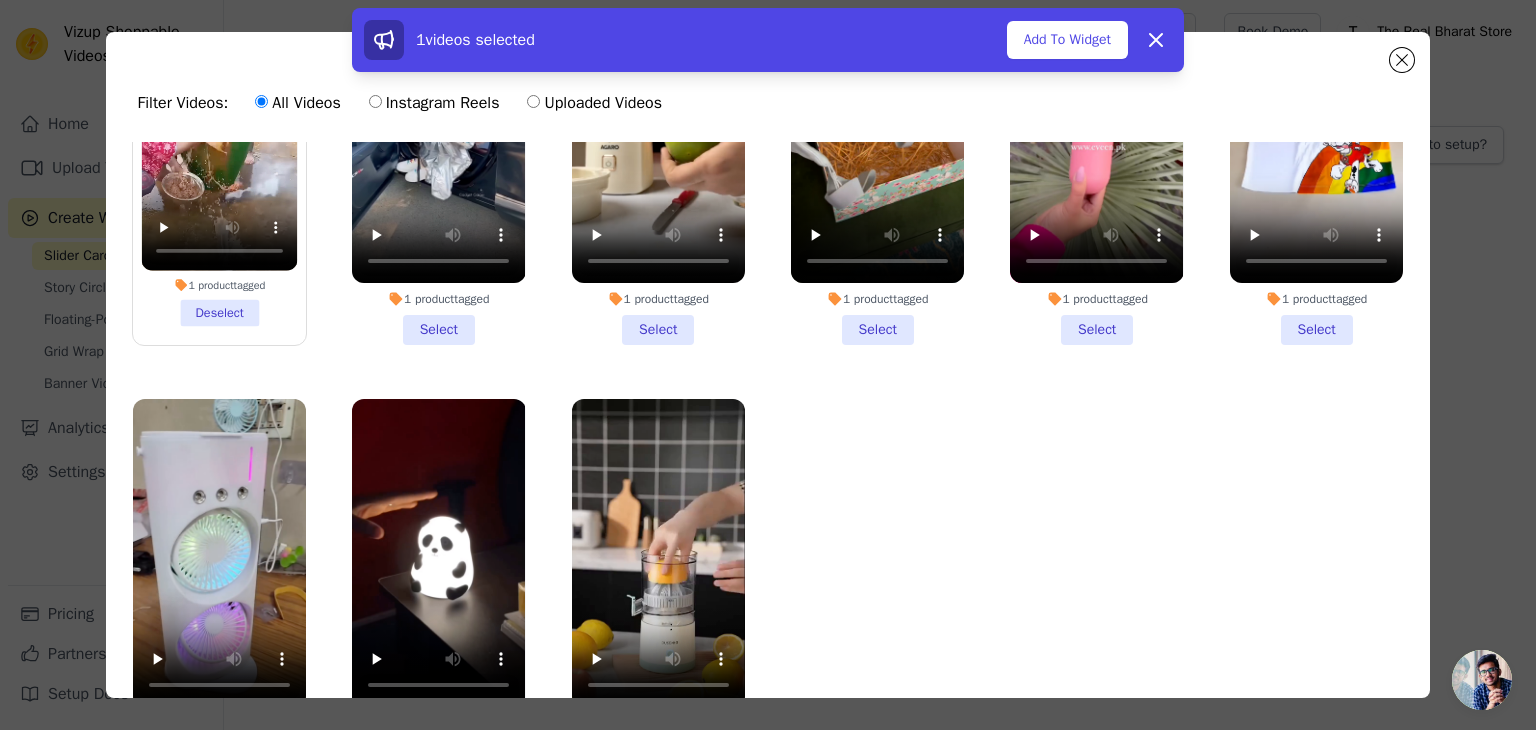 click on "1   product  tagged     Select" at bounding box center [438, 160] 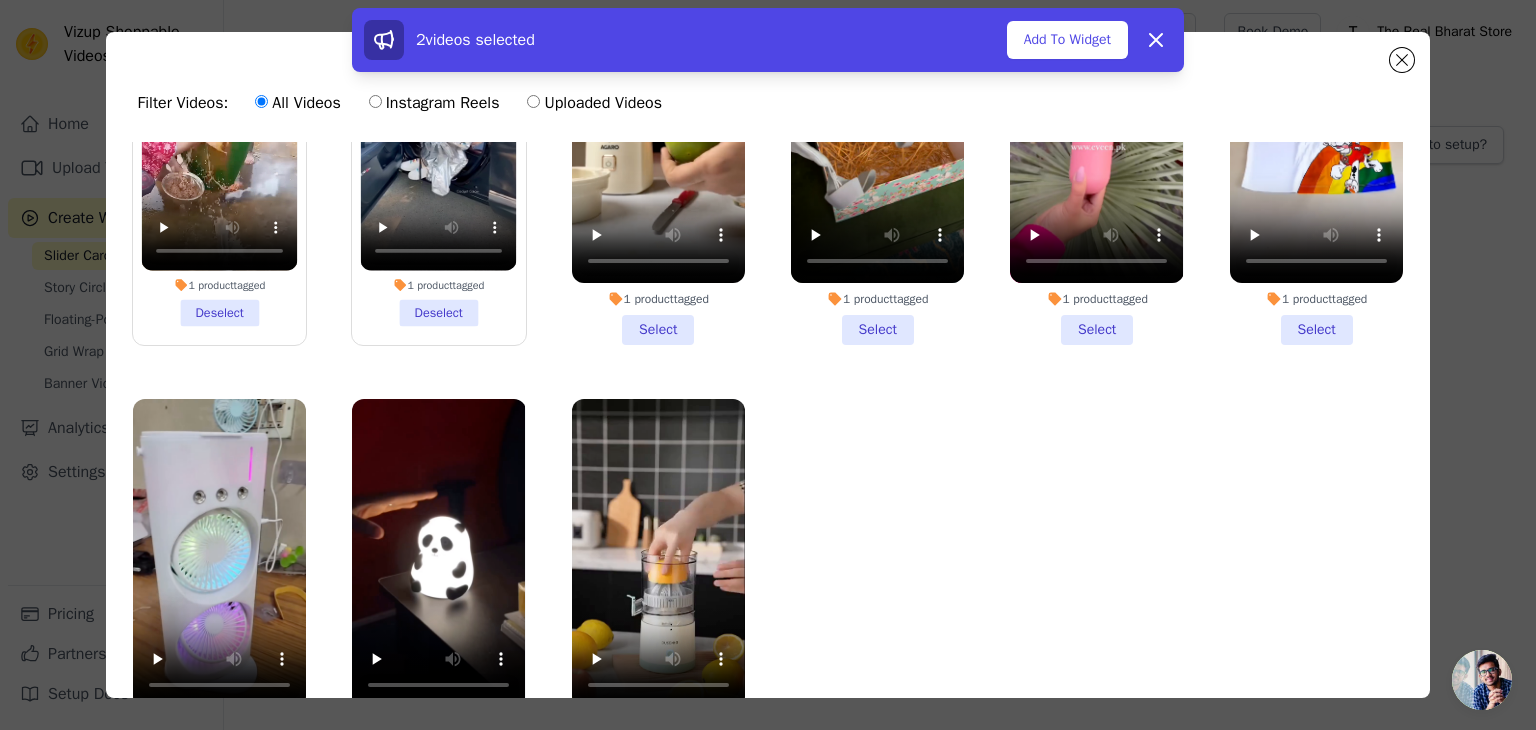 click on "1   product  tagged     Select" at bounding box center (658, 160) 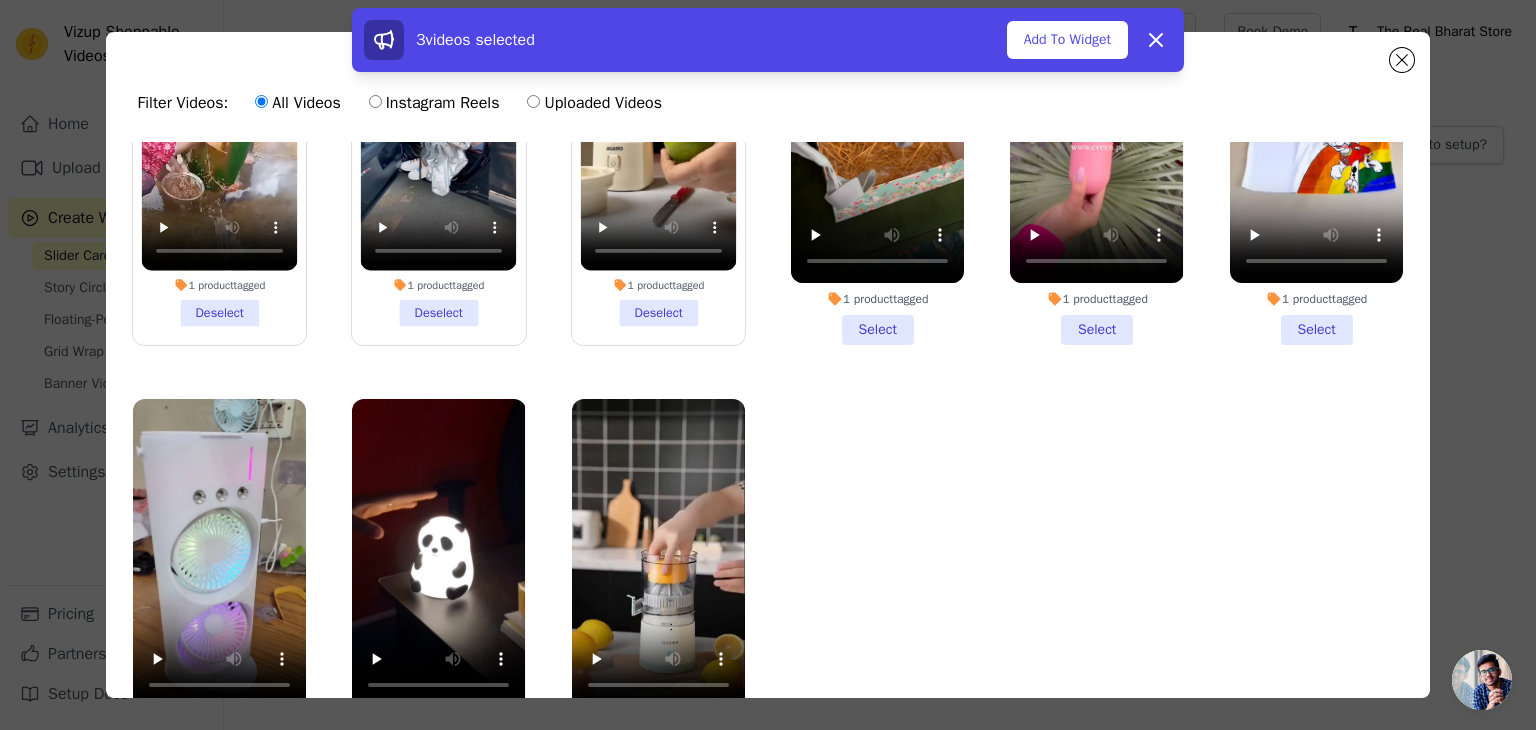 click on "1   product  tagged     Select" at bounding box center (877, 160) 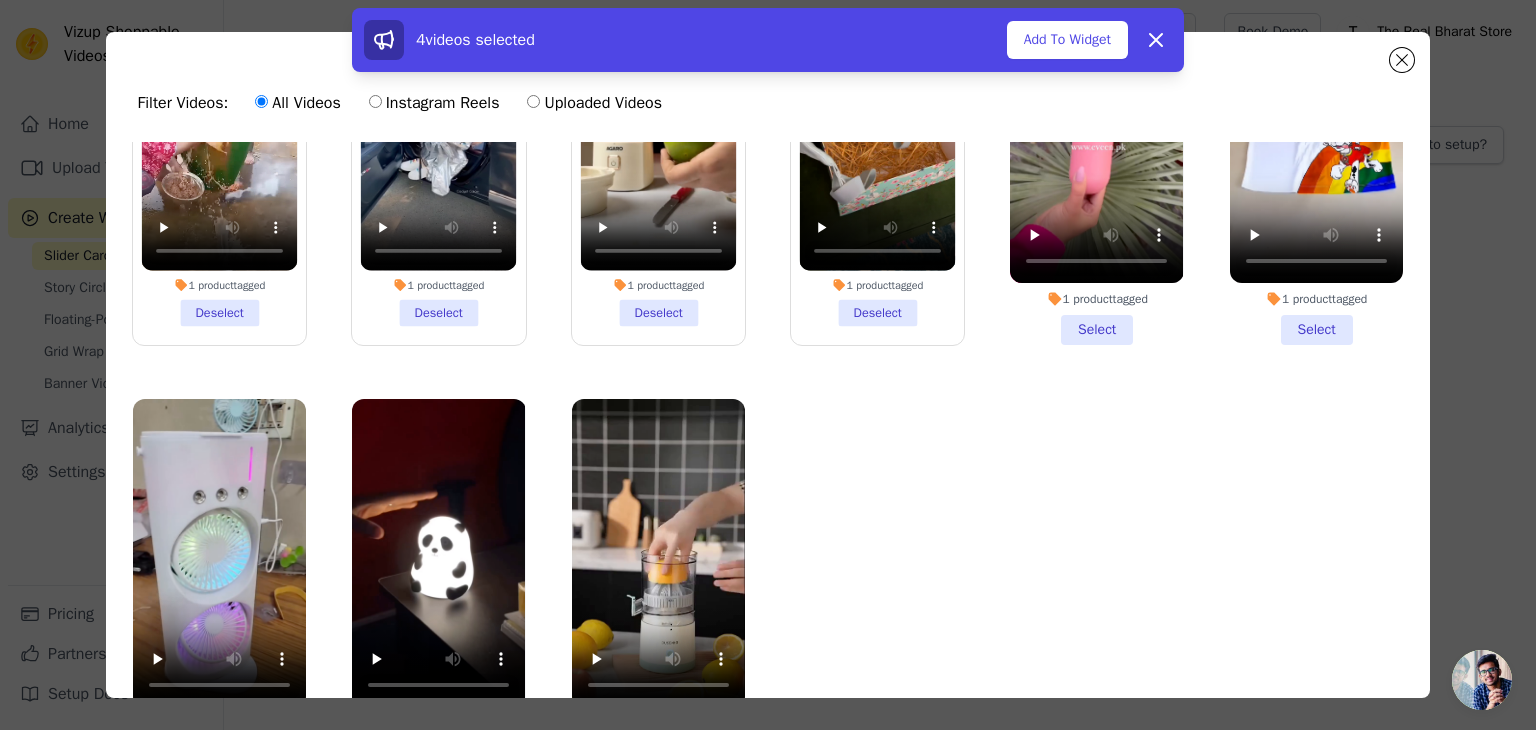 click on "1   product  tagged     Select" at bounding box center (1096, 160) 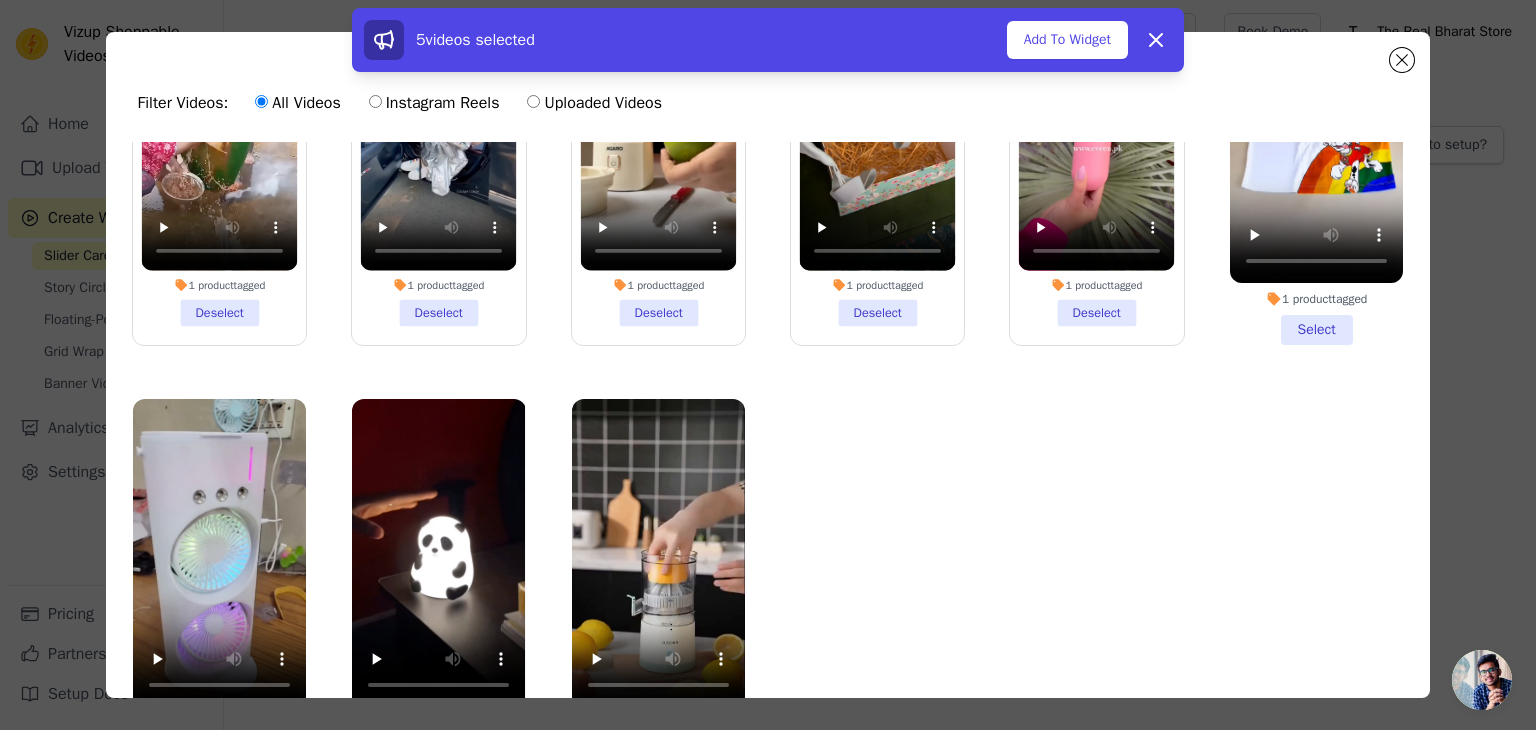 click on "1   product  tagged     Select" at bounding box center (1316, 160) 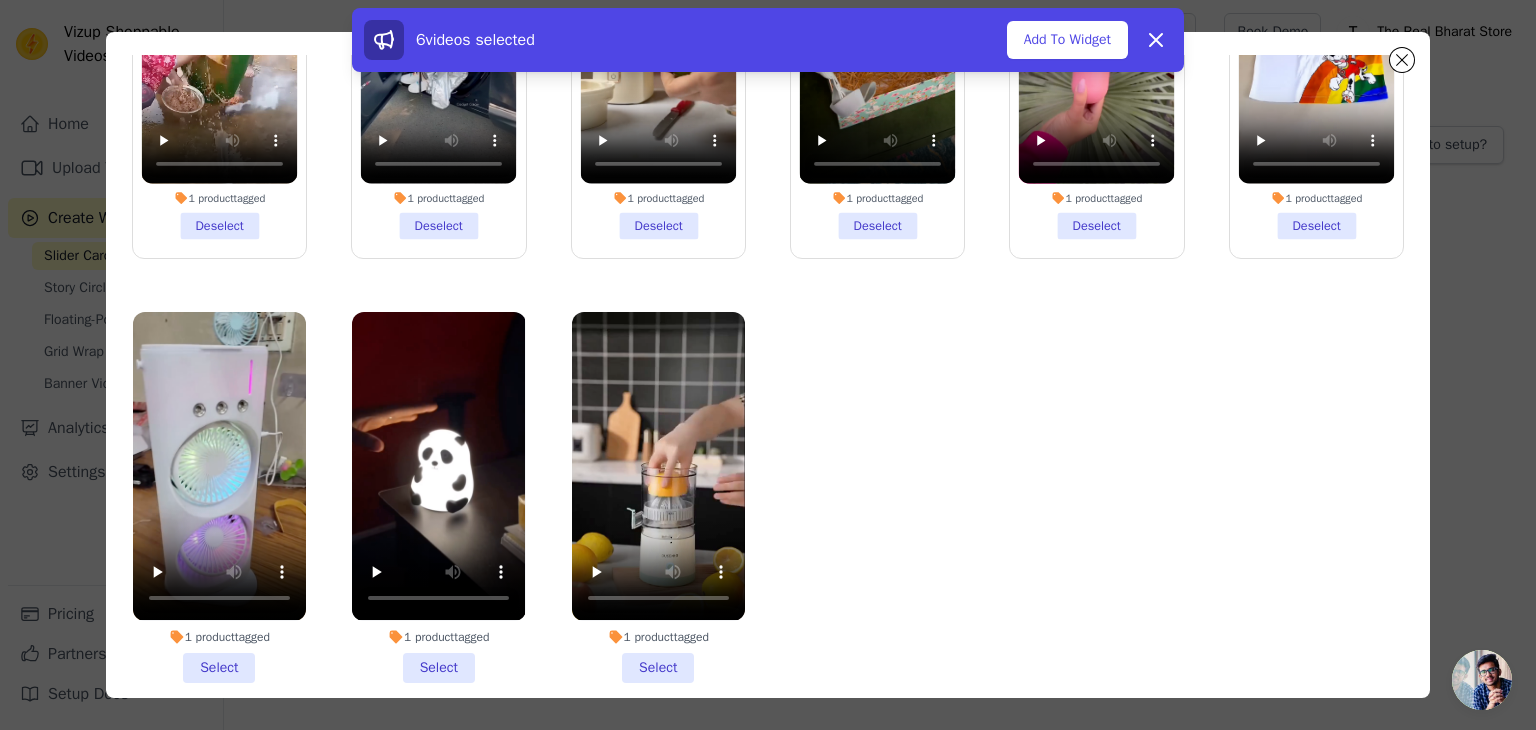 scroll, scrollTop: 173, scrollLeft: 0, axis: vertical 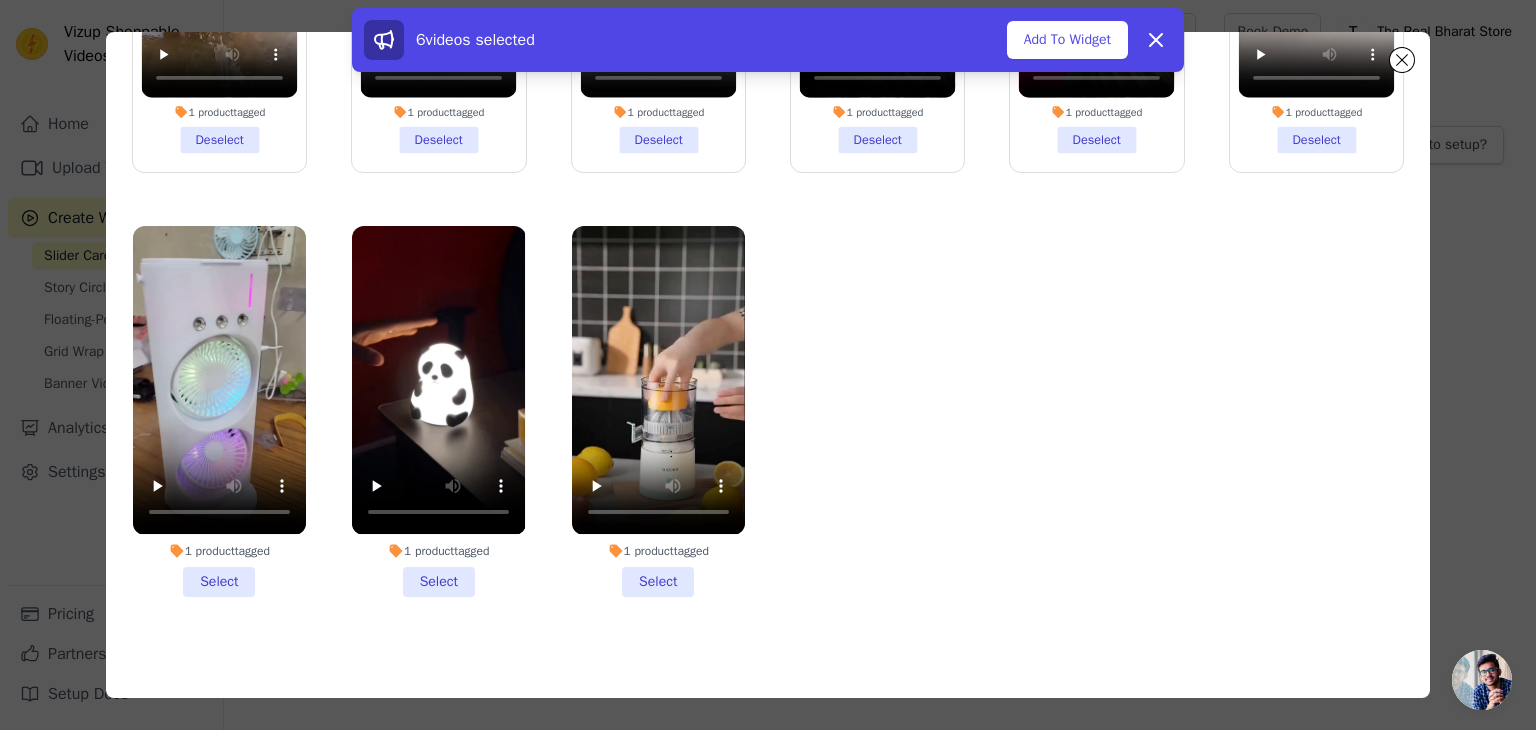 click on "1   product  tagged     Select" at bounding box center [219, 411] 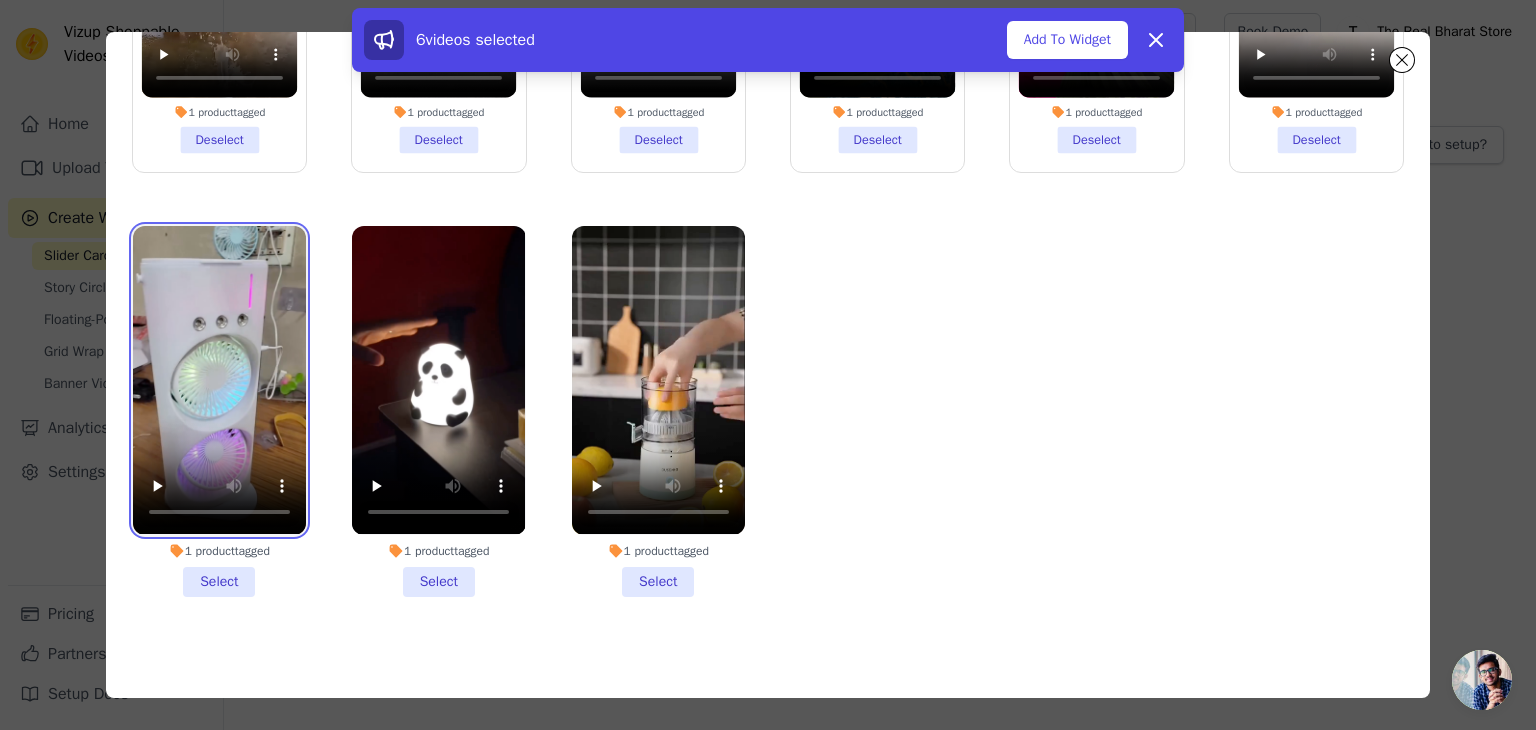 click at bounding box center (219, 380) 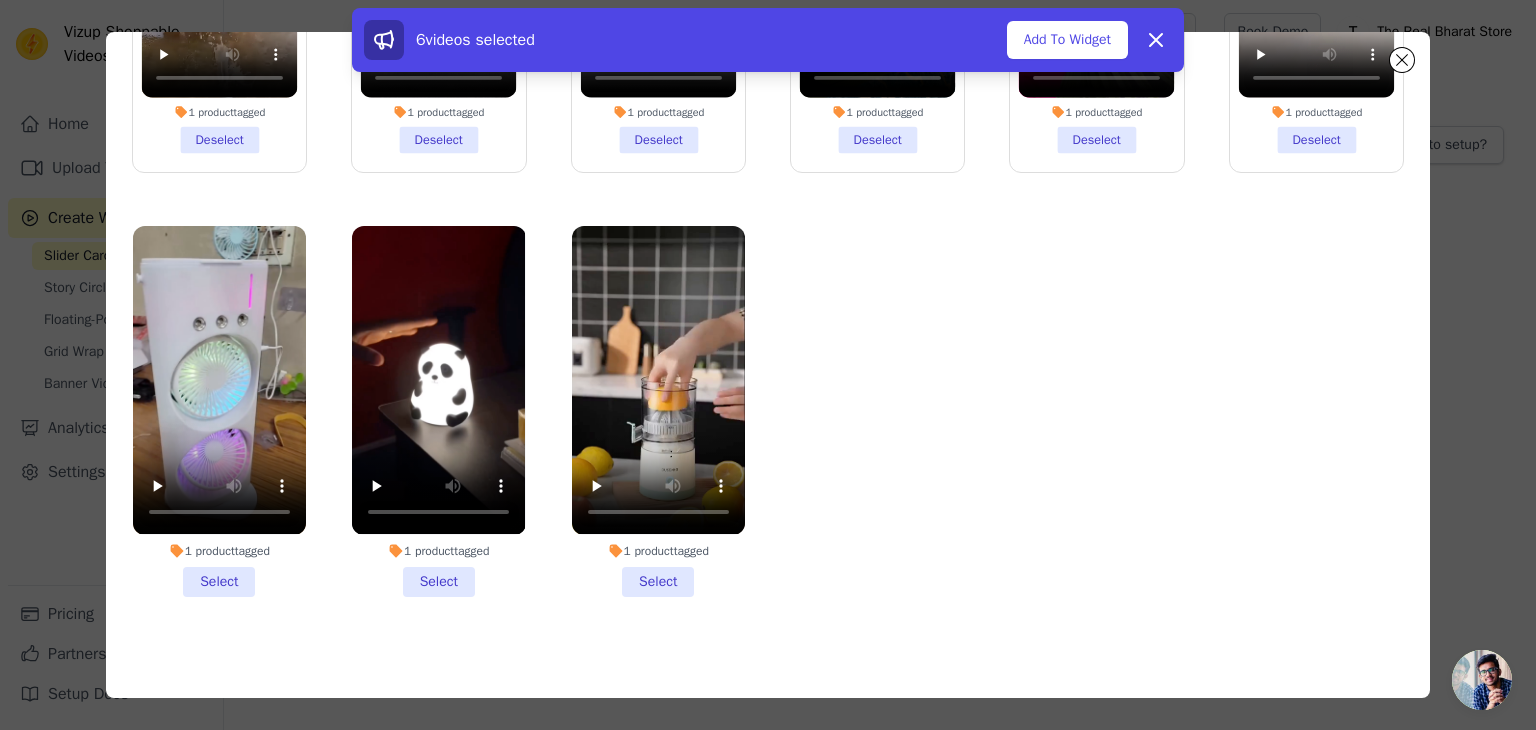 click on "1   product  tagged     Select" at bounding box center (219, 411) 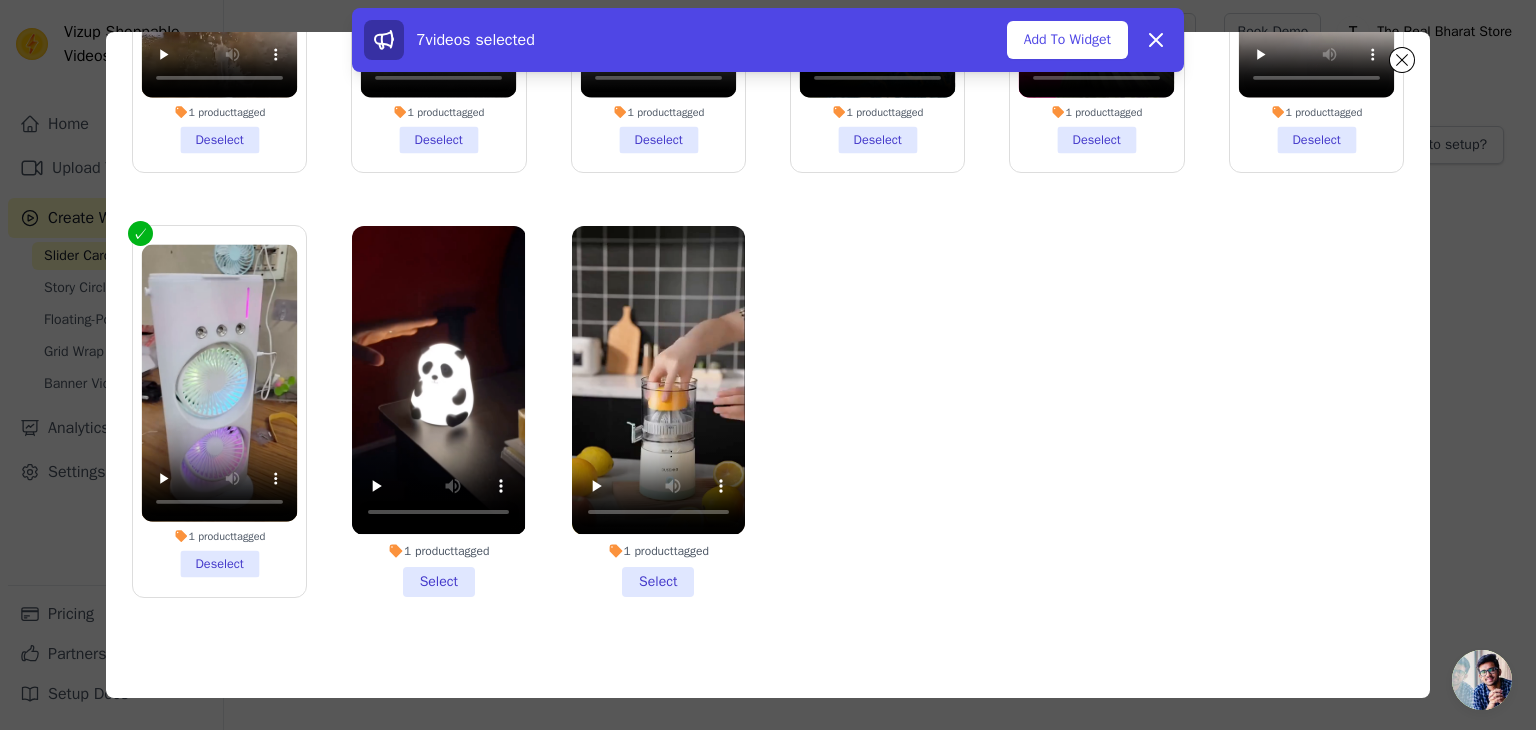 click on "1   product  tagged     Select" at bounding box center [438, 411] 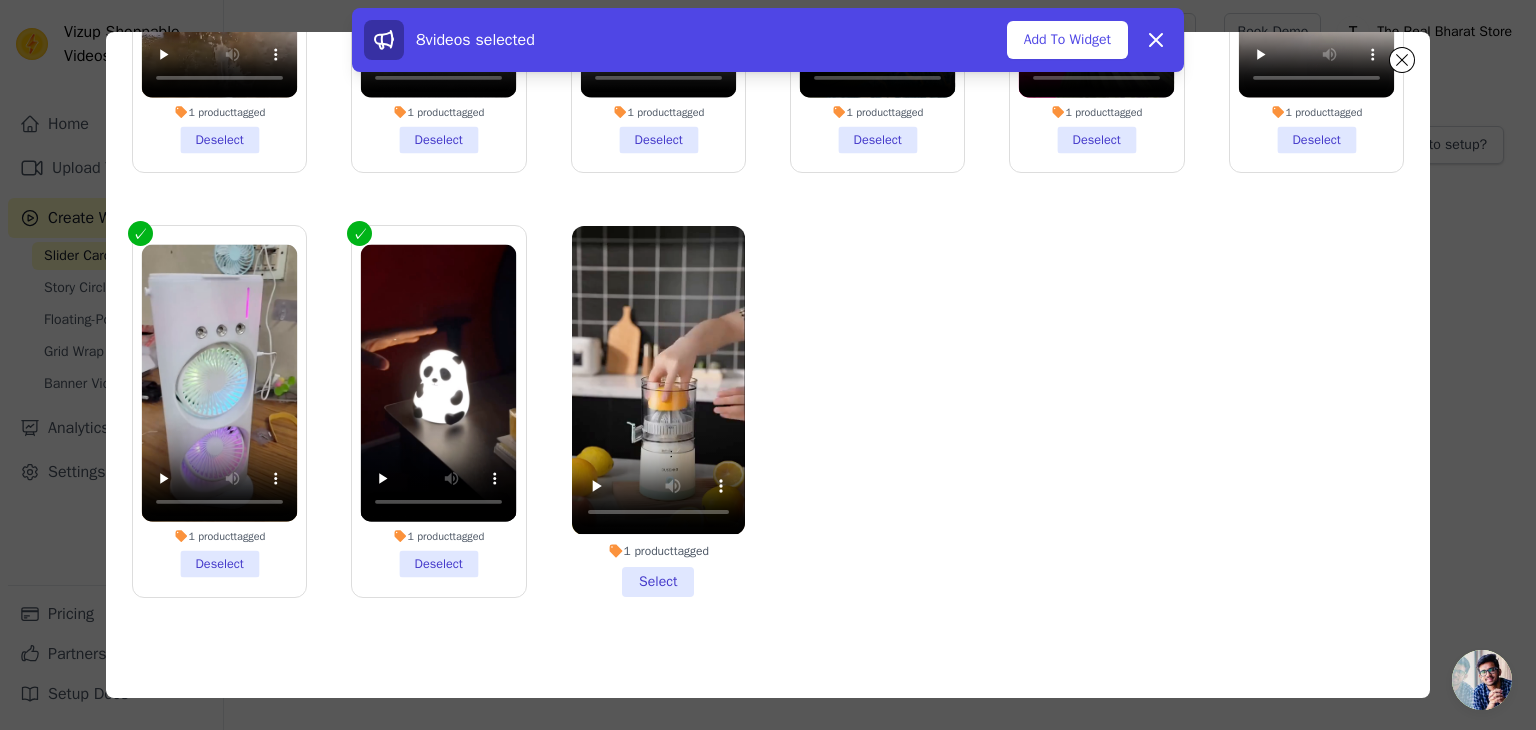 click on "1   product  tagged     Select" at bounding box center (658, 411) 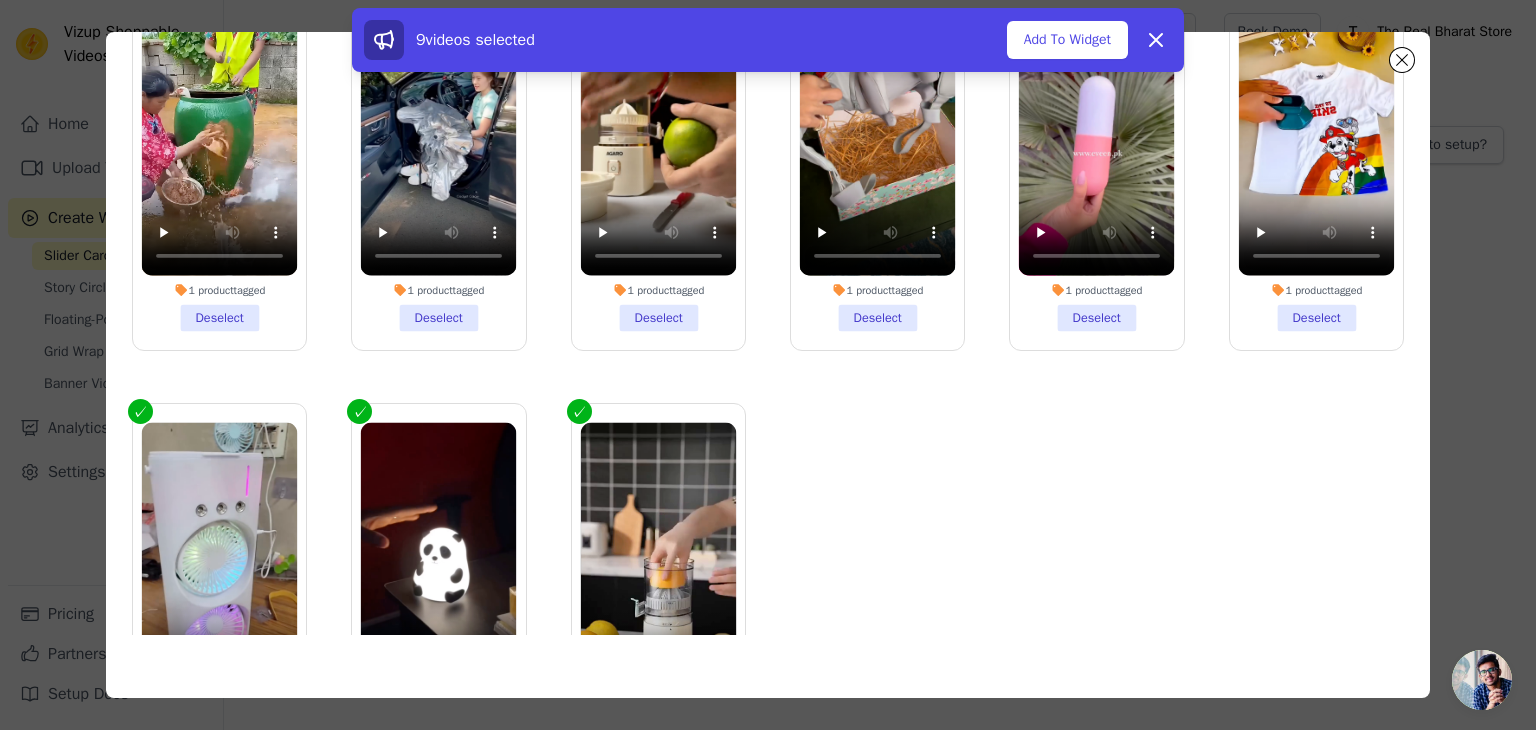scroll, scrollTop: 0, scrollLeft: 0, axis: both 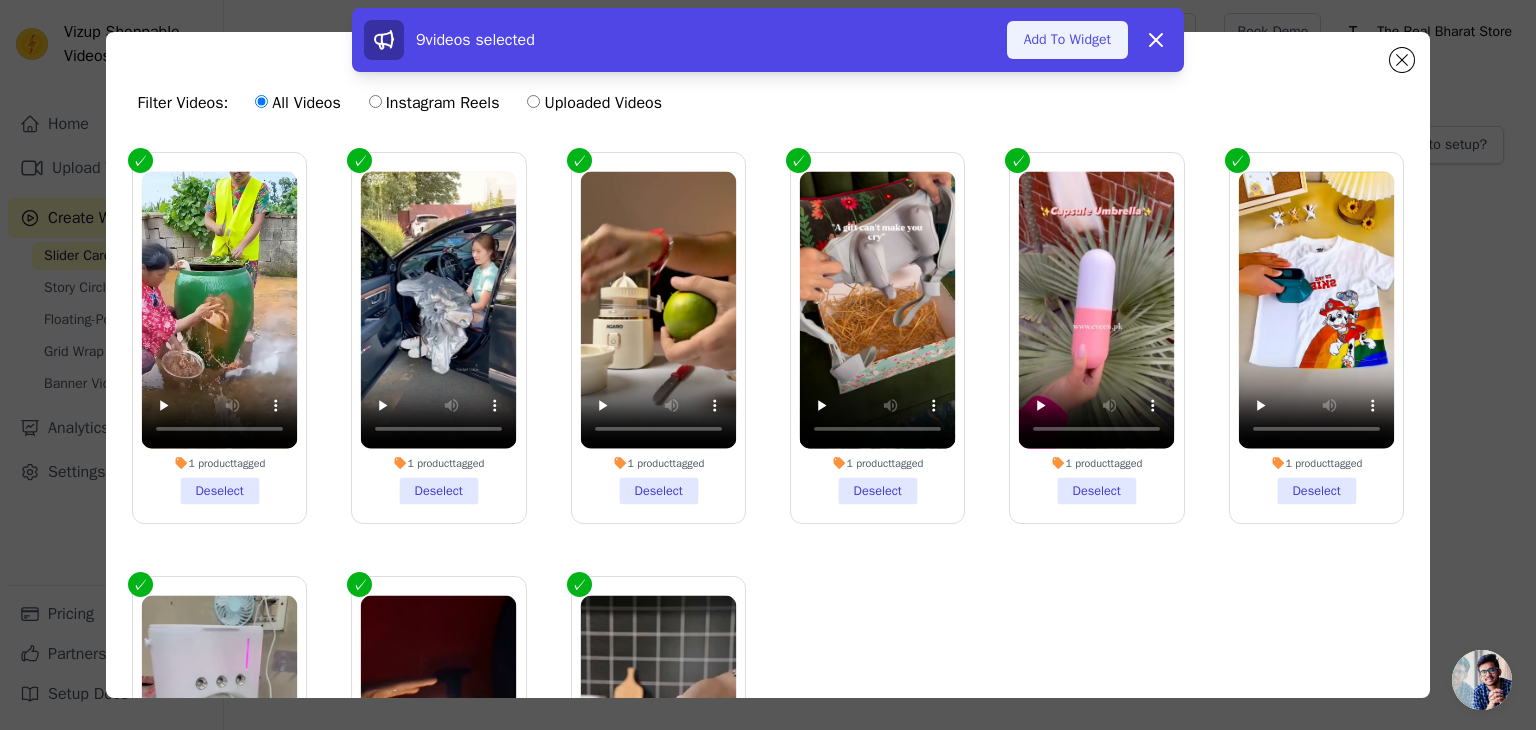 click on "Add To Widget" at bounding box center [1067, 40] 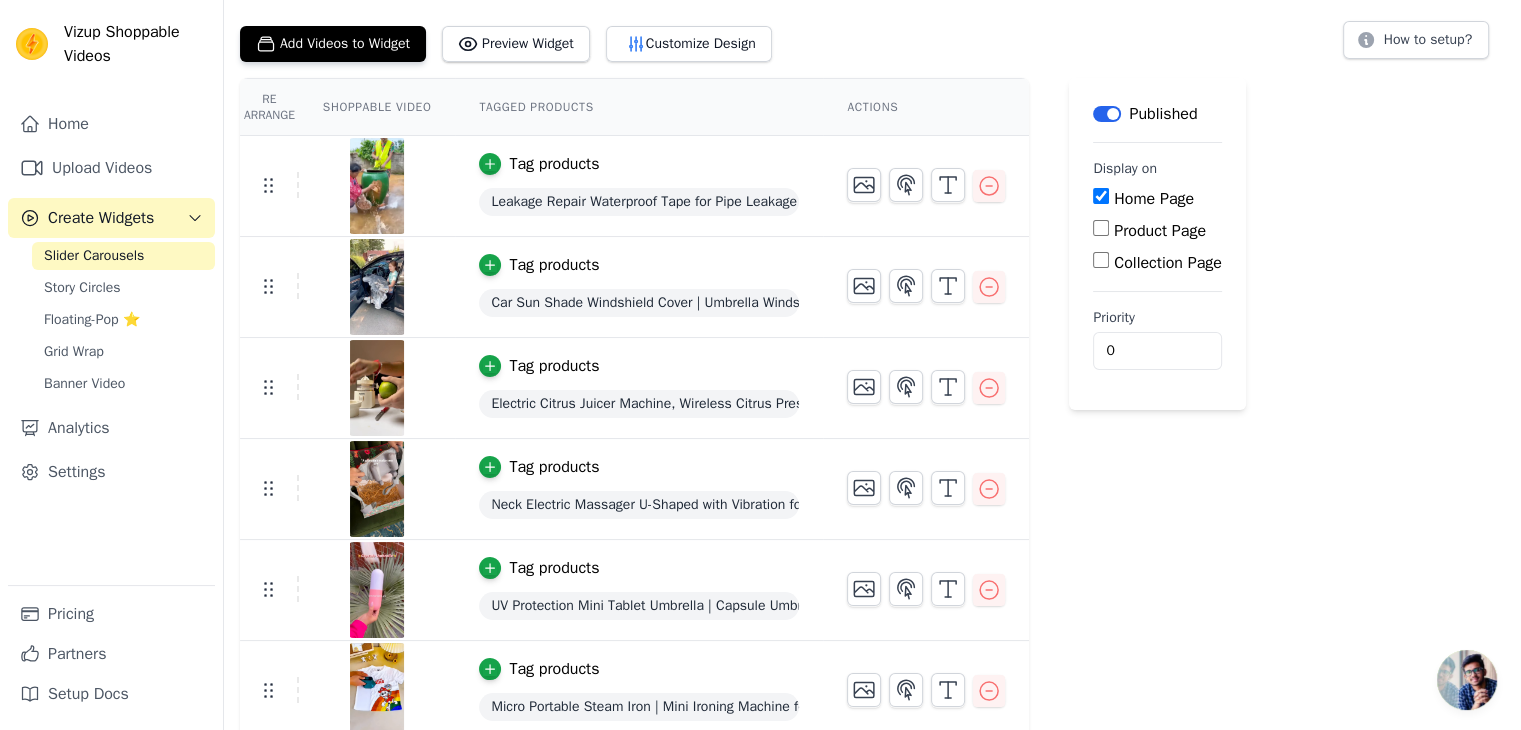 scroll, scrollTop: 0, scrollLeft: 0, axis: both 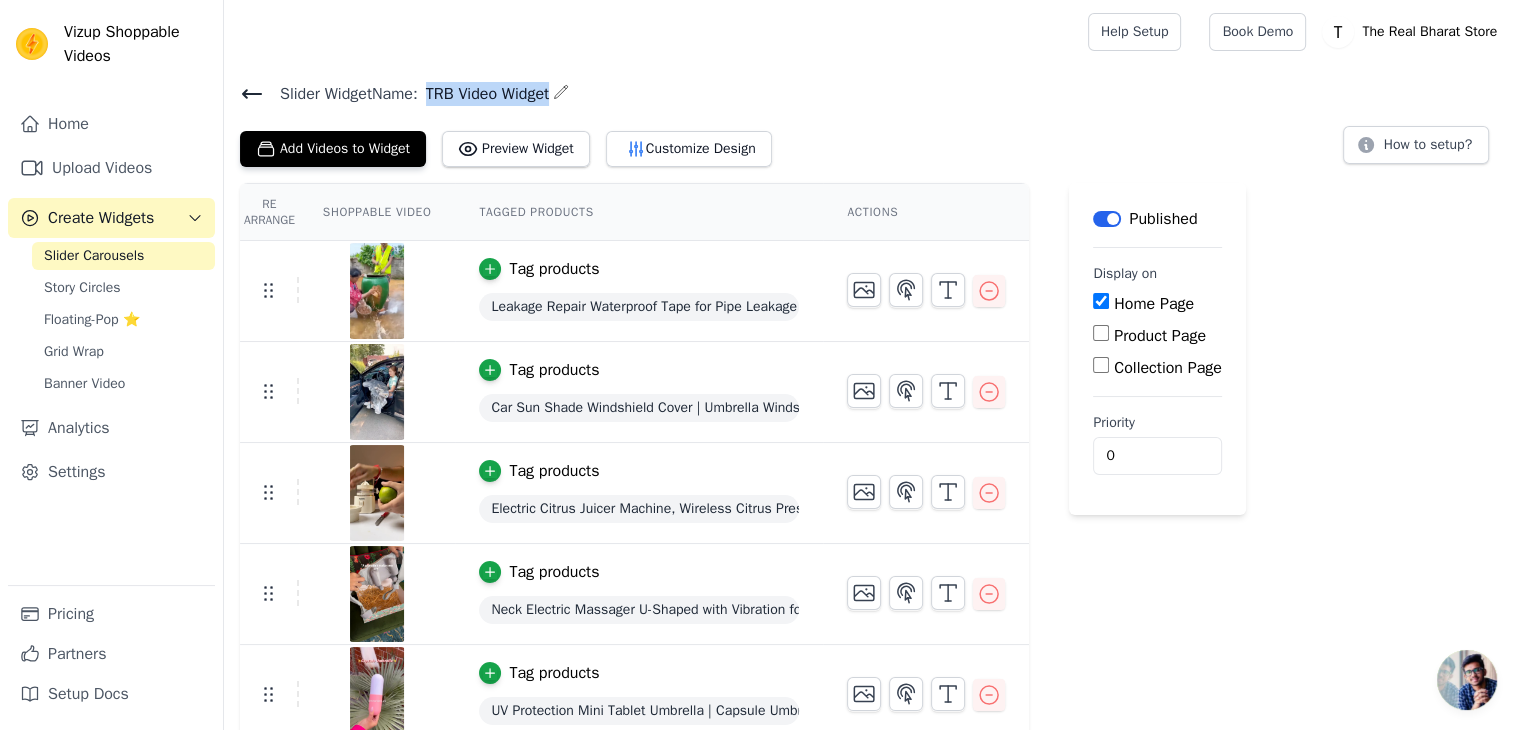 drag, startPoint x: 436, startPoint y: 93, endPoint x: 567, endPoint y: 82, distance: 131.46101 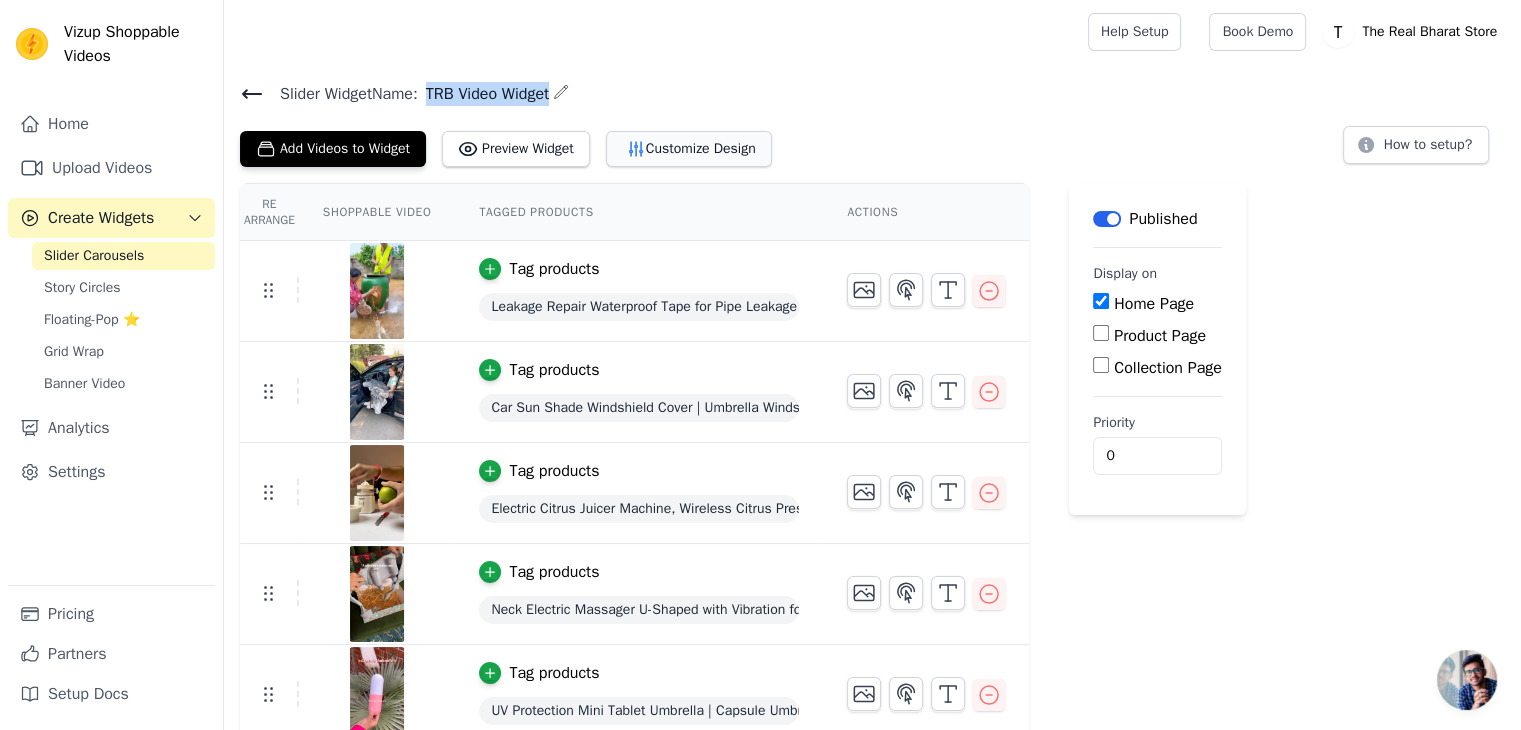 click on "Customize Design" at bounding box center [689, 149] 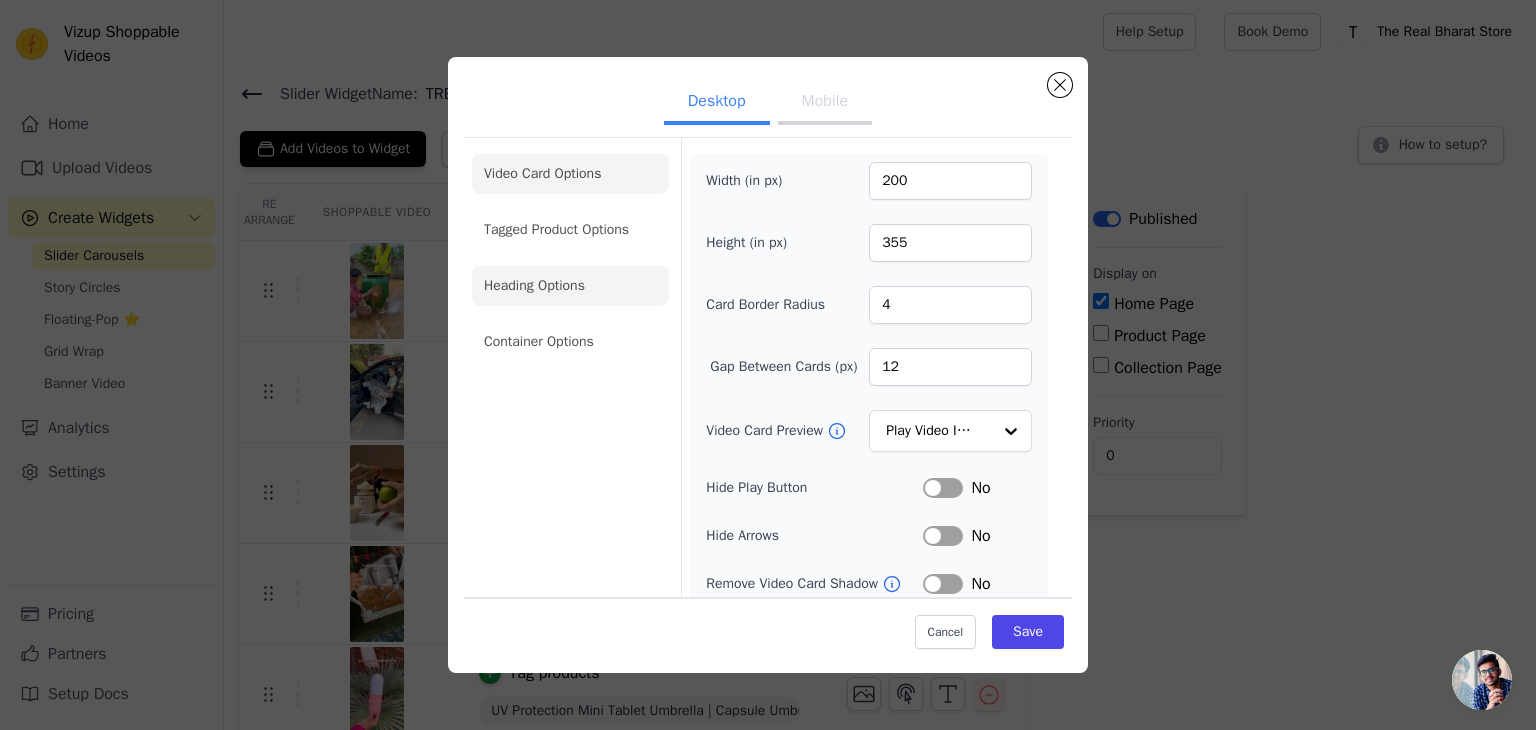 click on "Heading Options" 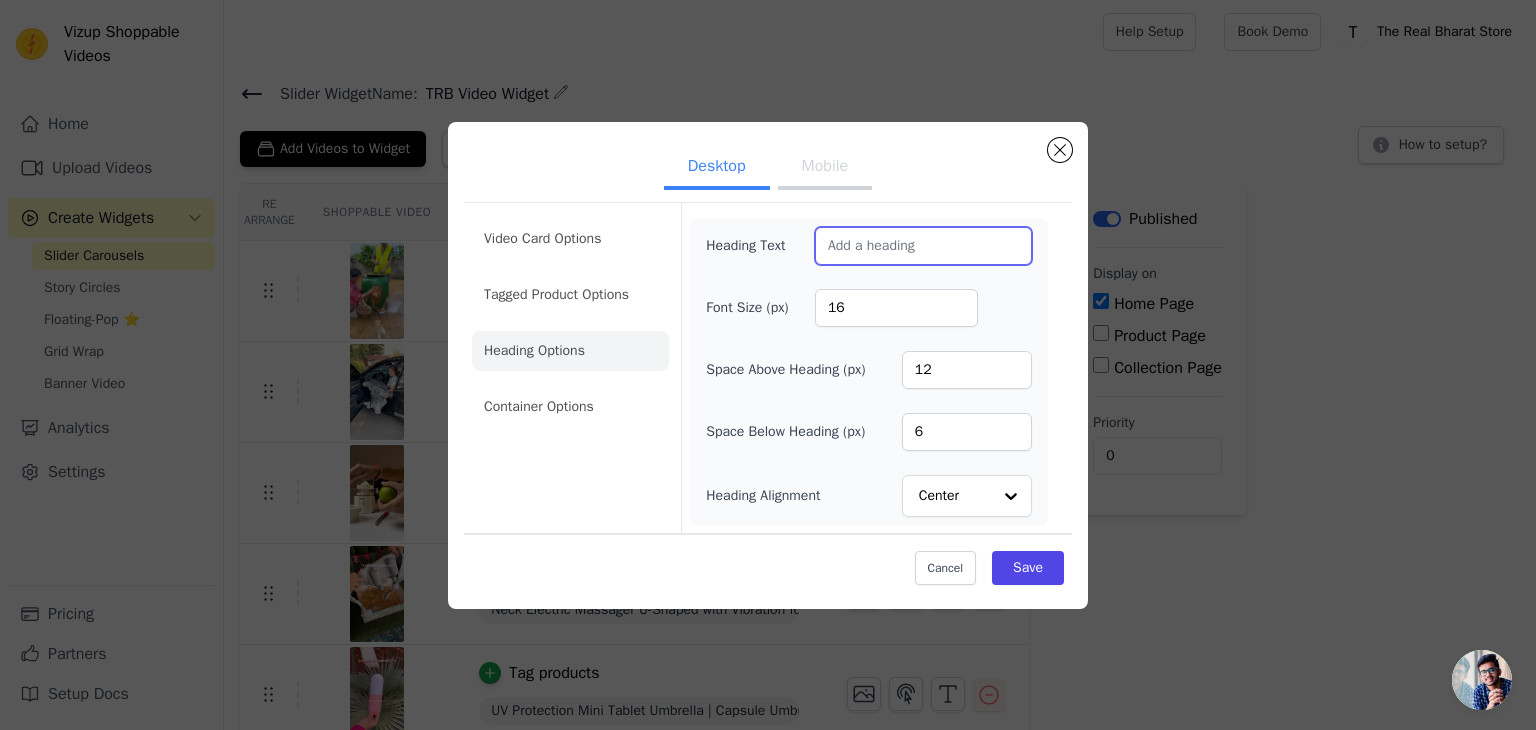 click on "Heading Text" at bounding box center (923, 246) 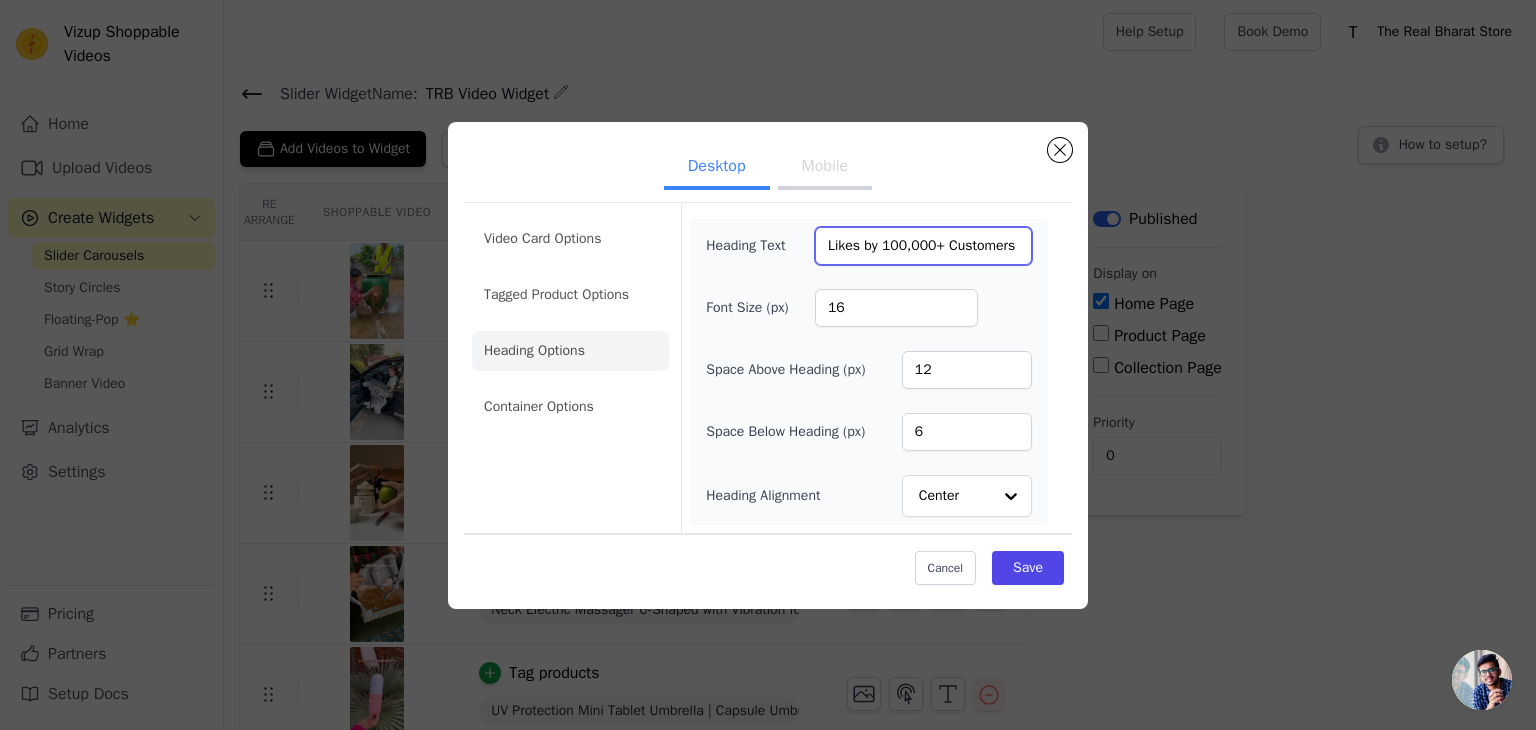 type on "Likes by 100,000+ Customers" 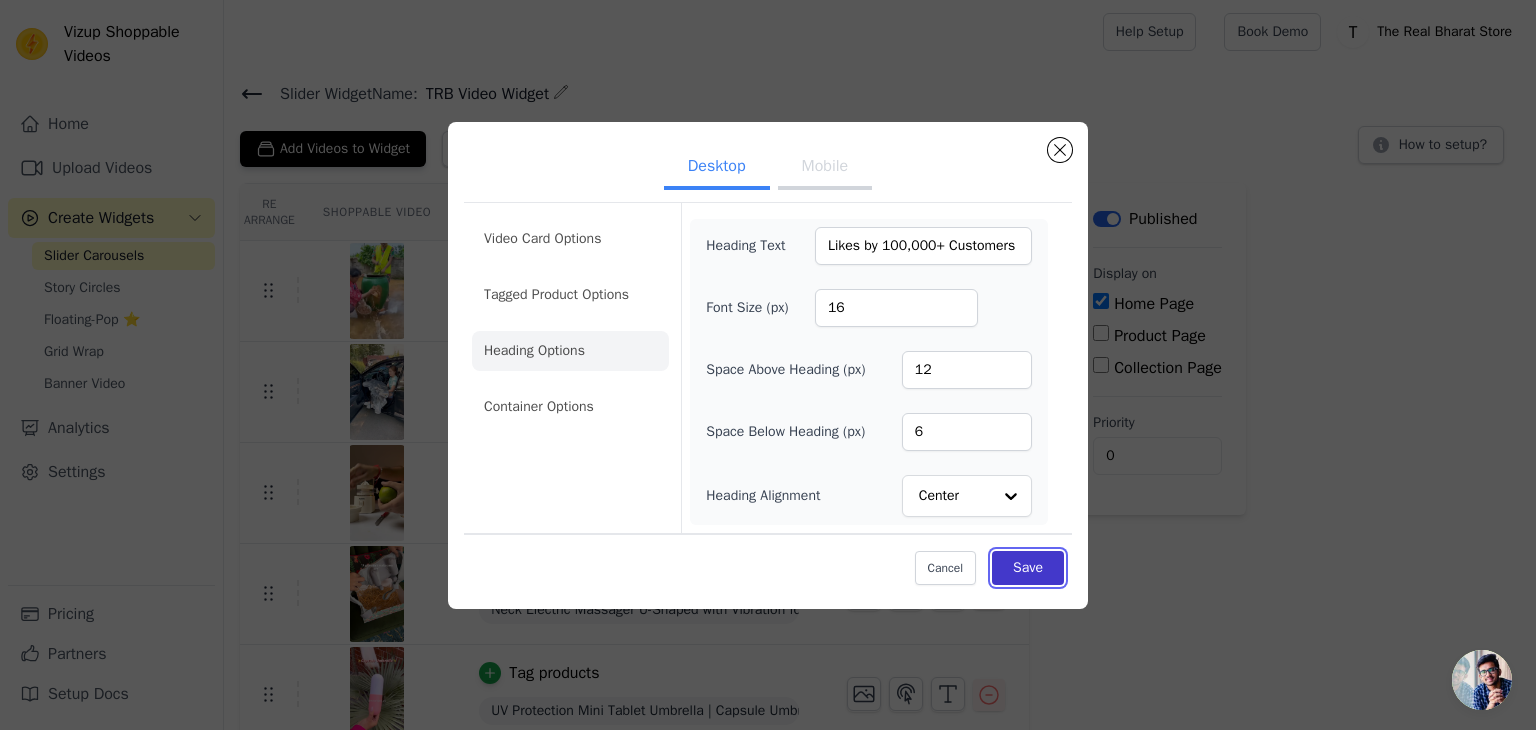click on "Save" at bounding box center [1028, 568] 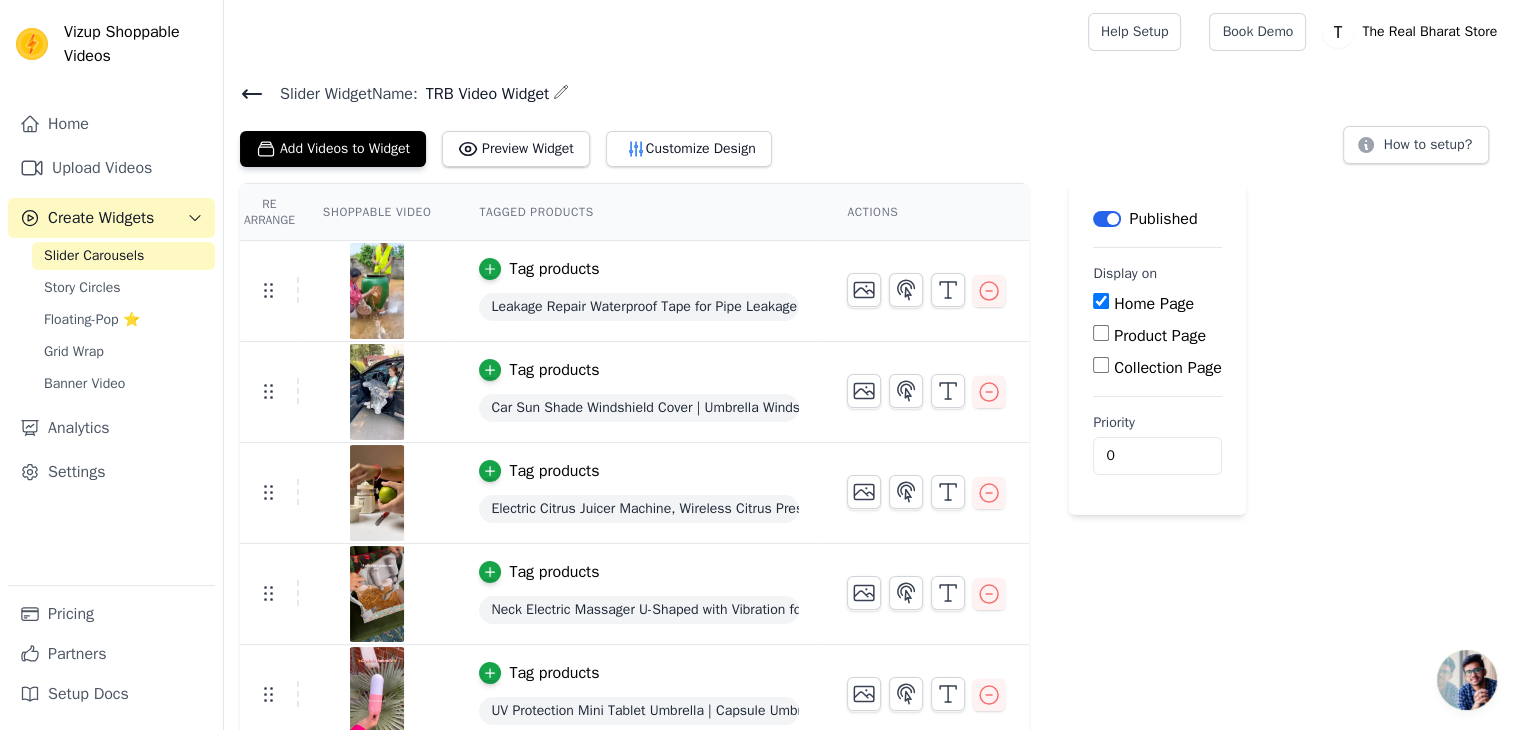 click on "Slider Carousels" at bounding box center [123, 256] 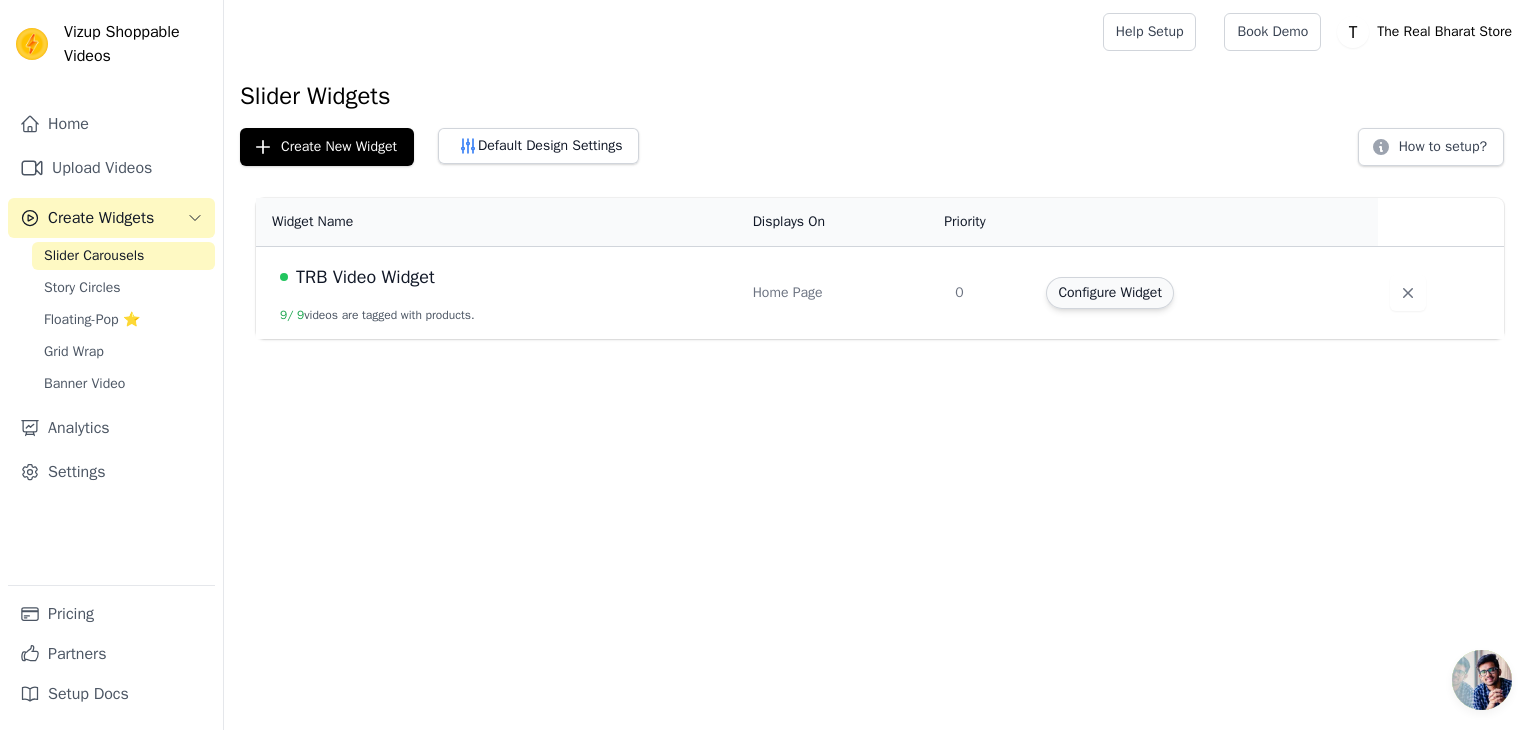 drag, startPoint x: 1156, startPoint y: 310, endPoint x: 1144, endPoint y: 303, distance: 13.892444 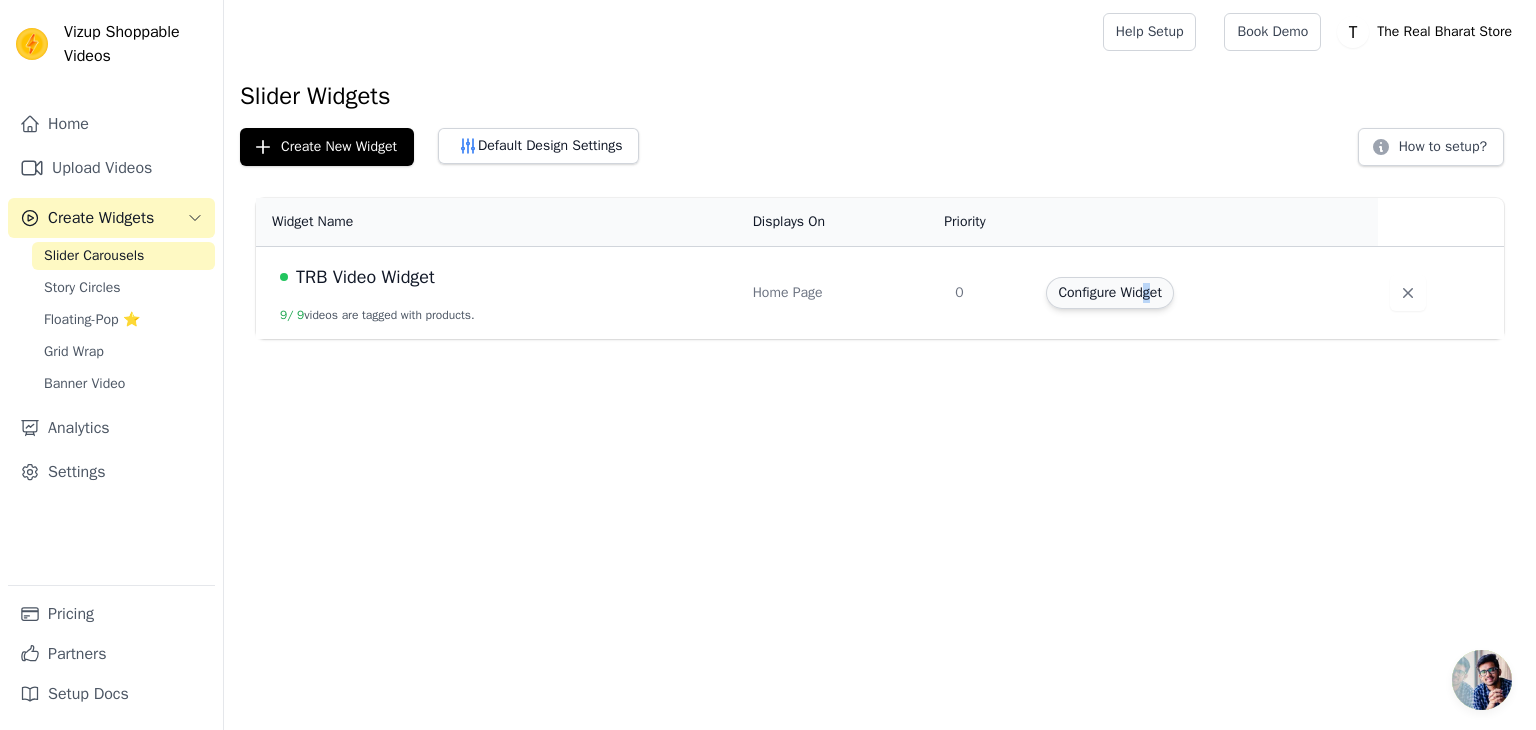 click on "Configure Widget" at bounding box center [1109, 293] 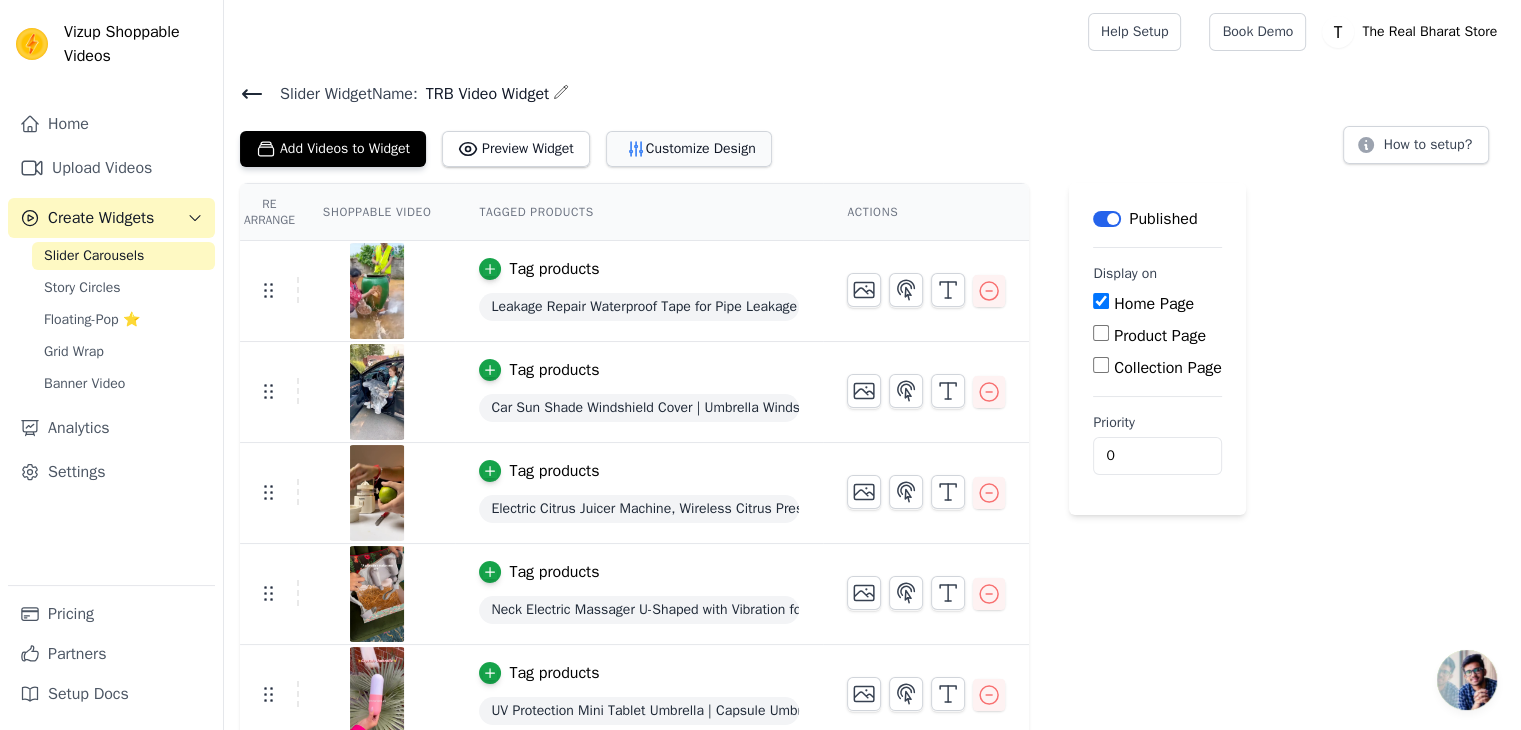 click on "Customize Design" at bounding box center [689, 149] 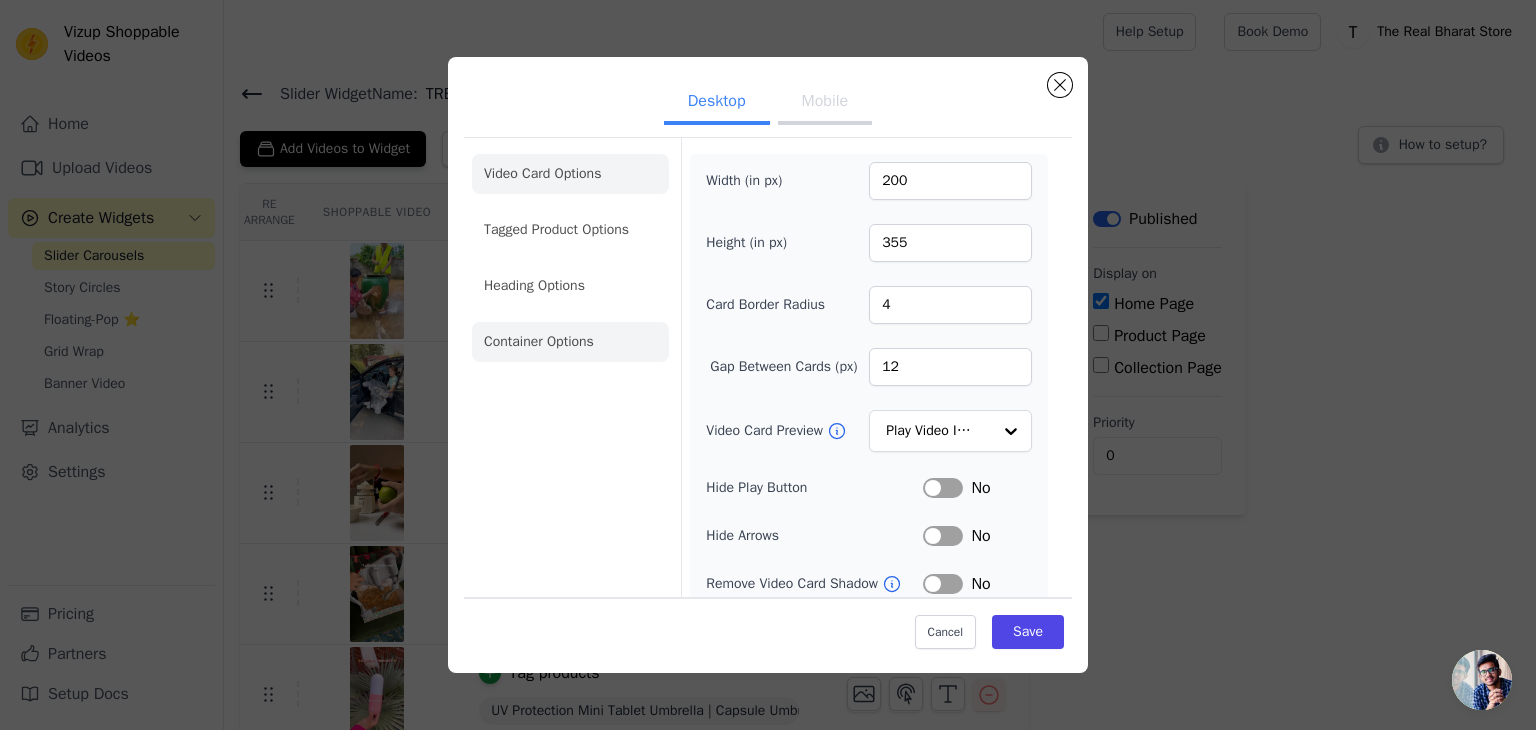 click on "Container Options" 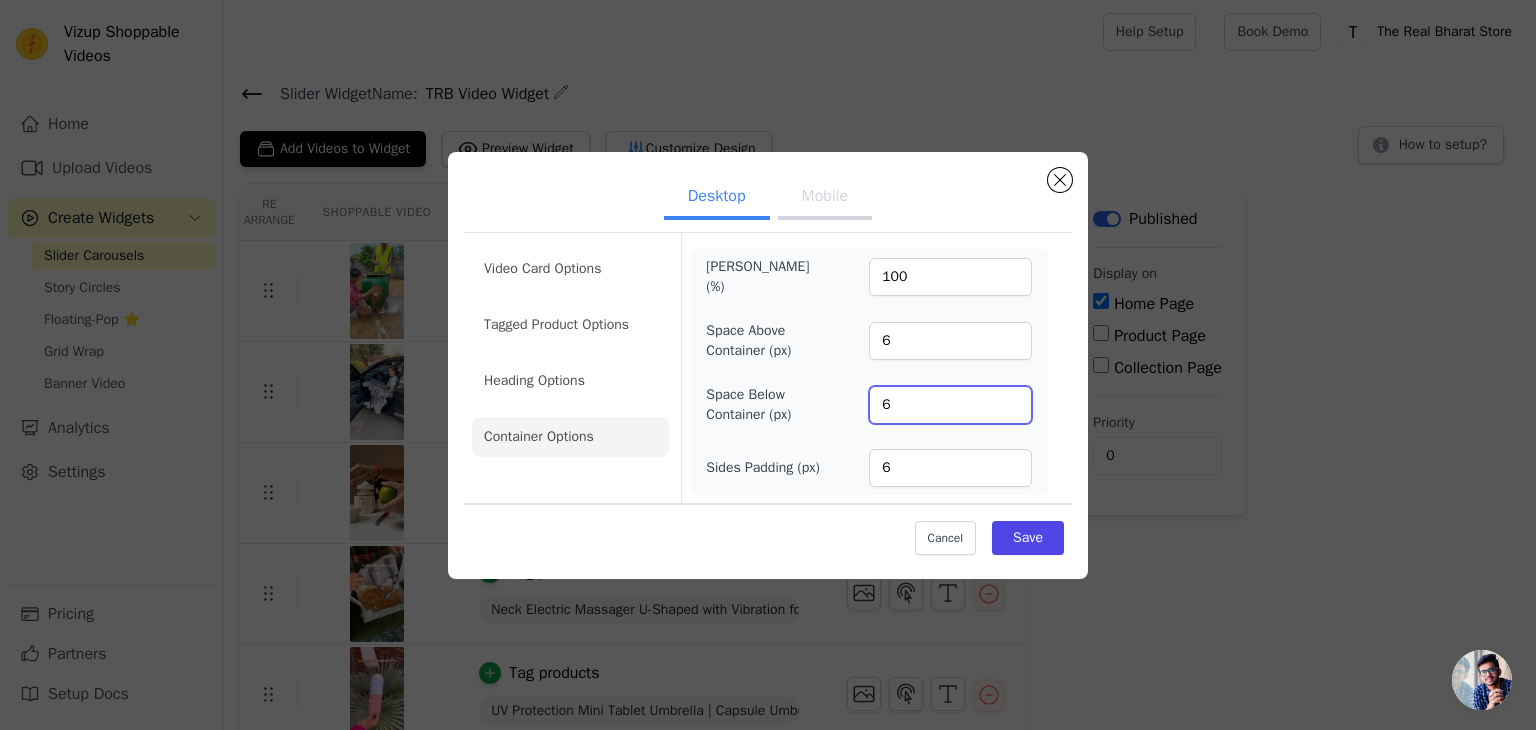 drag, startPoint x: 963, startPoint y: 412, endPoint x: 824, endPoint y: 413, distance: 139.0036 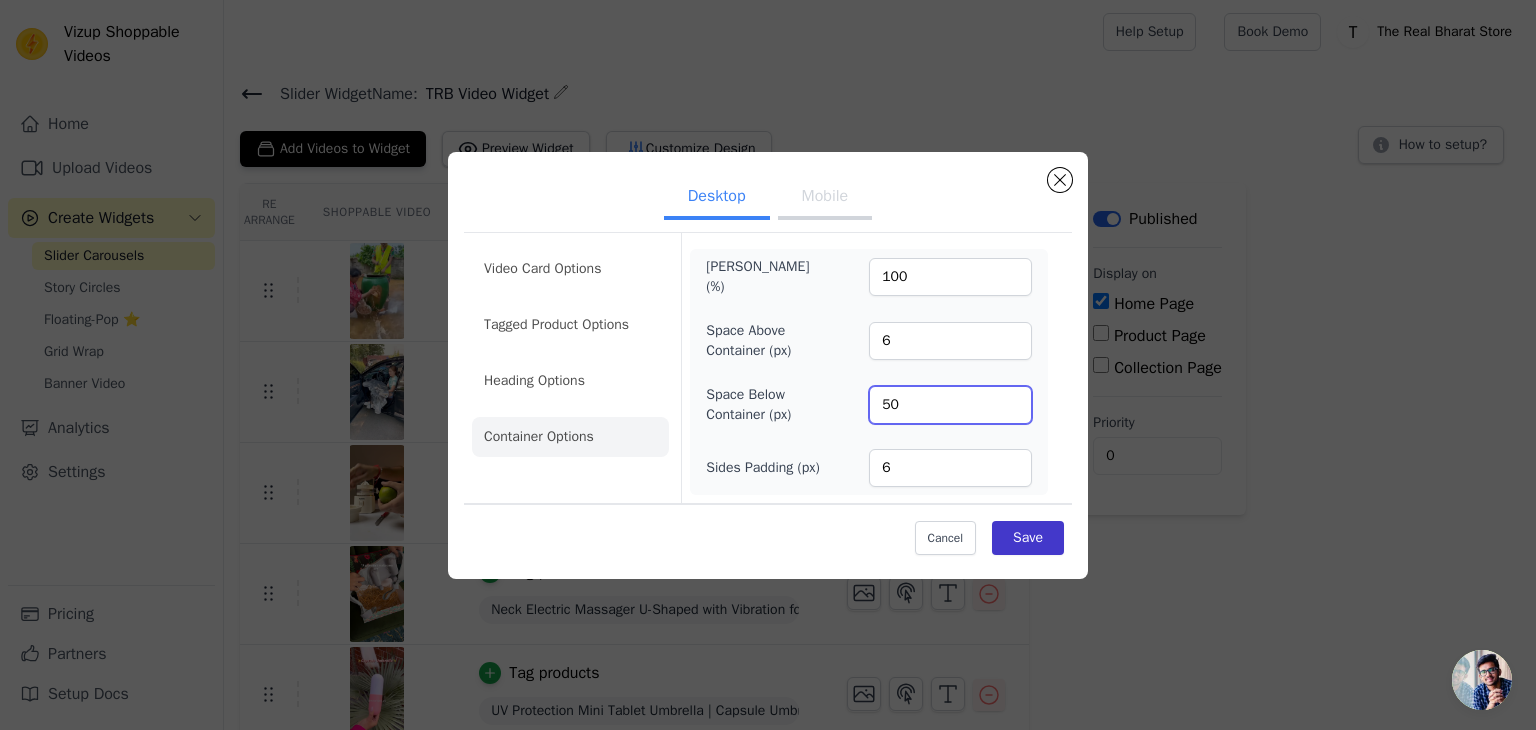type on "50" 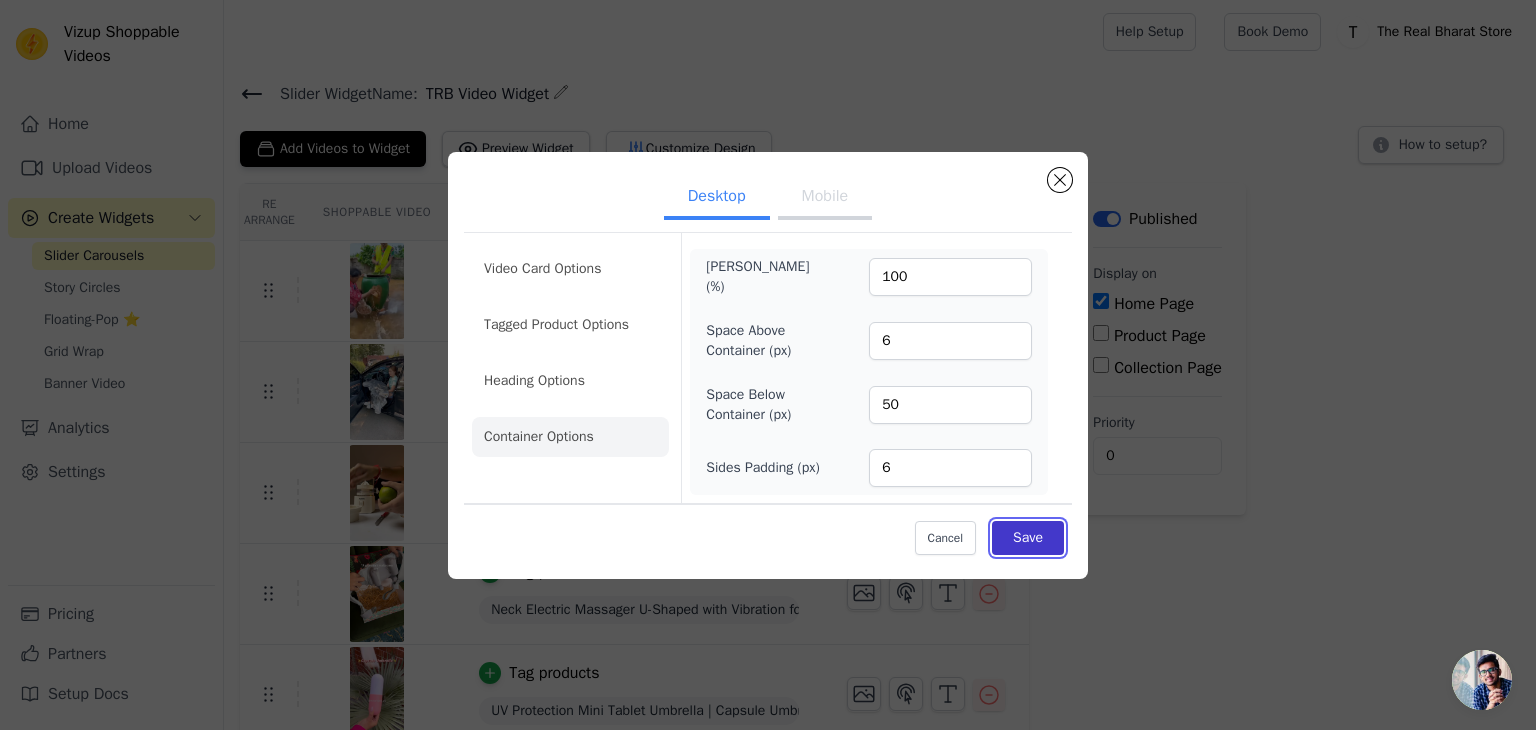 click on "Save" at bounding box center [1028, 538] 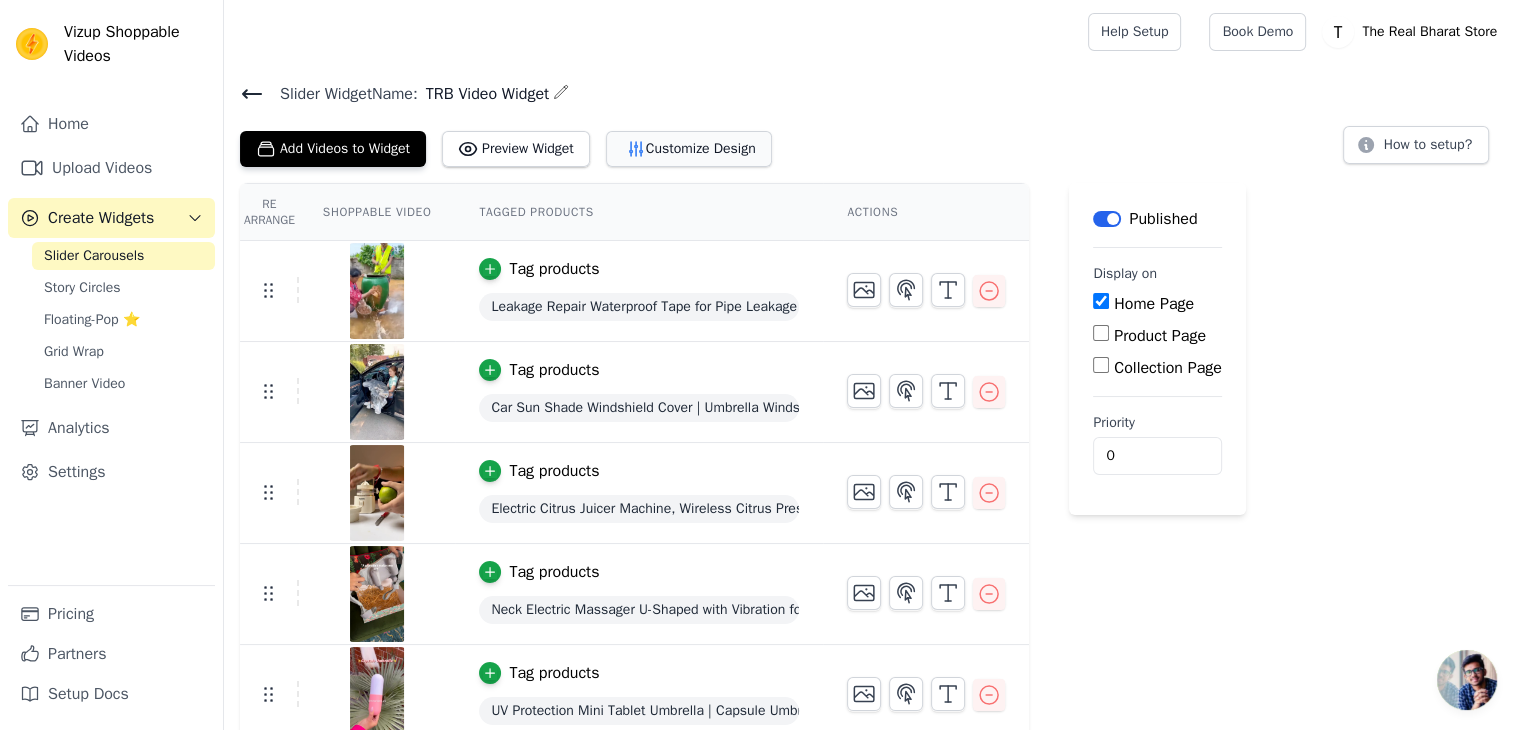 click on "Customize Design" at bounding box center (689, 149) 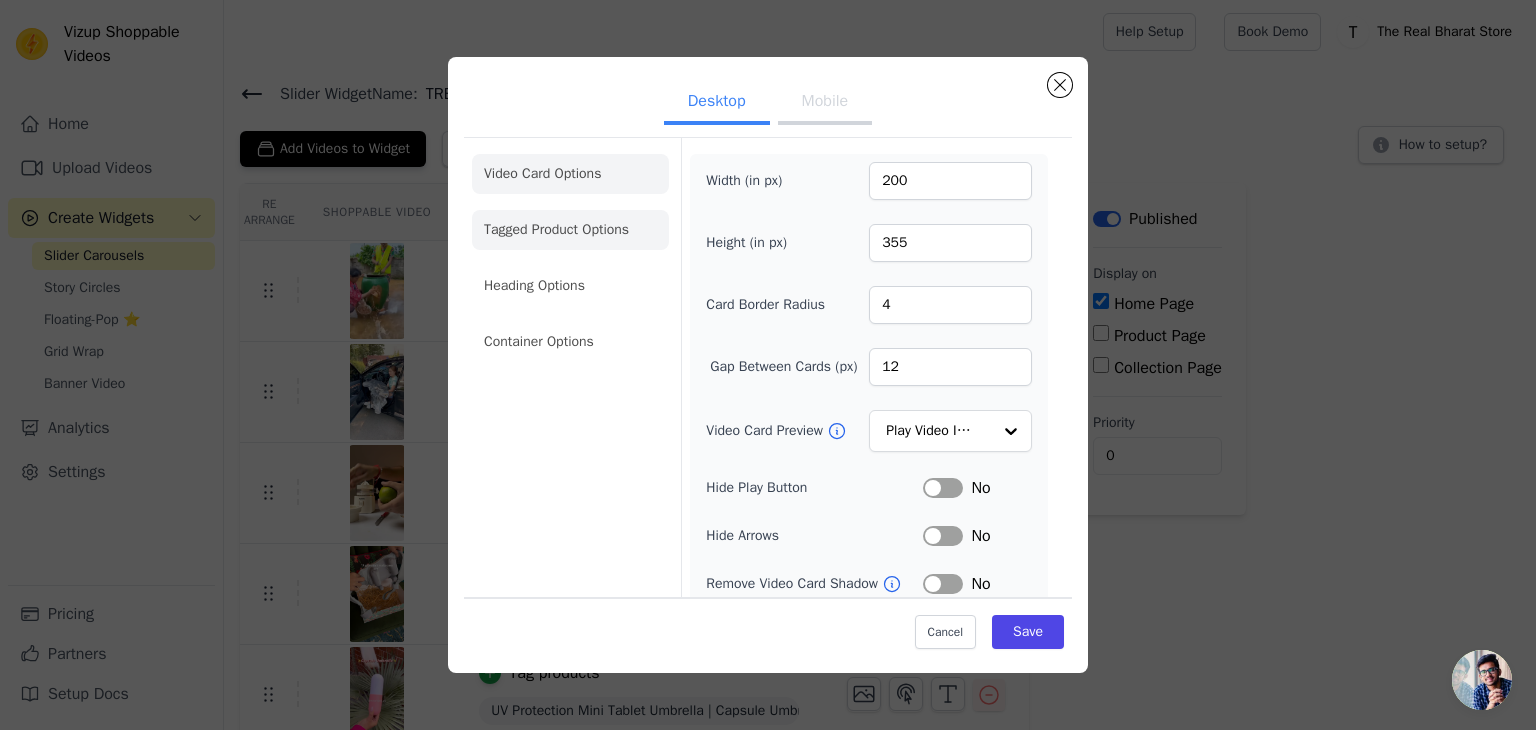 click on "Tagged Product Options" 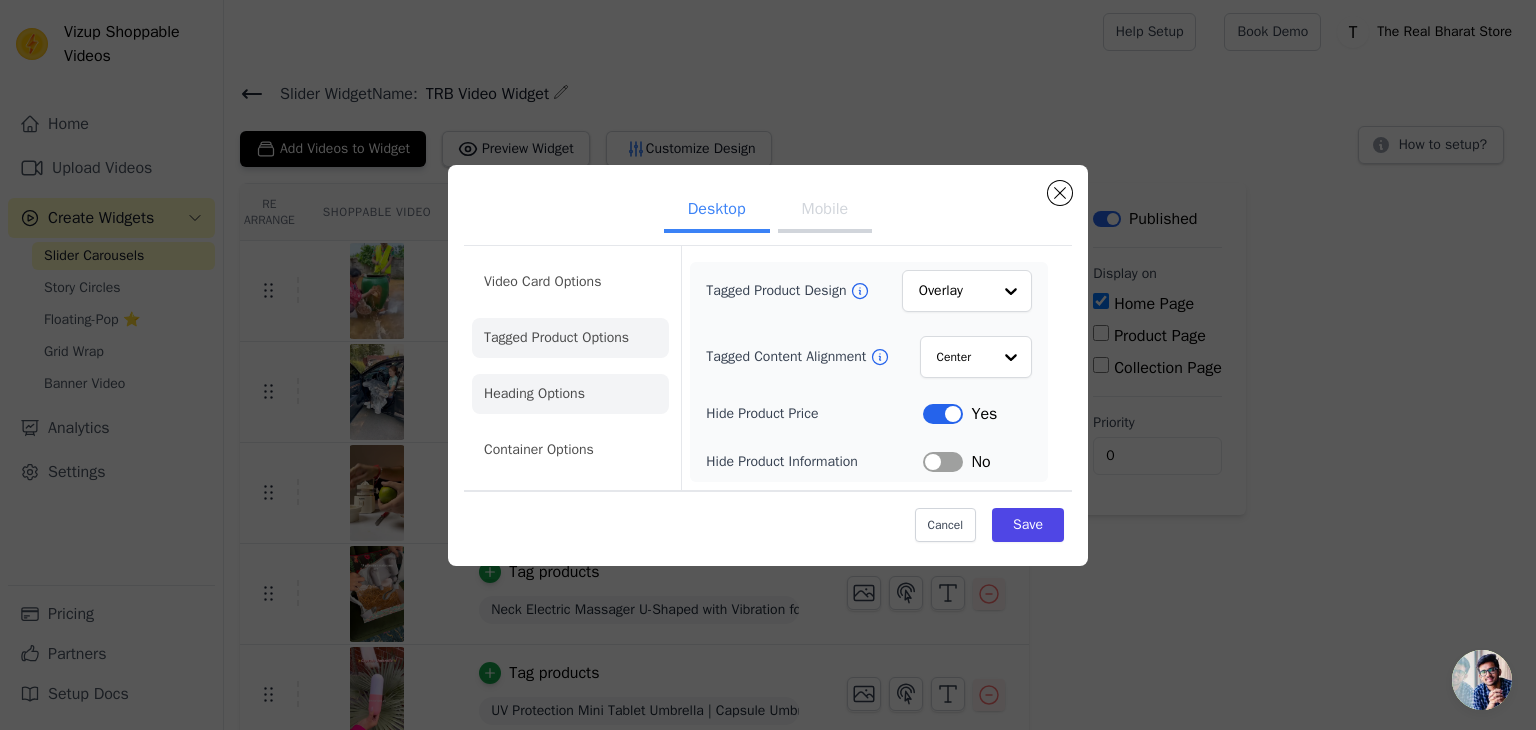 click on "Heading Options" 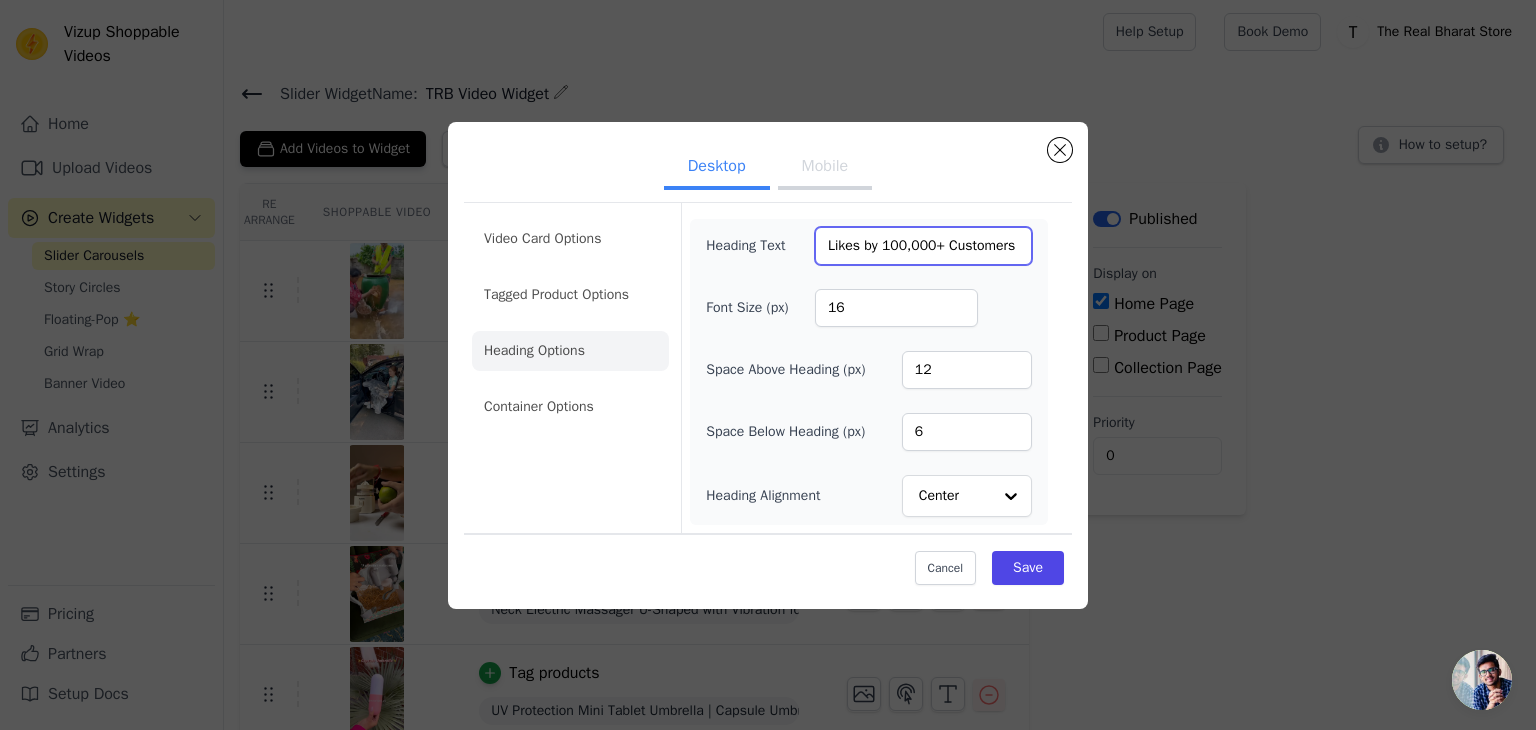 click on "Likes by 100,000+ Customers" at bounding box center [923, 246] 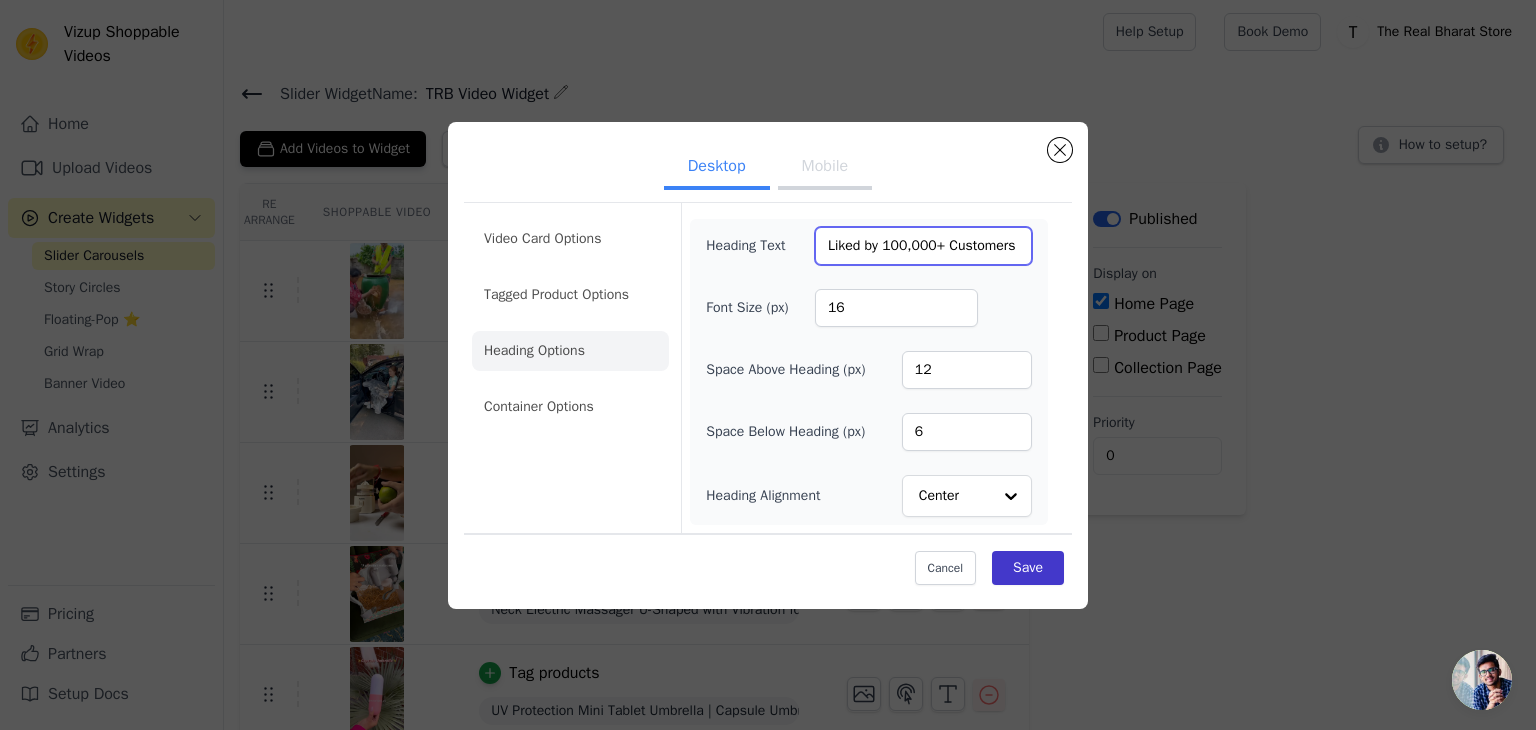 type on "Liked by 100,000+ Customers" 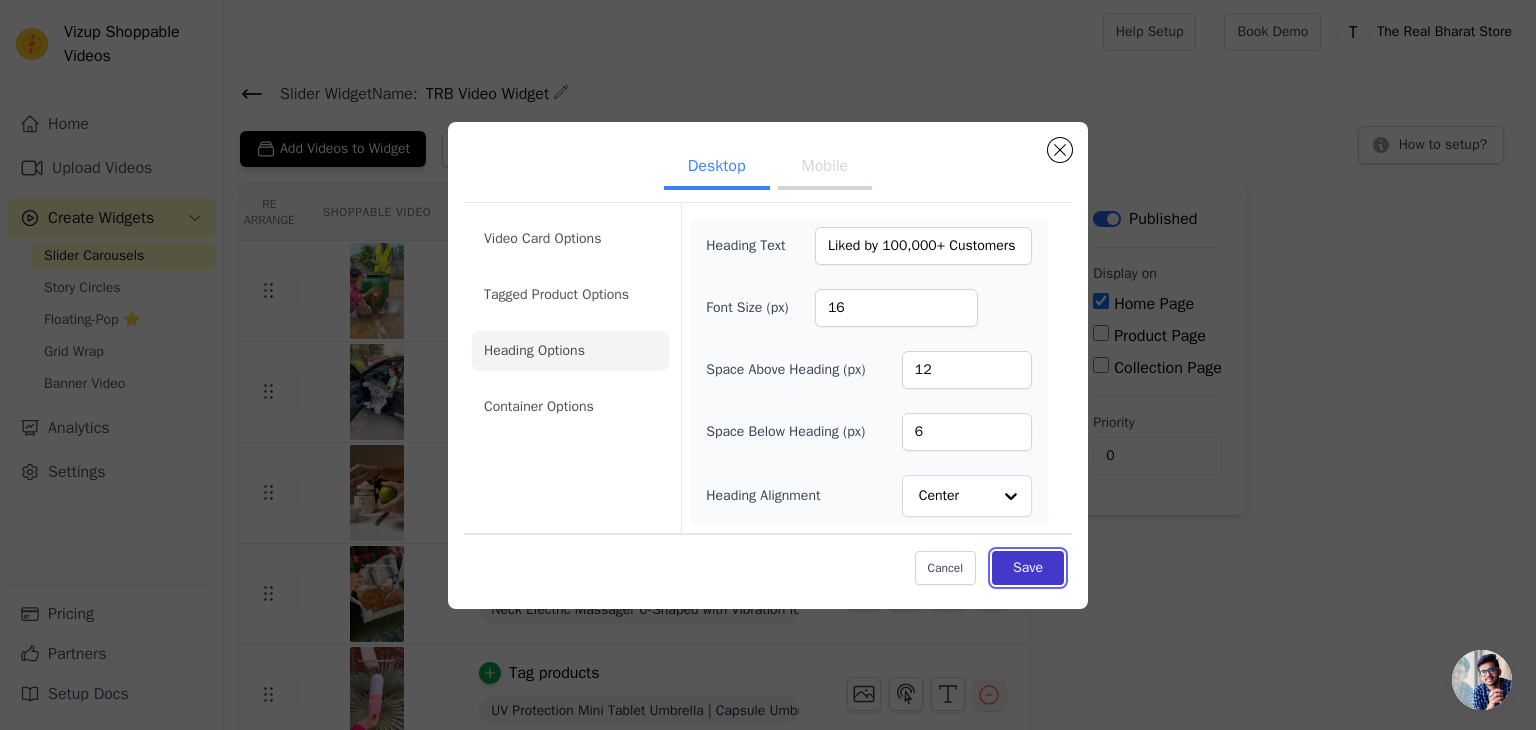 click on "Save" at bounding box center [1028, 568] 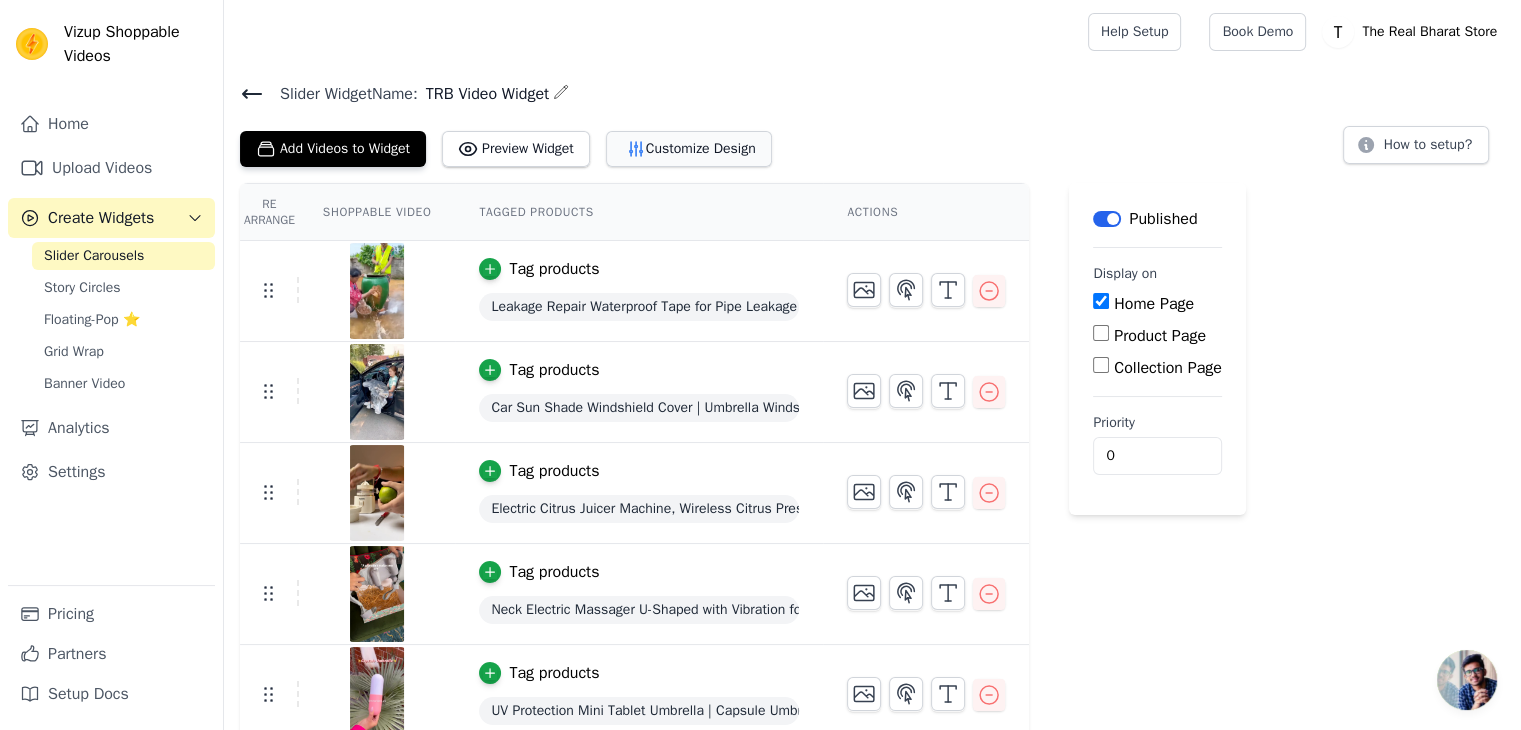click on "Customize Design" at bounding box center [689, 149] 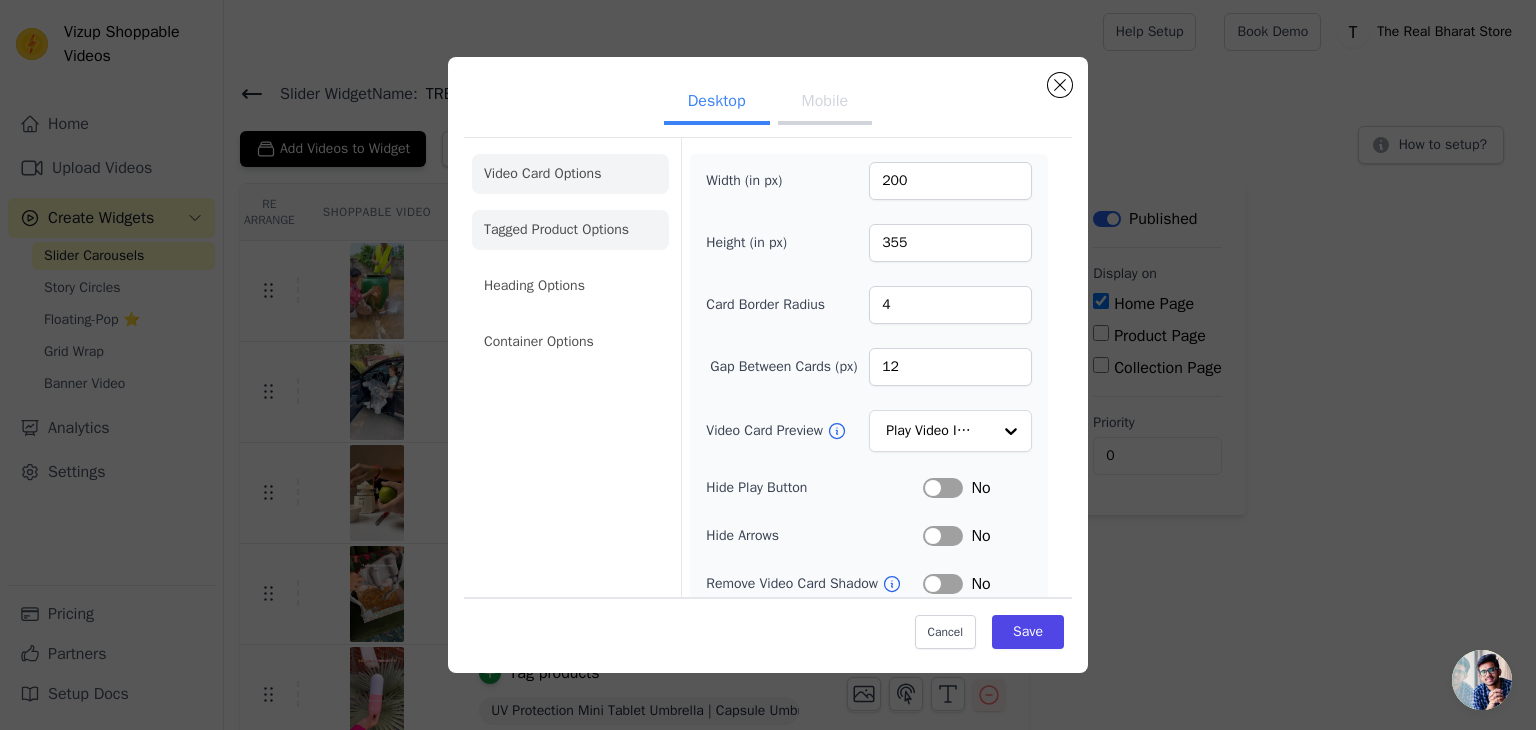 click on "Tagged Product Options" 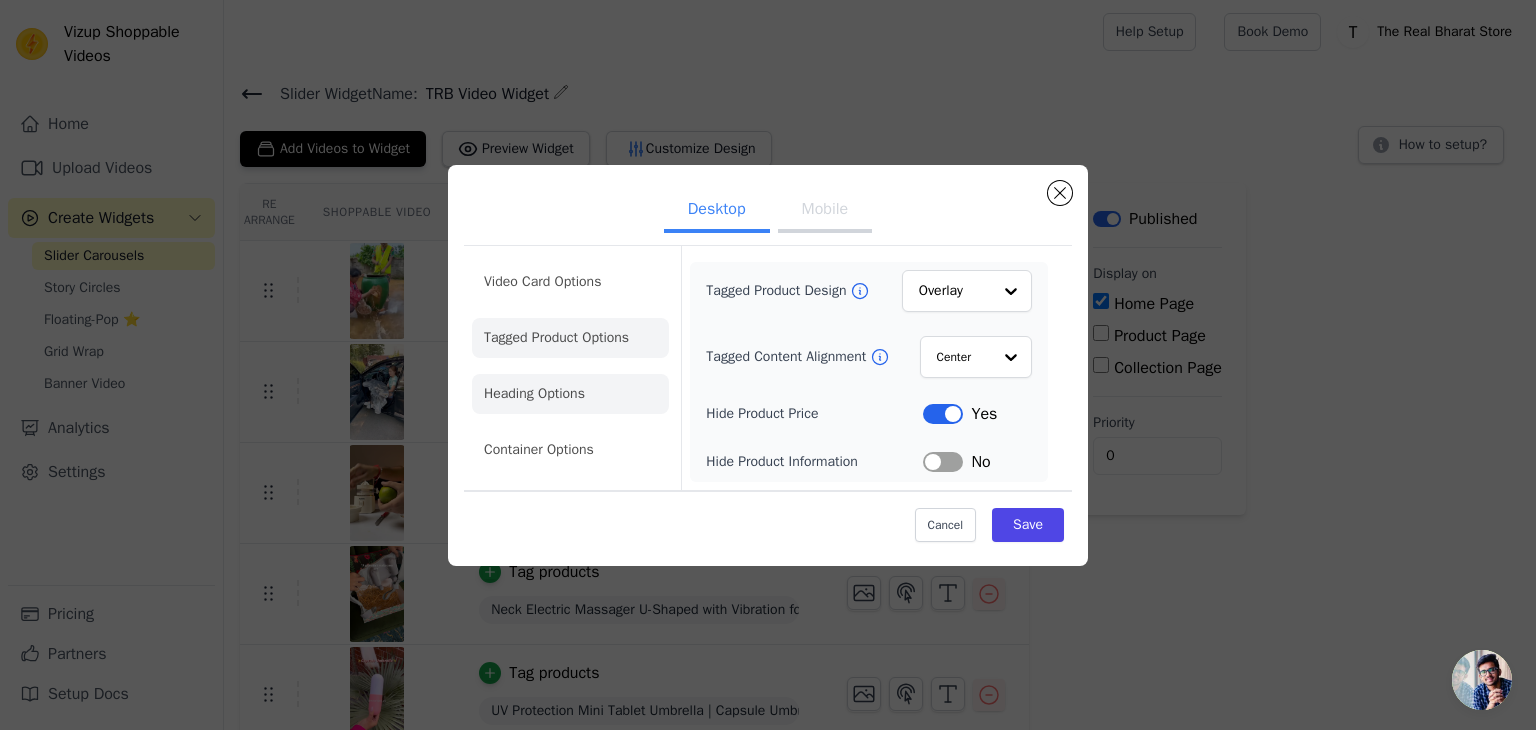 click on "Heading Options" 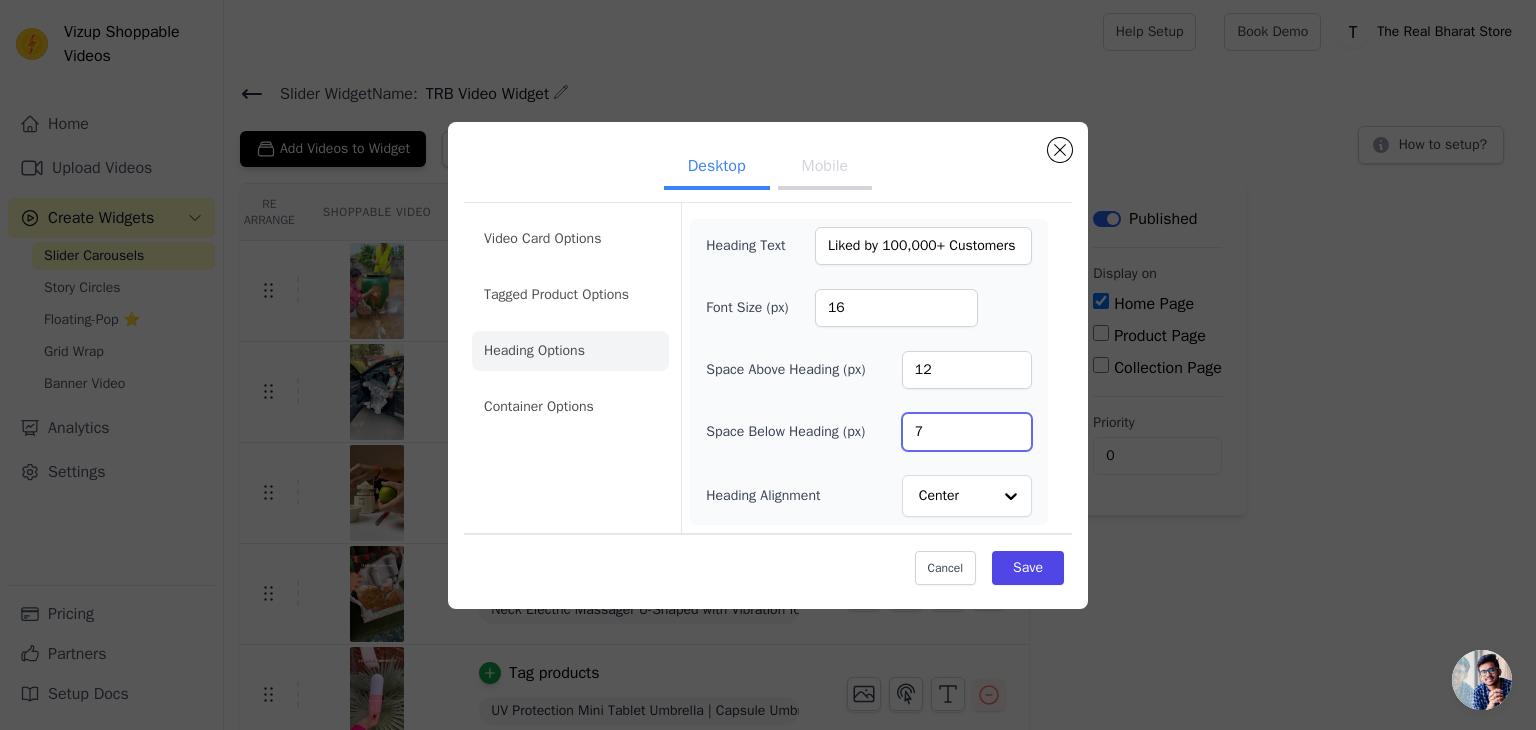 click on "7" at bounding box center [967, 432] 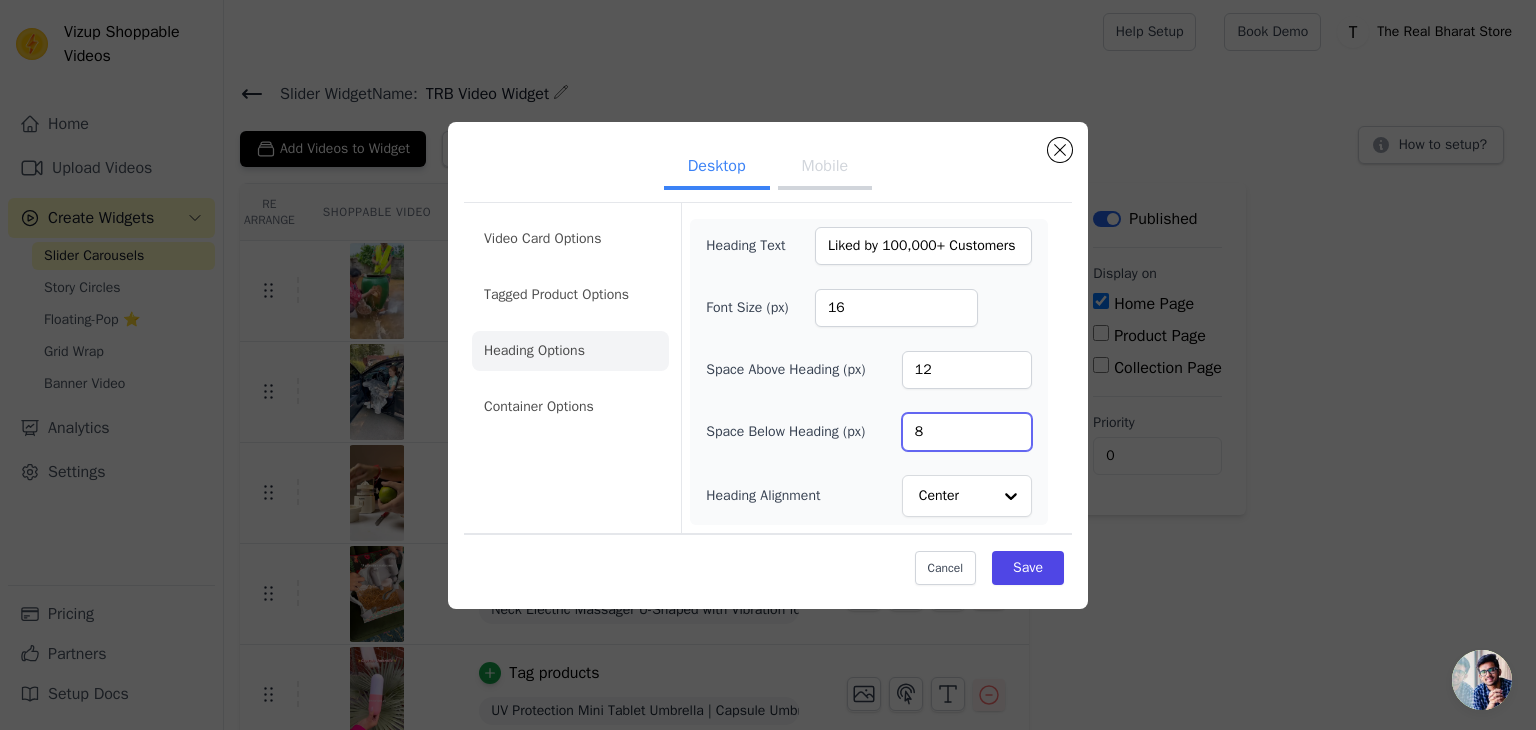 click on "8" at bounding box center [967, 432] 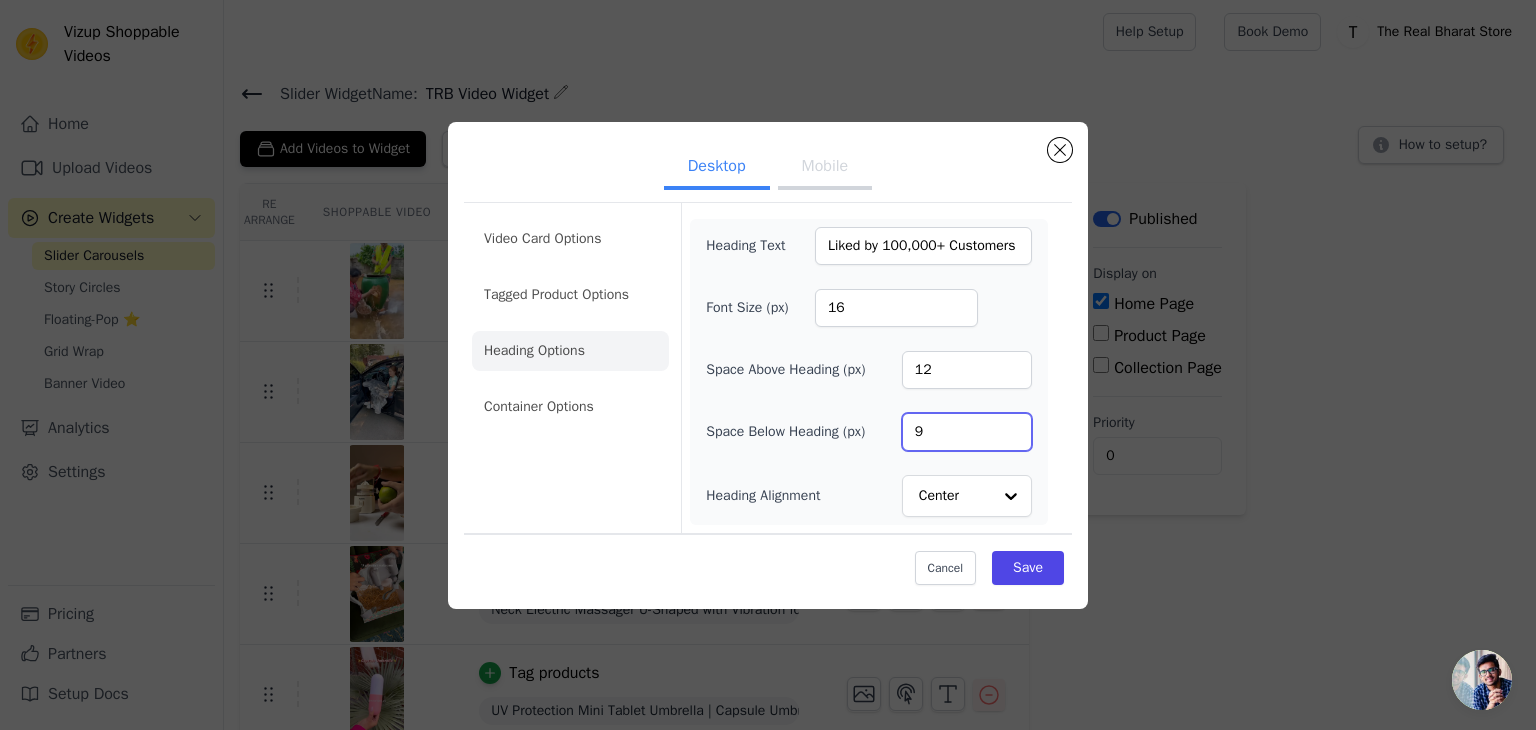click on "9" at bounding box center [967, 432] 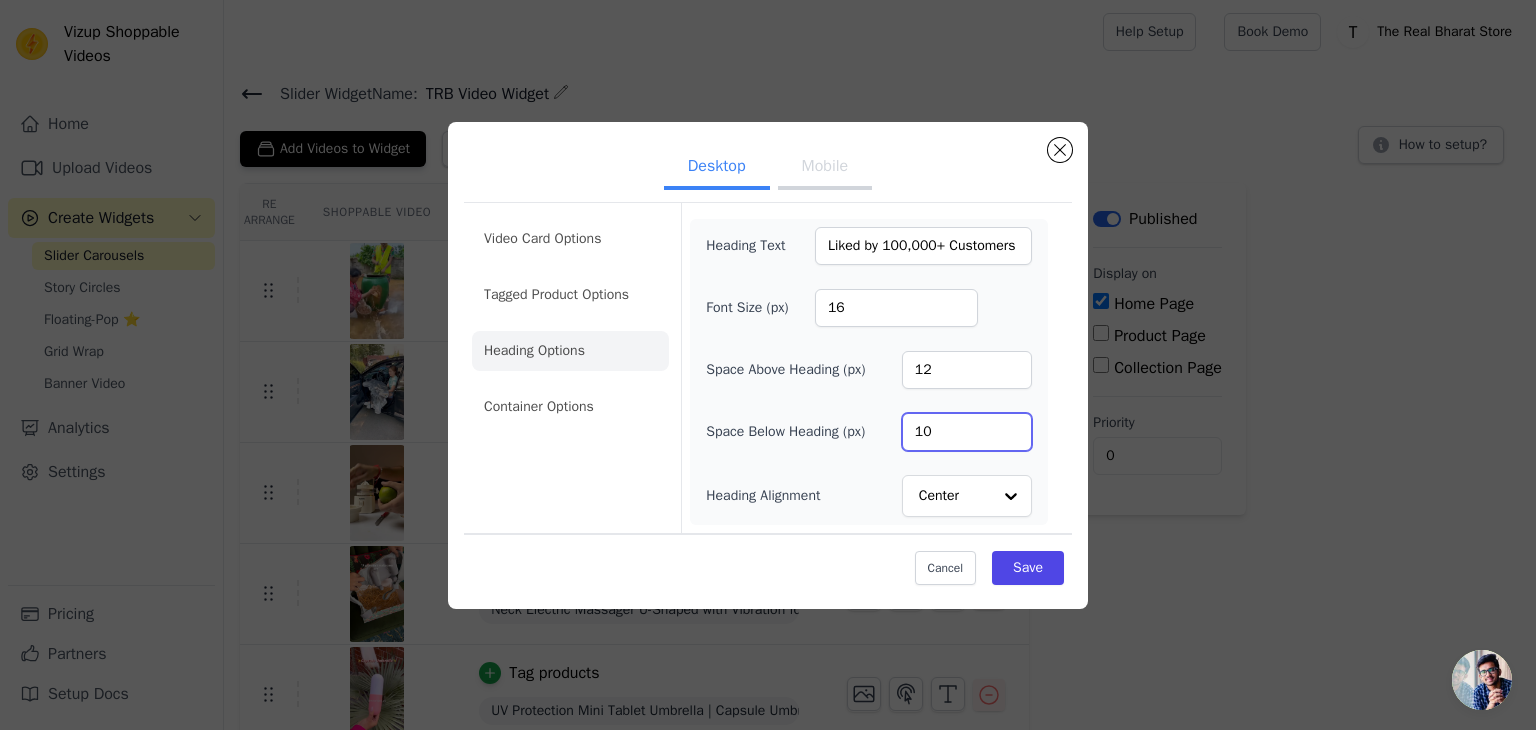 click on "10" at bounding box center [967, 432] 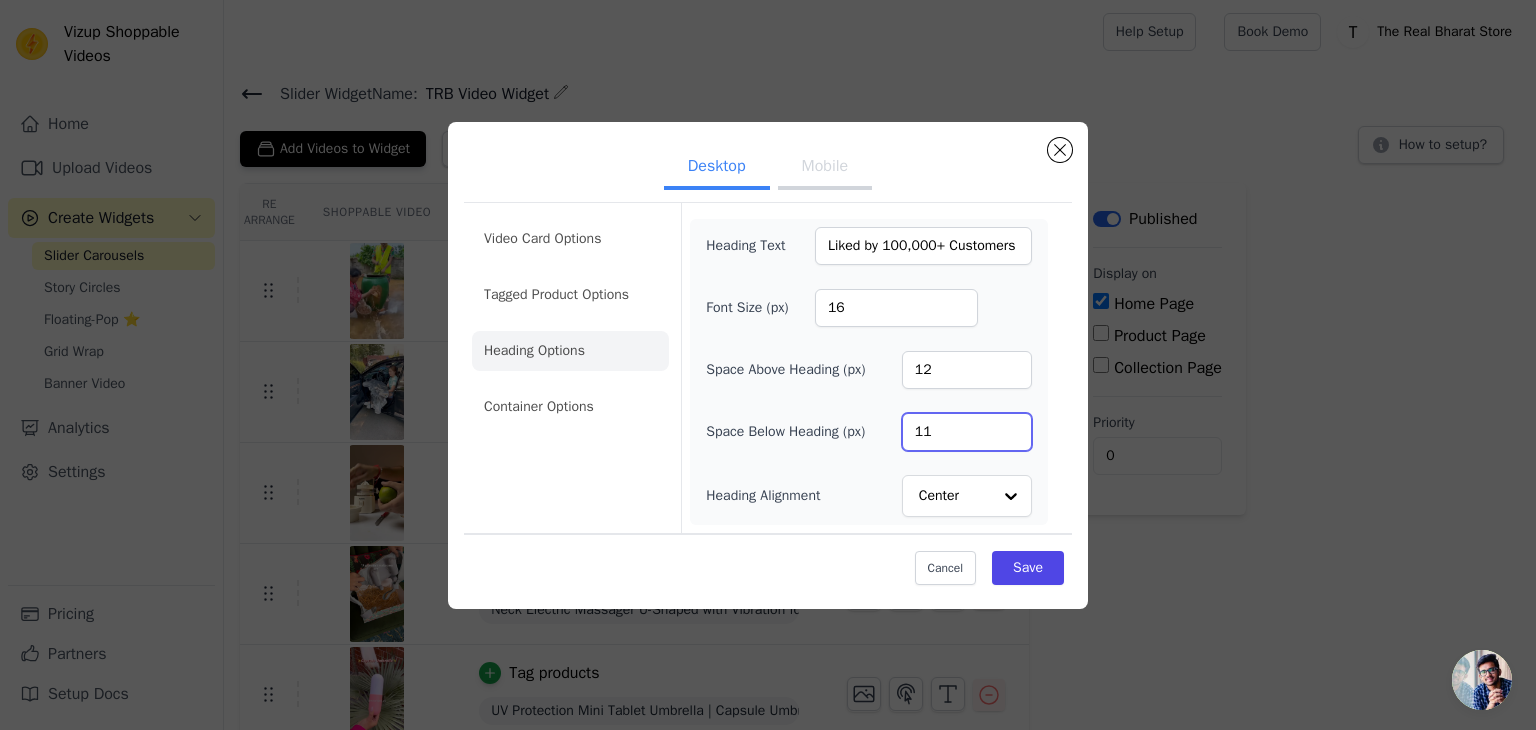 click on "11" at bounding box center [967, 432] 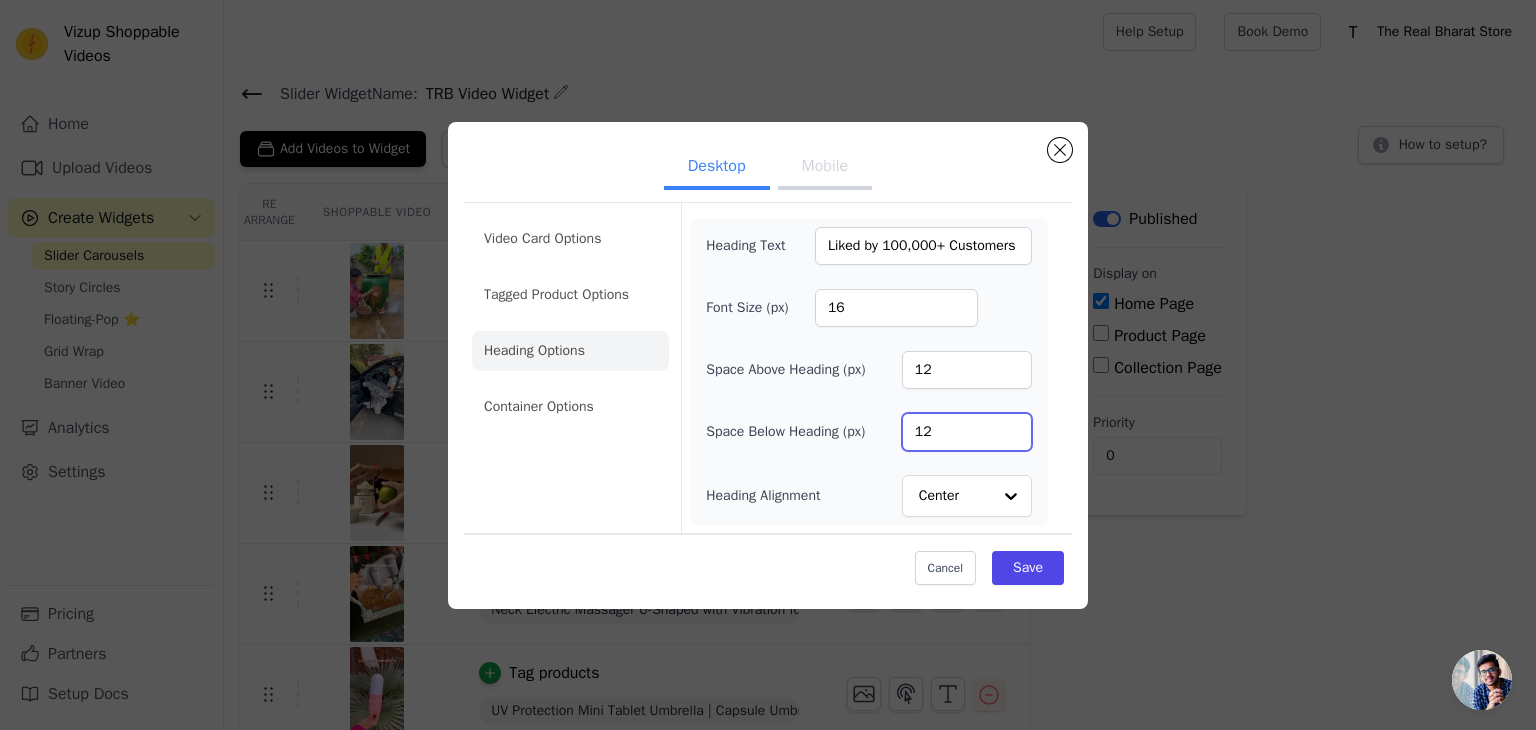 click on "12" at bounding box center [967, 432] 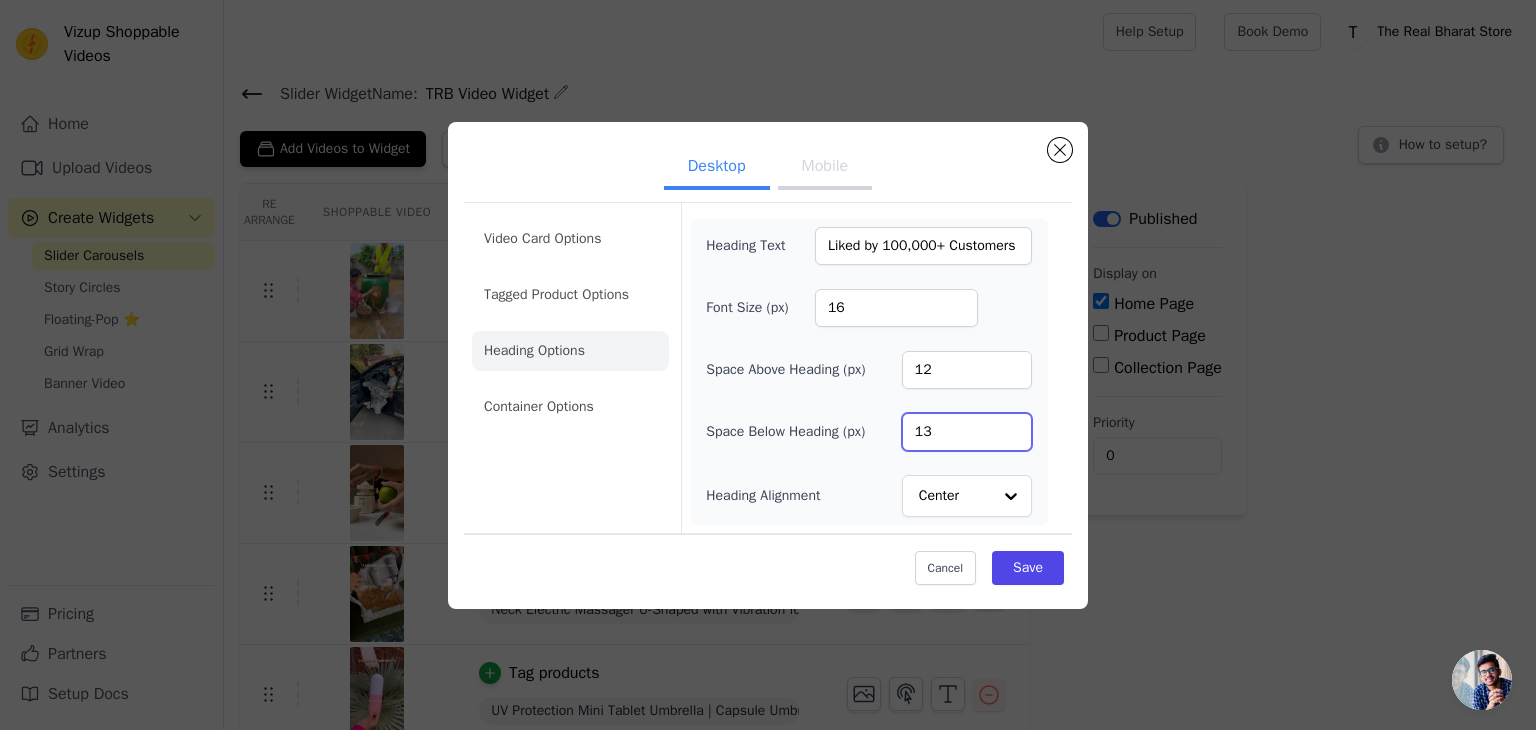 click on "13" at bounding box center [967, 432] 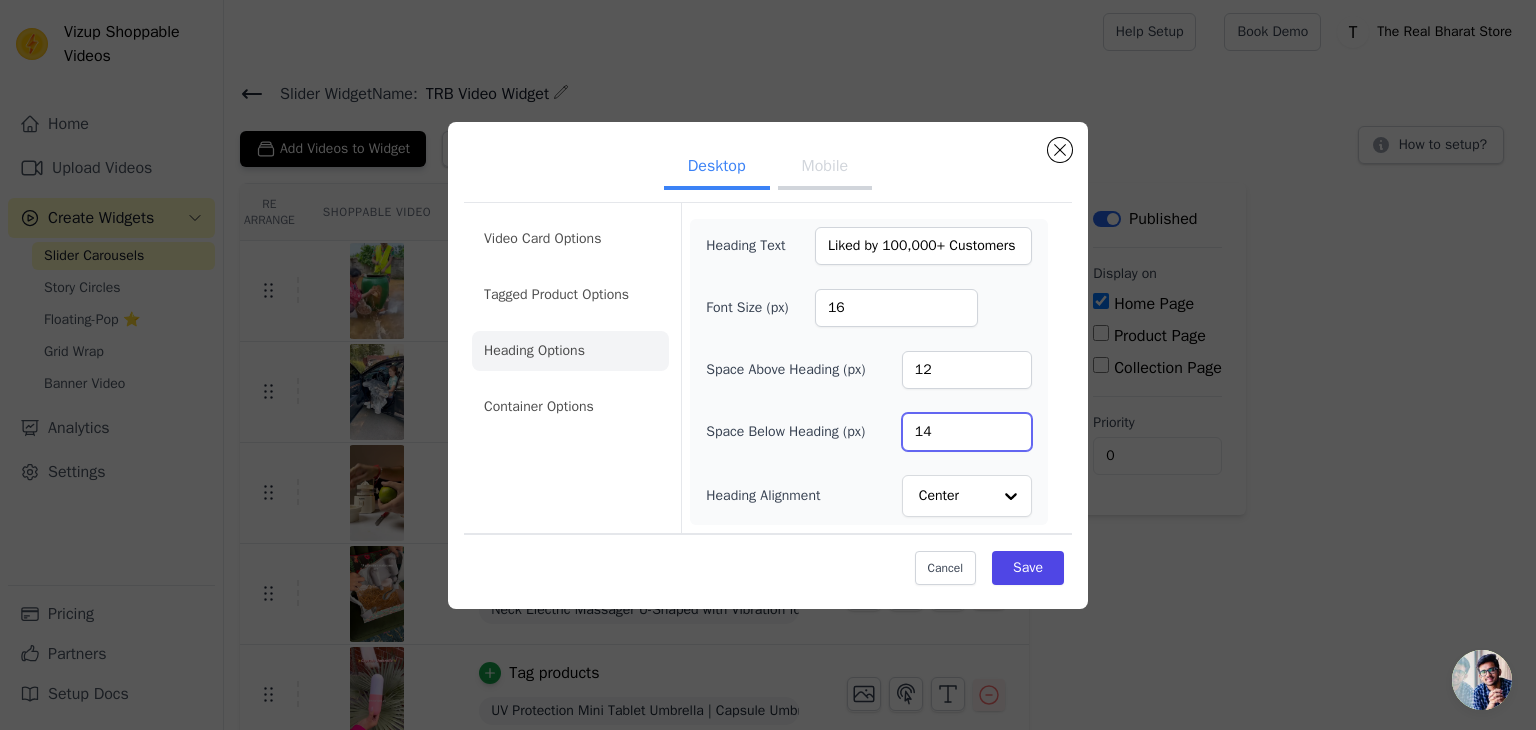 click on "14" at bounding box center [967, 432] 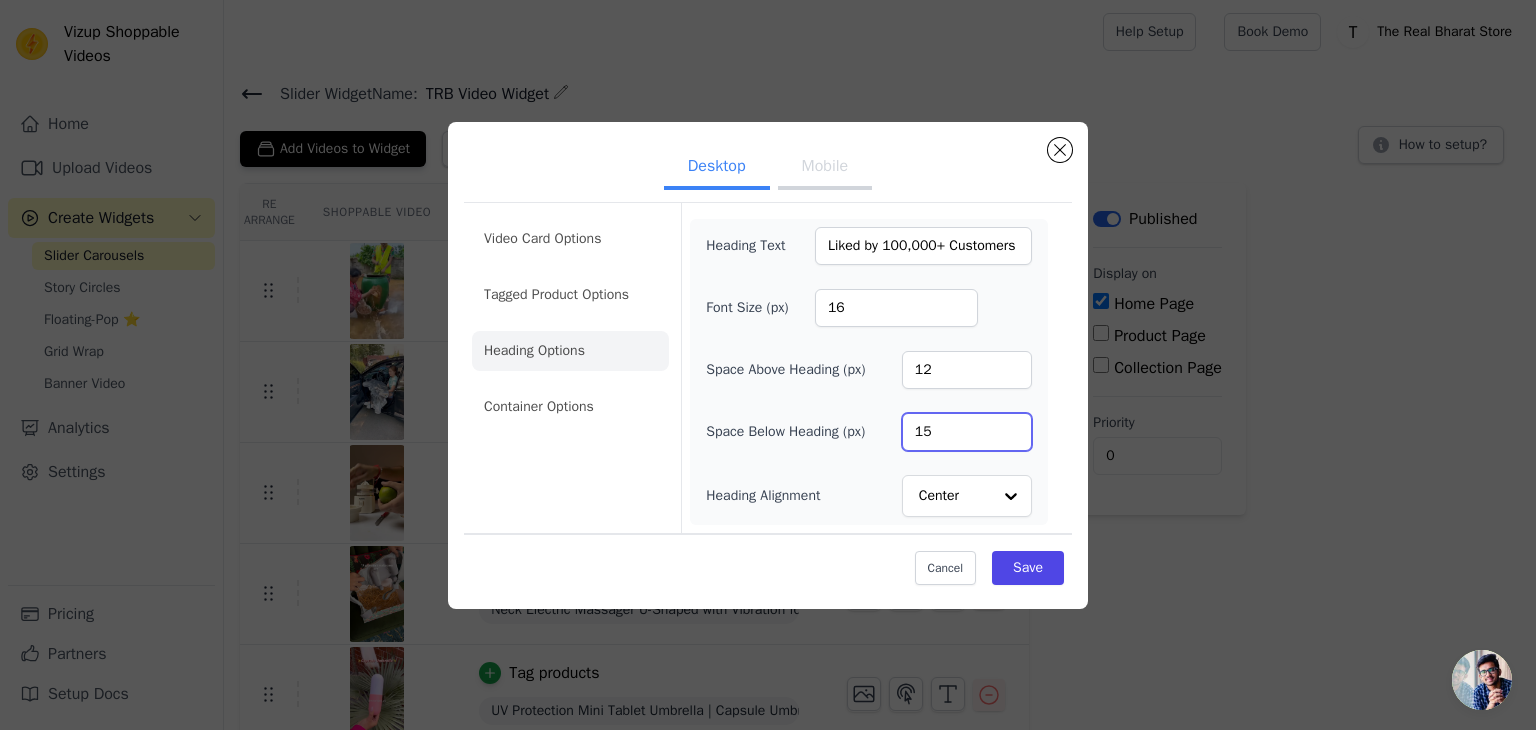 type on "15" 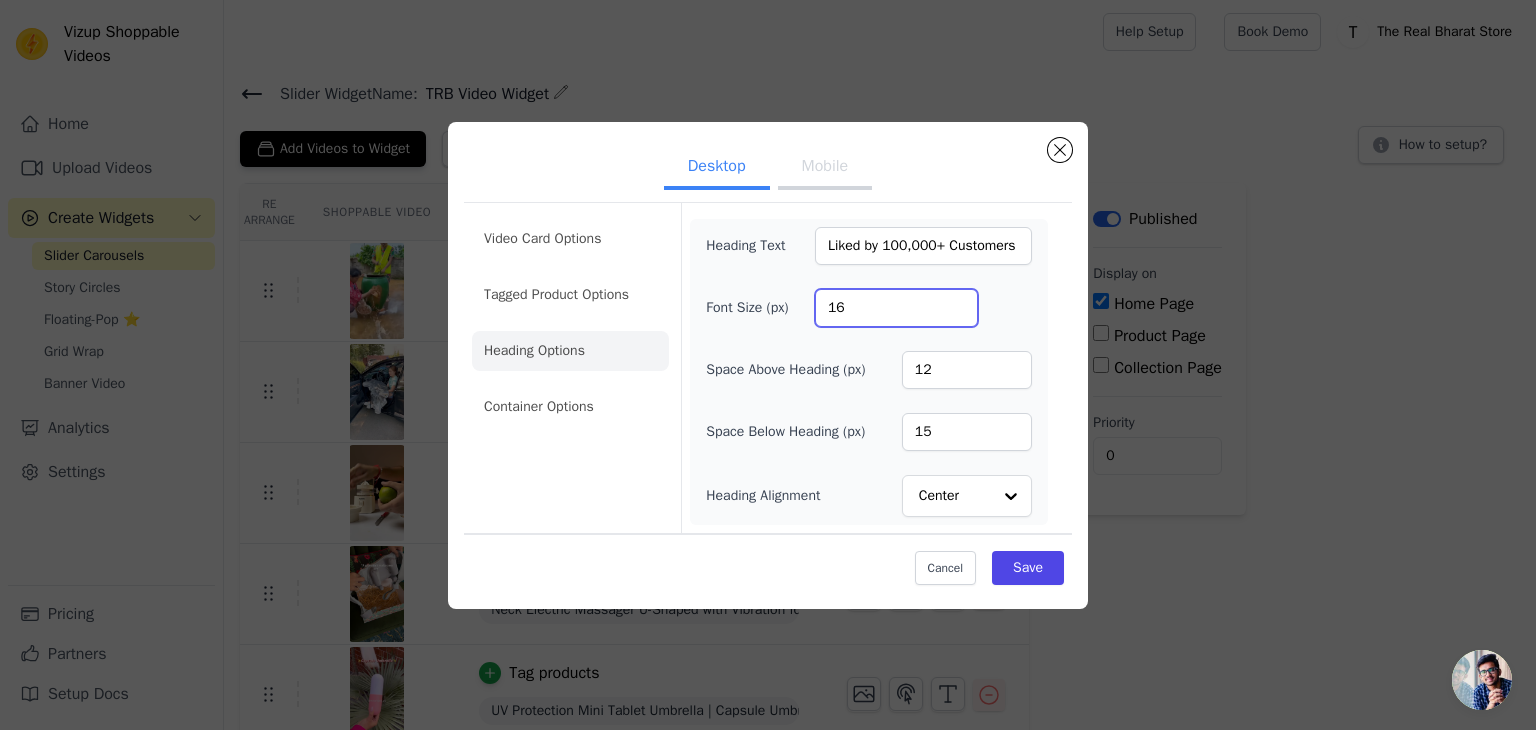click on "16" at bounding box center [896, 308] 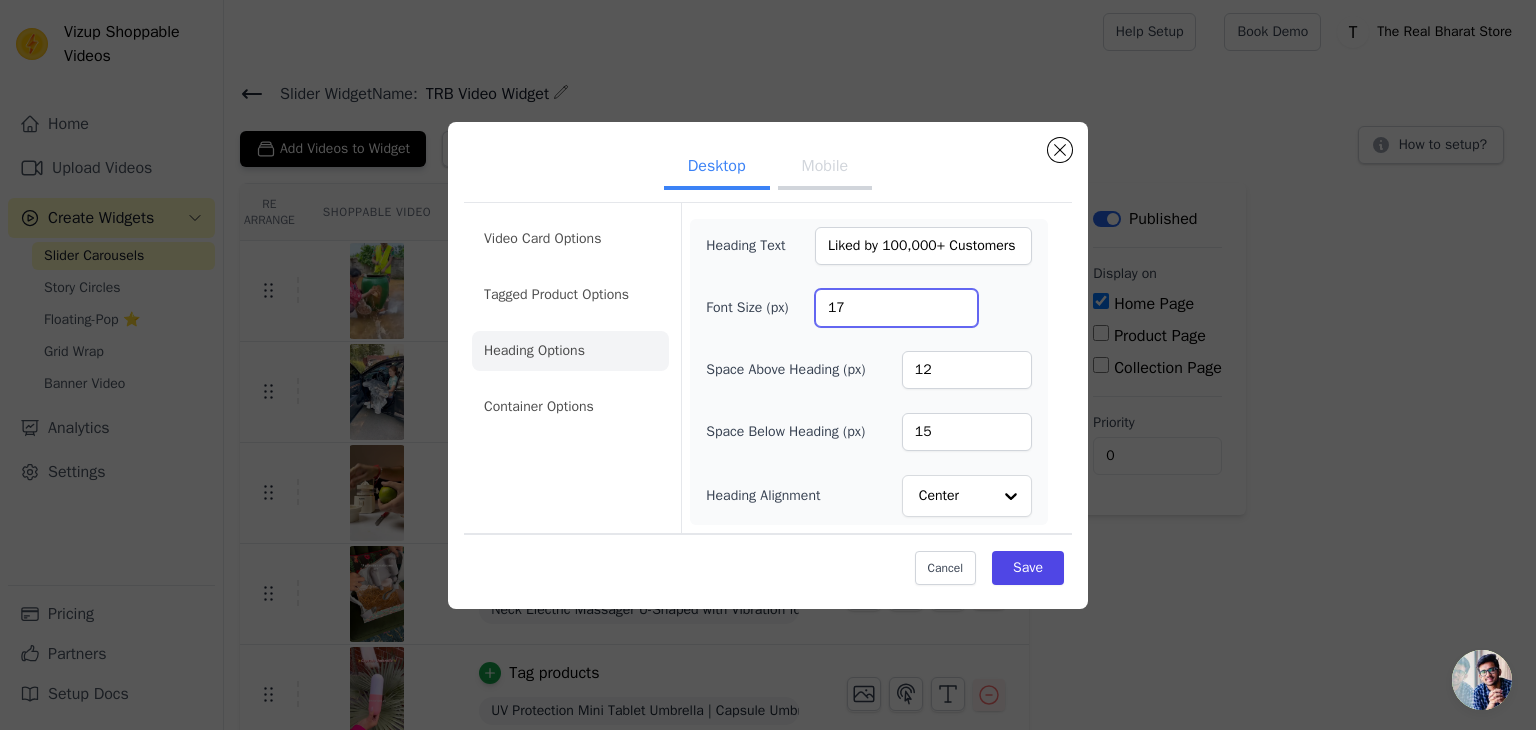 click on "17" at bounding box center (896, 308) 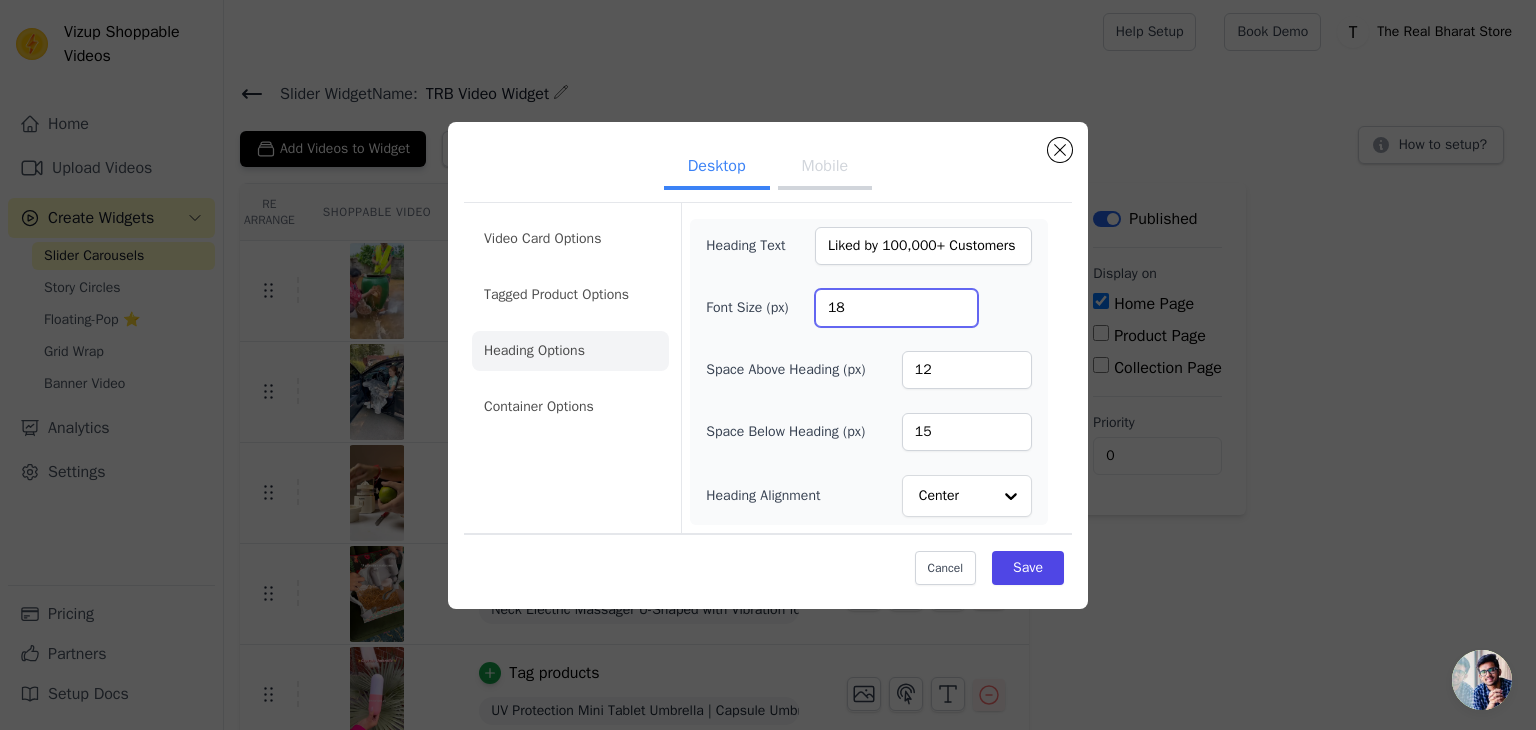 click on "18" at bounding box center (896, 308) 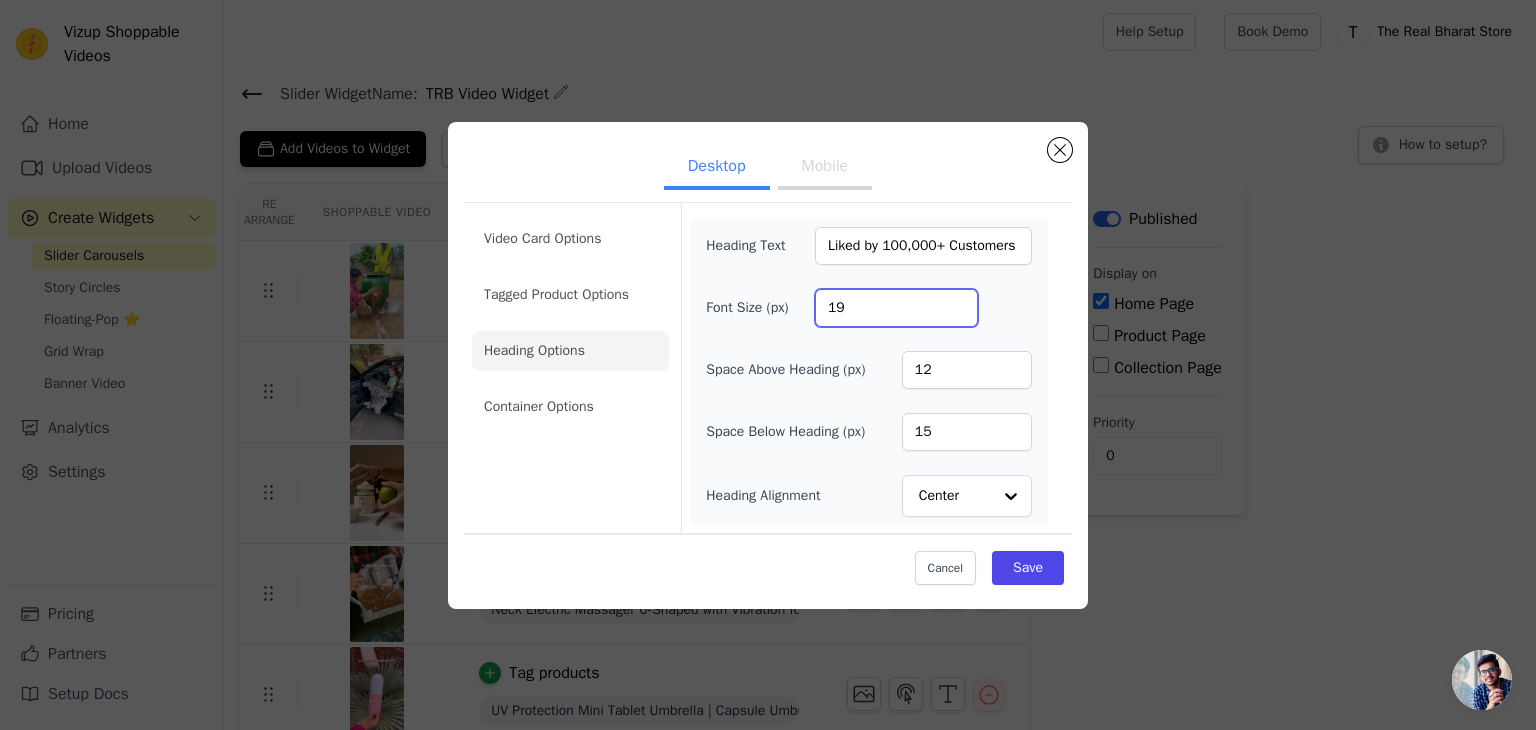 click on "19" at bounding box center [896, 308] 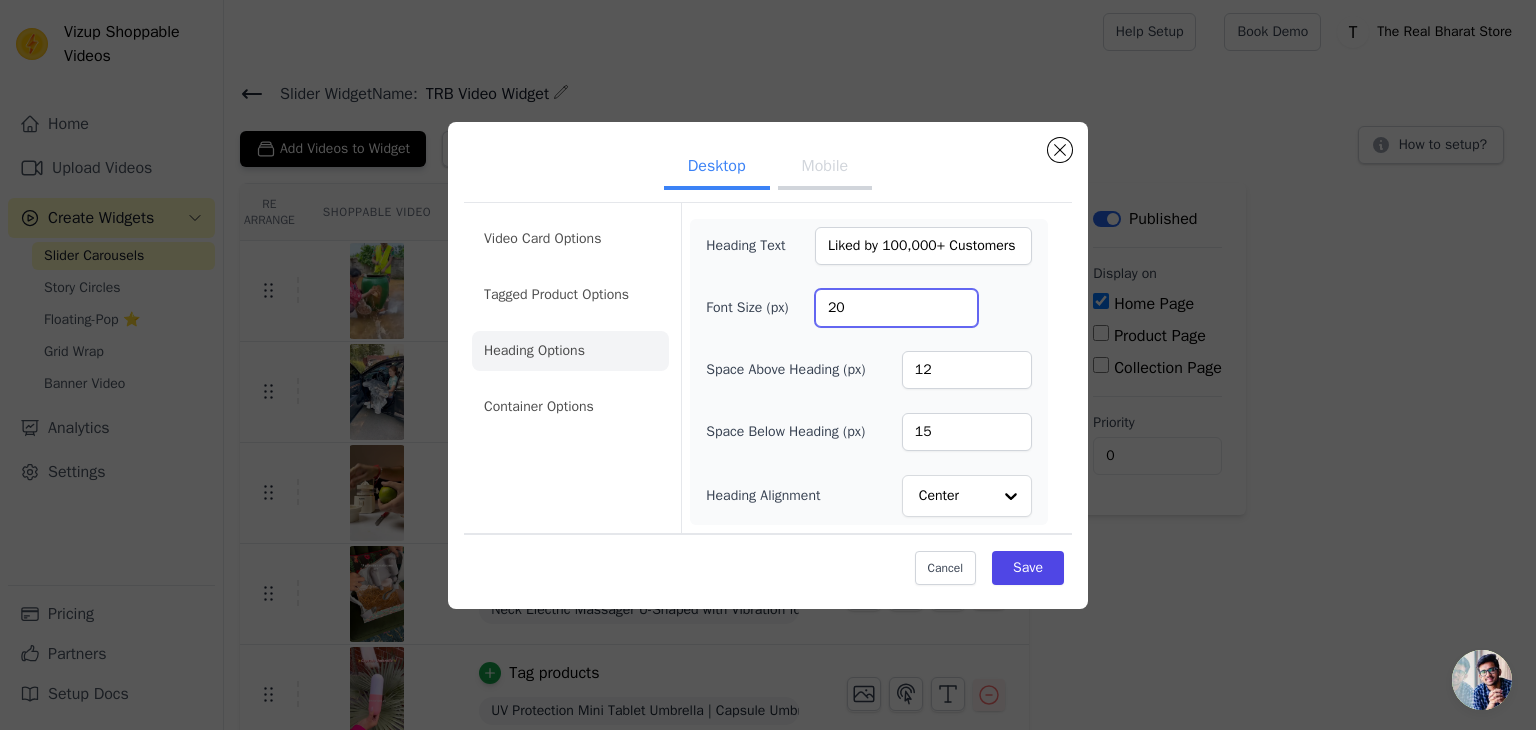 click on "20" at bounding box center (896, 308) 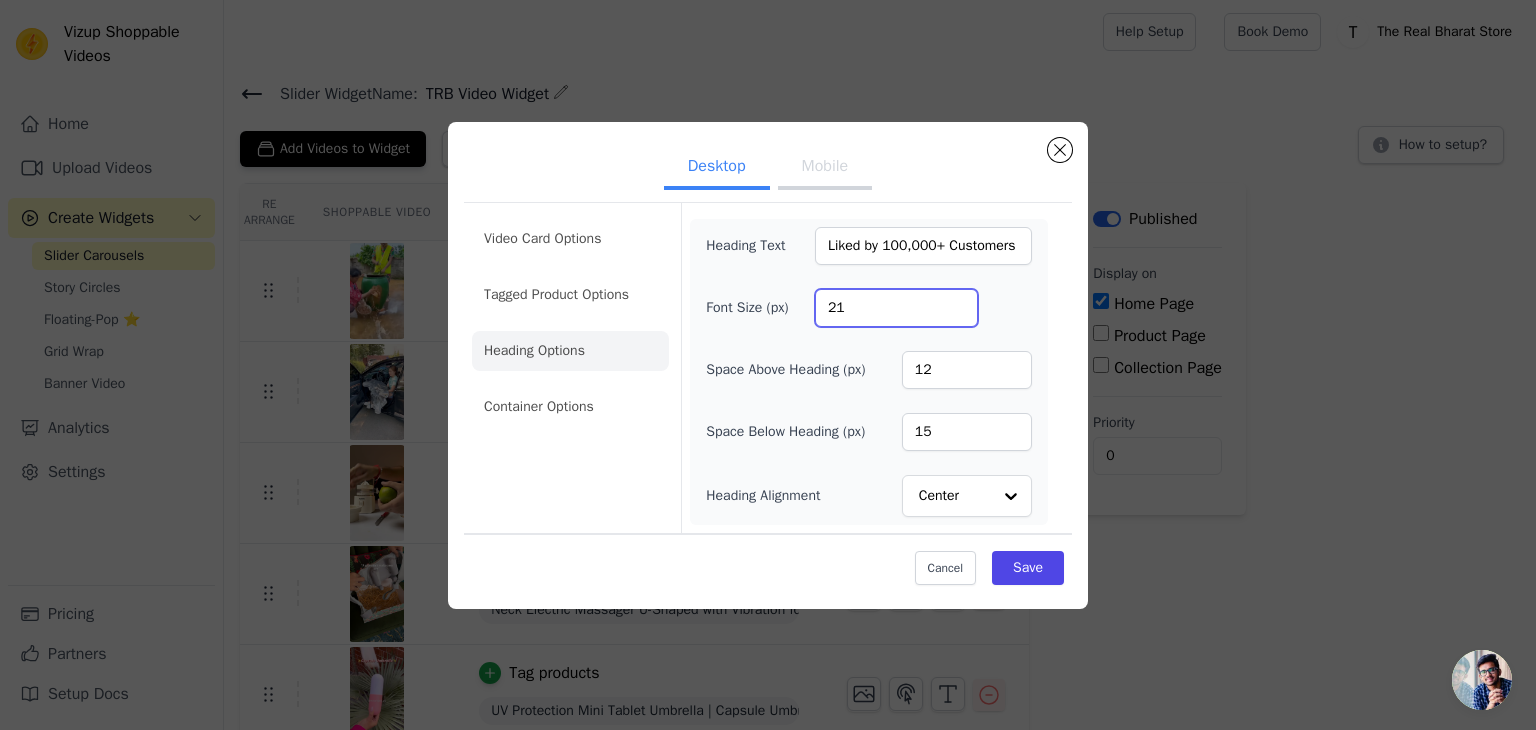 click on "21" at bounding box center [896, 308] 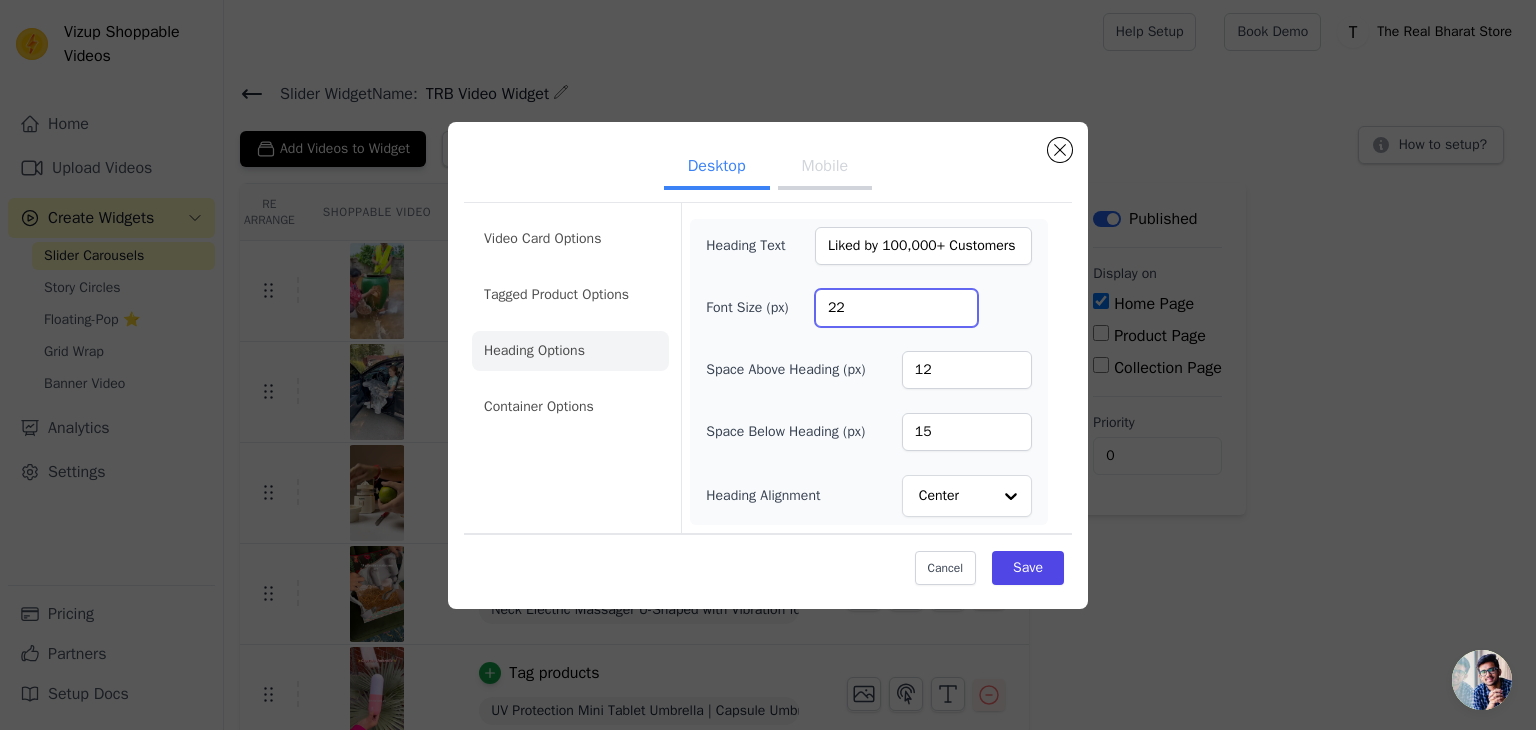 click on "22" at bounding box center [896, 308] 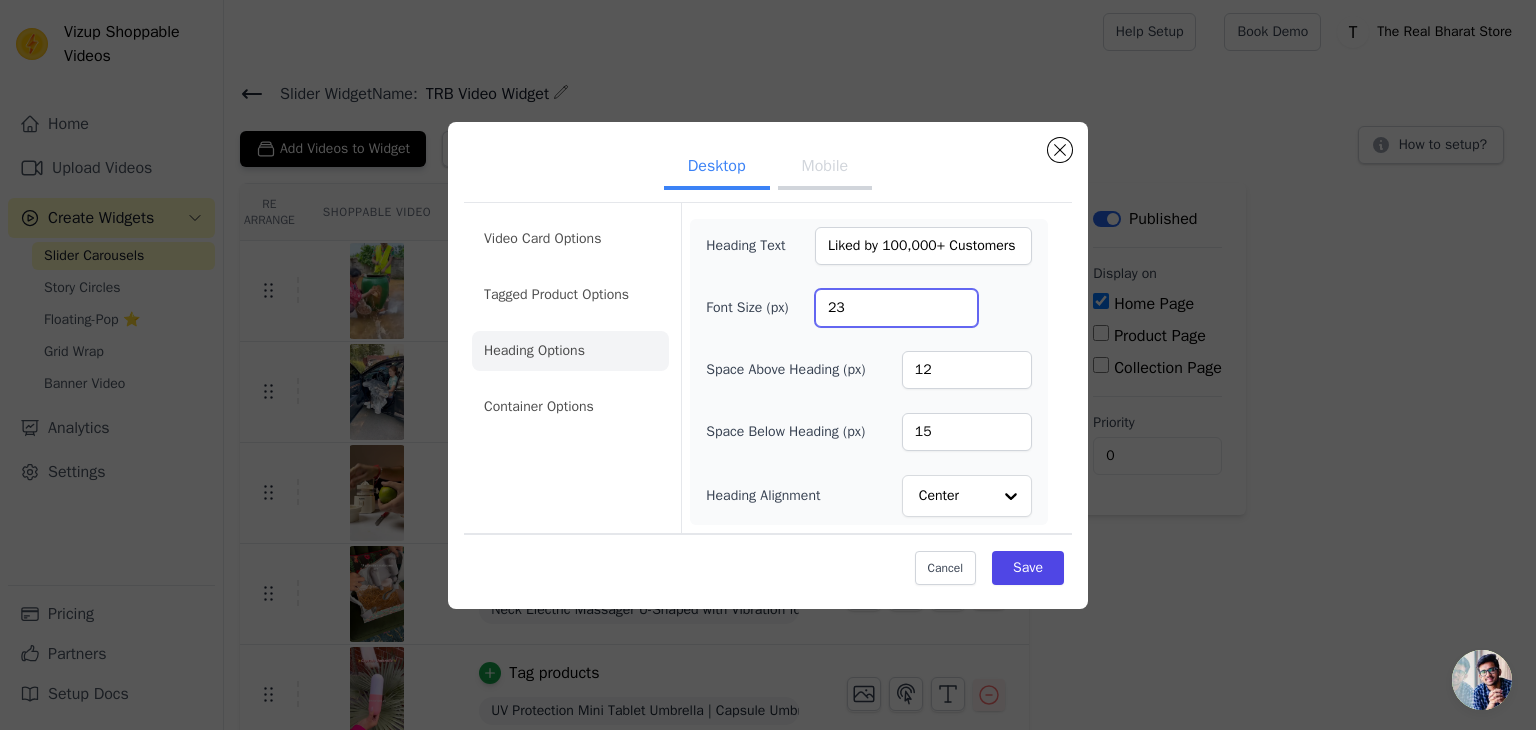 click on "23" at bounding box center (896, 308) 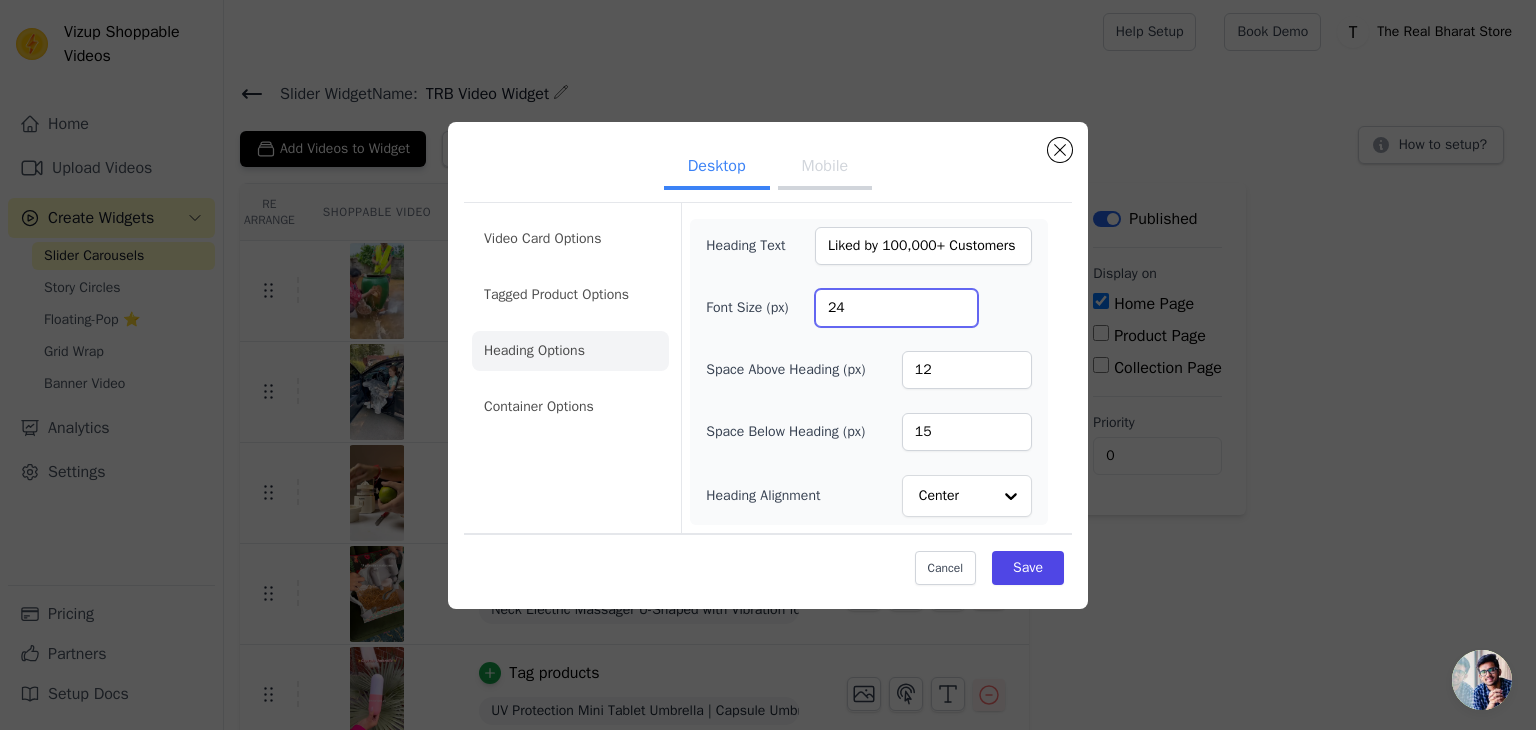 click on "24" at bounding box center [896, 308] 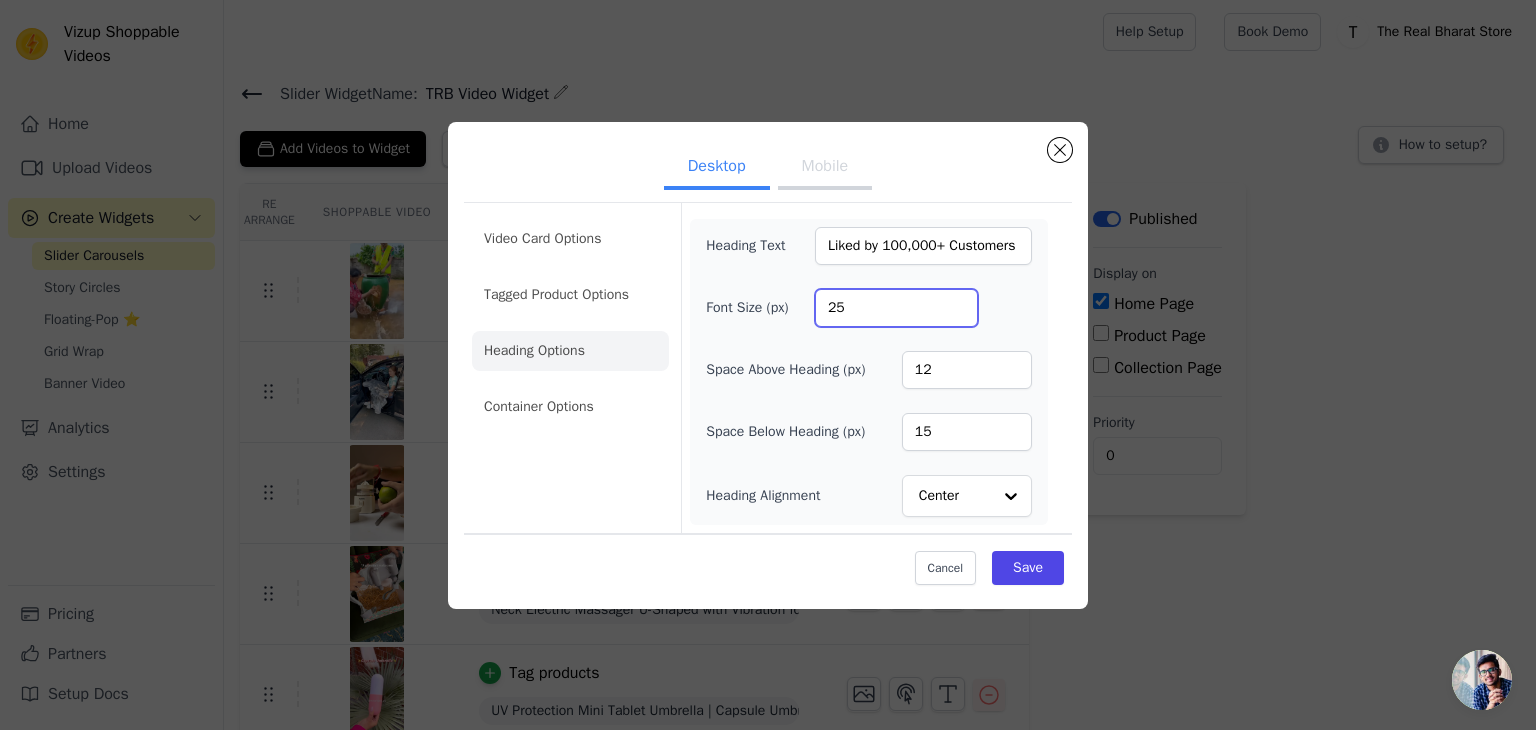 click on "25" at bounding box center [896, 308] 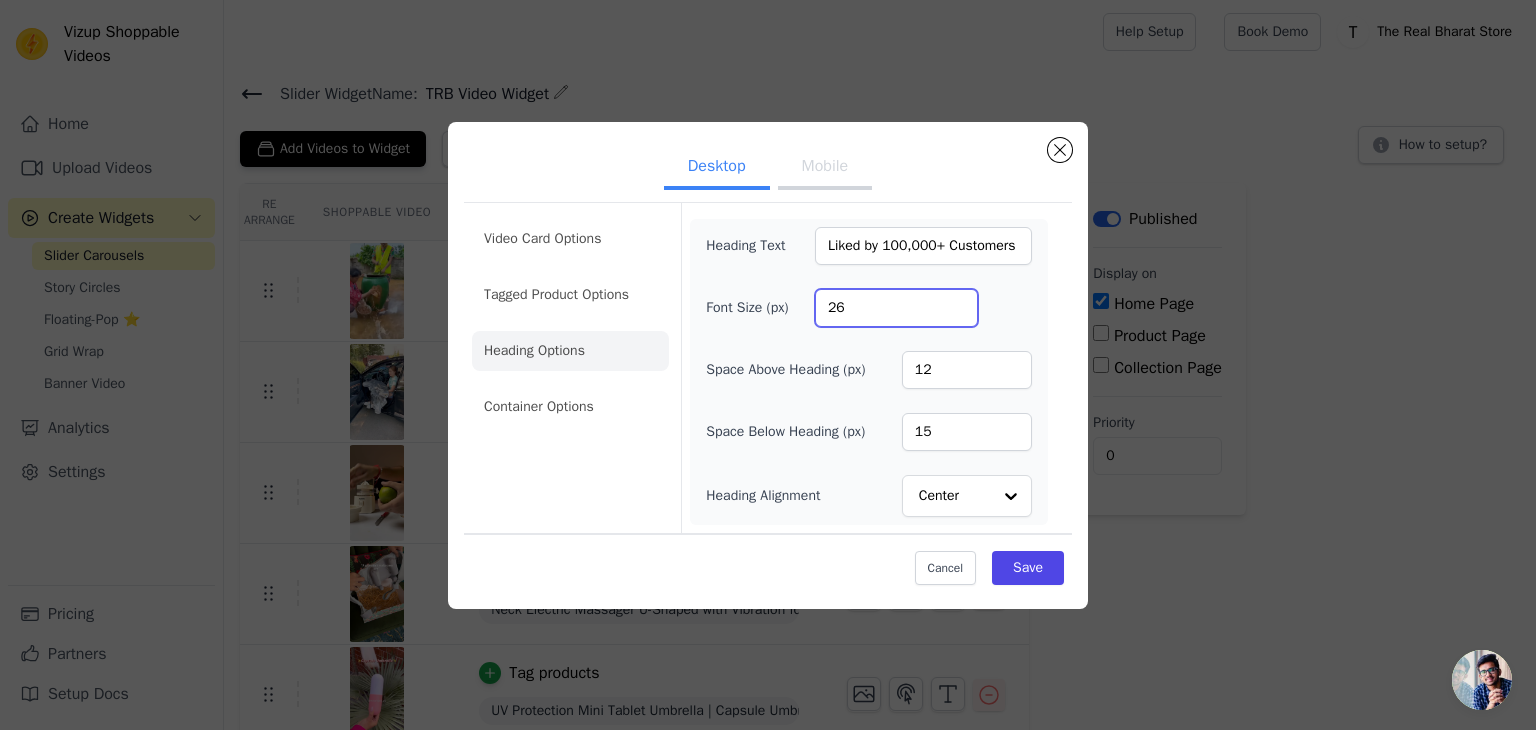 click on "26" at bounding box center [896, 308] 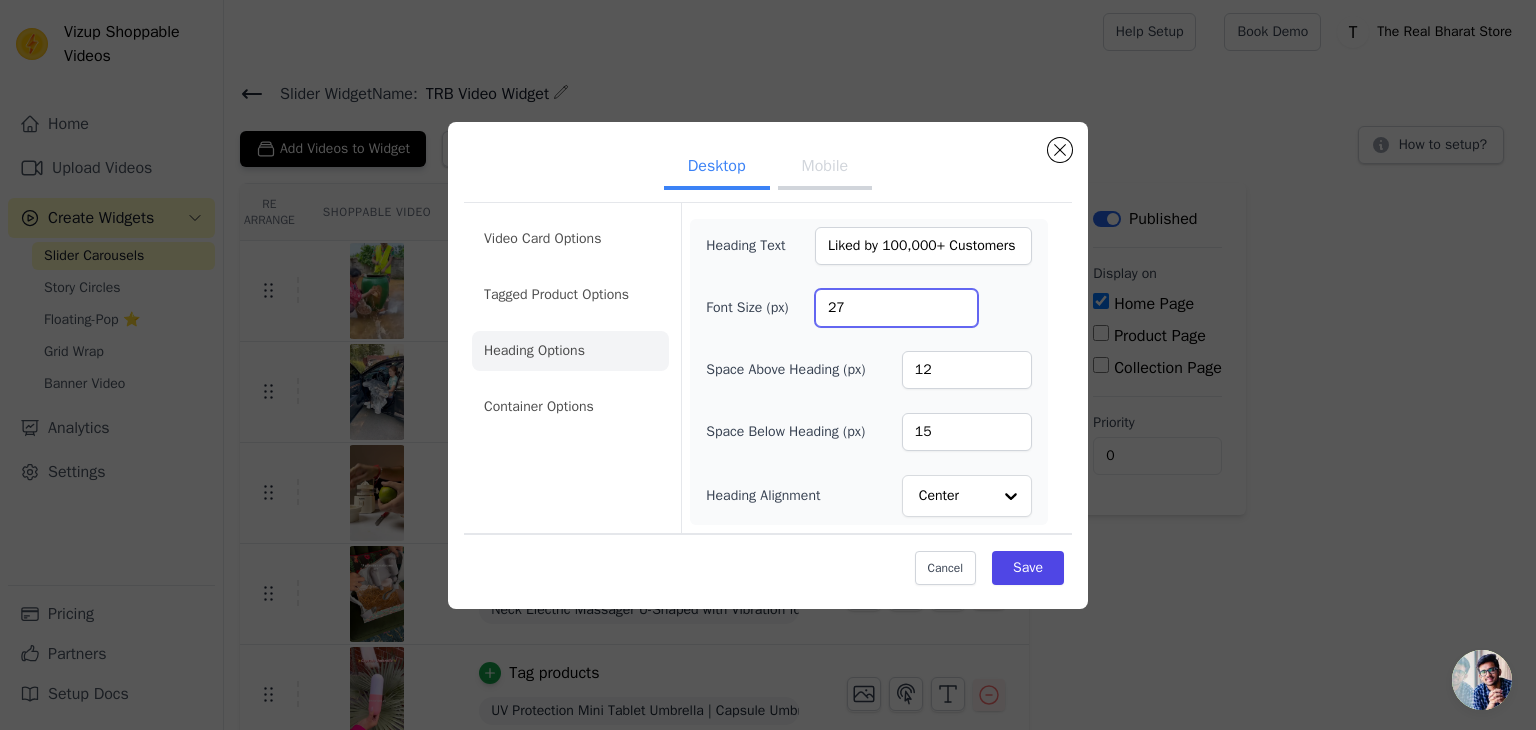 click on "27" at bounding box center (896, 308) 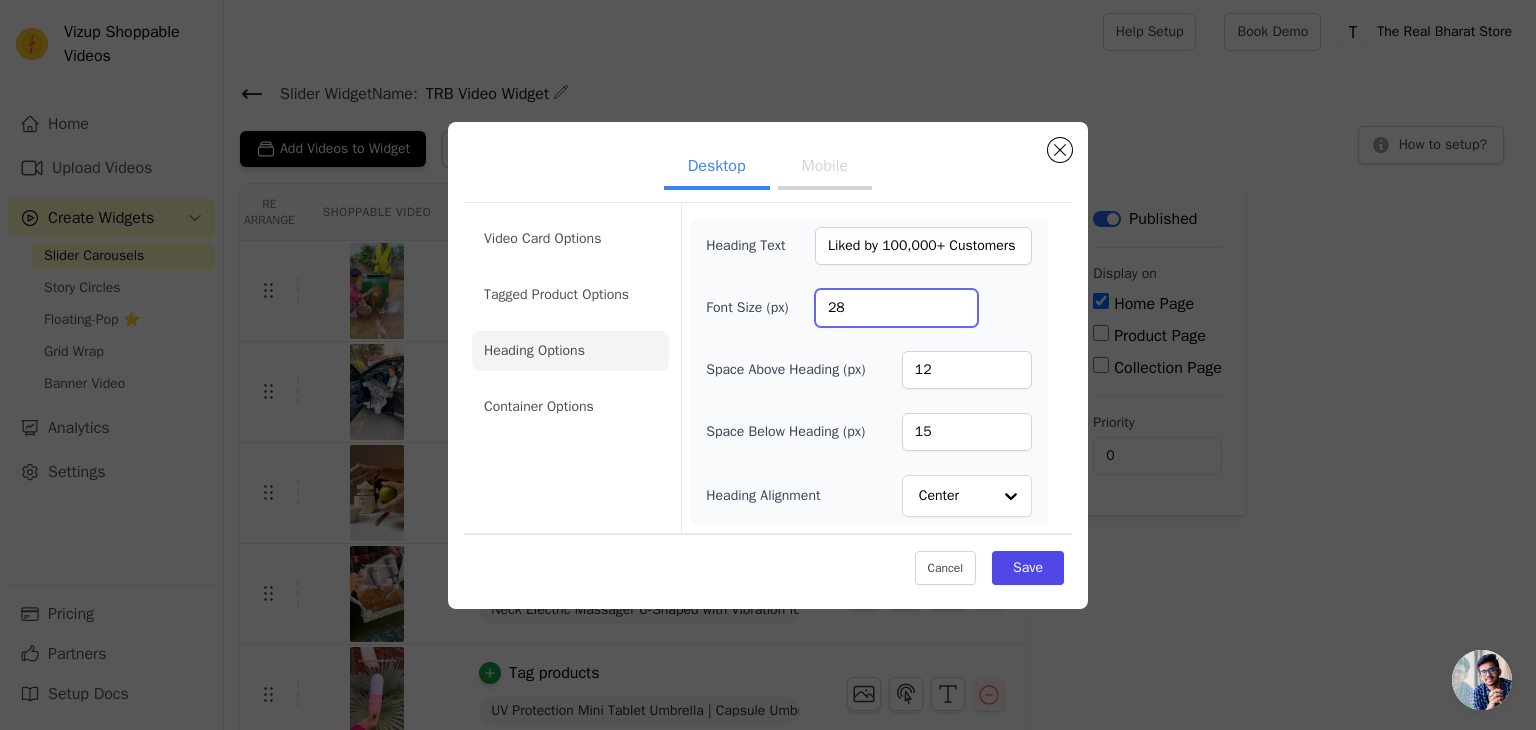 click on "28" at bounding box center (896, 308) 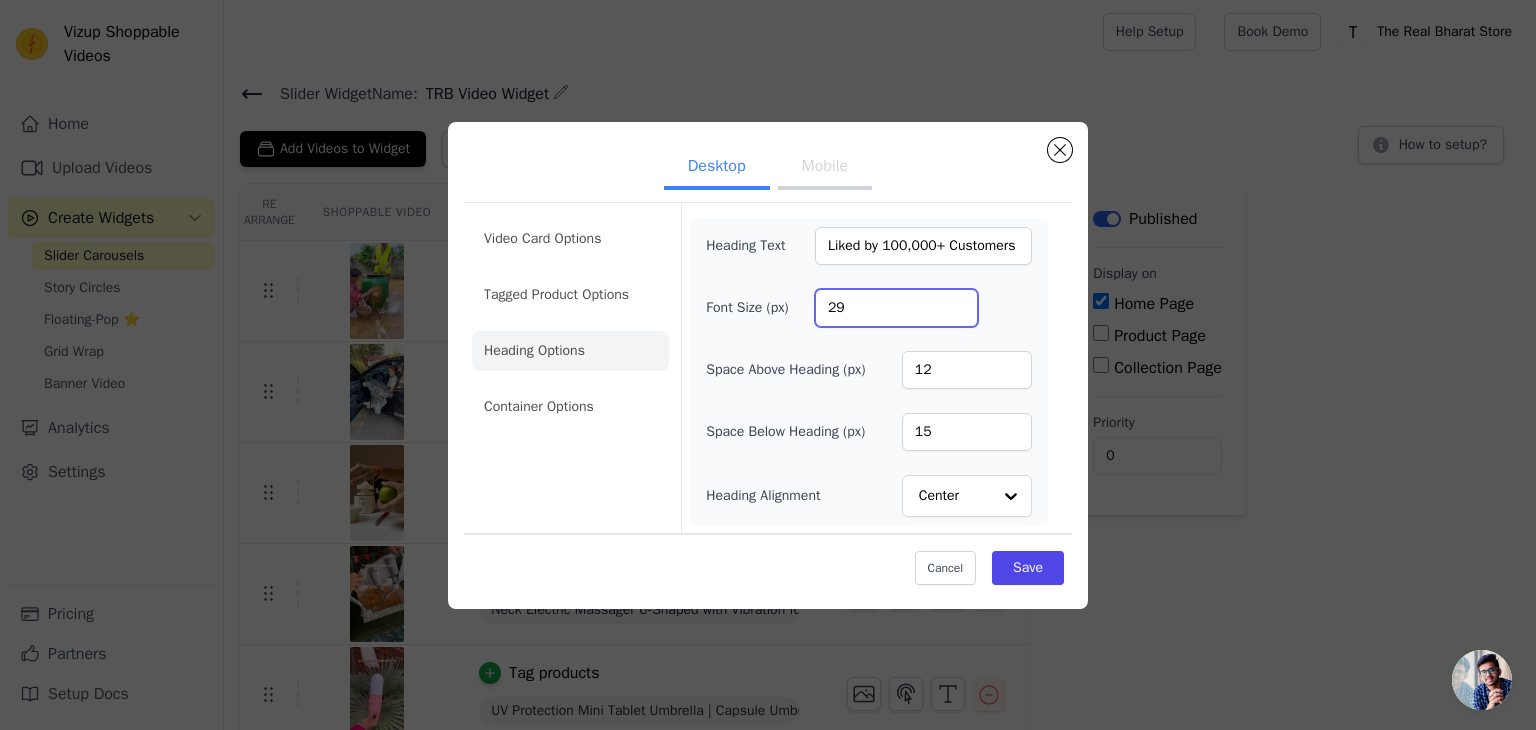 click on "29" at bounding box center [896, 308] 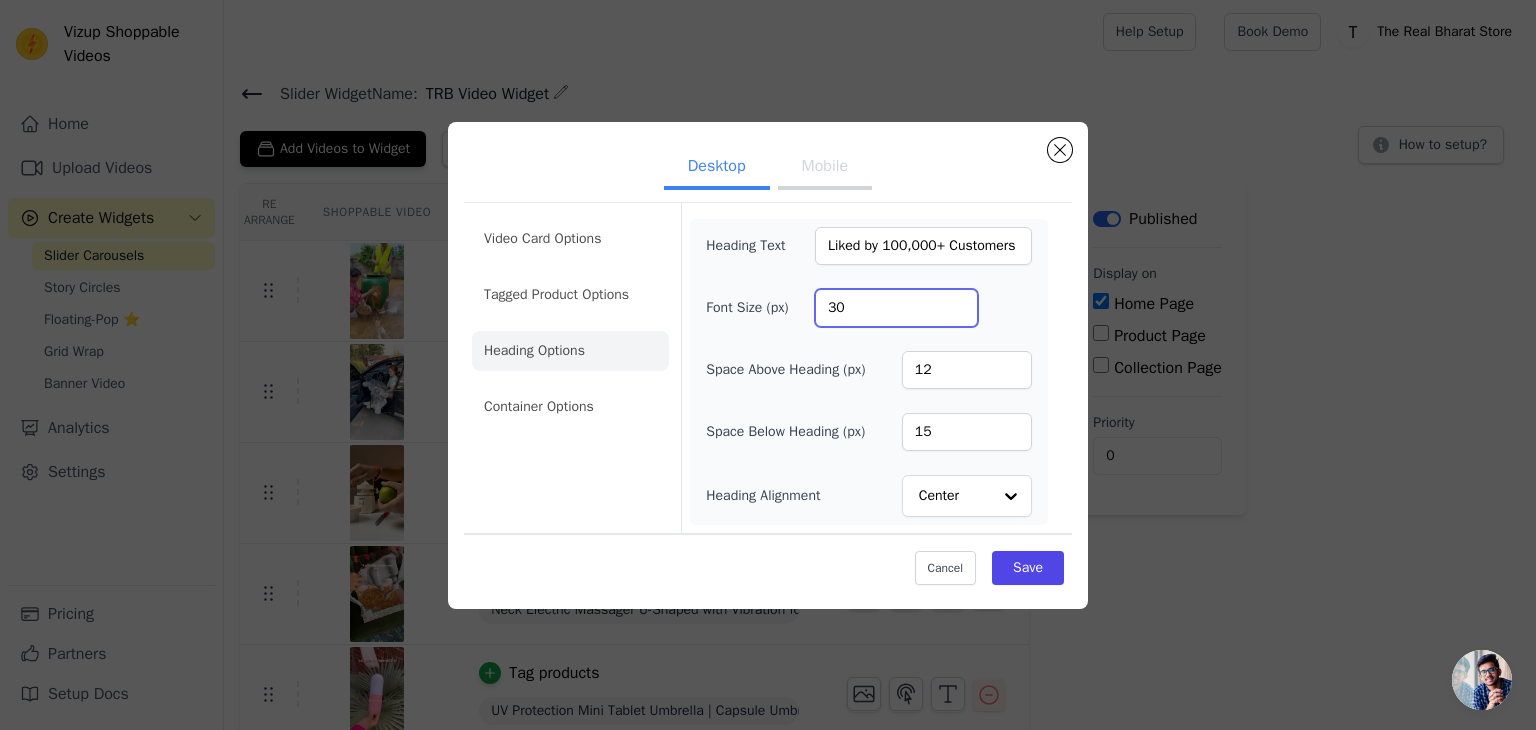 type on "30" 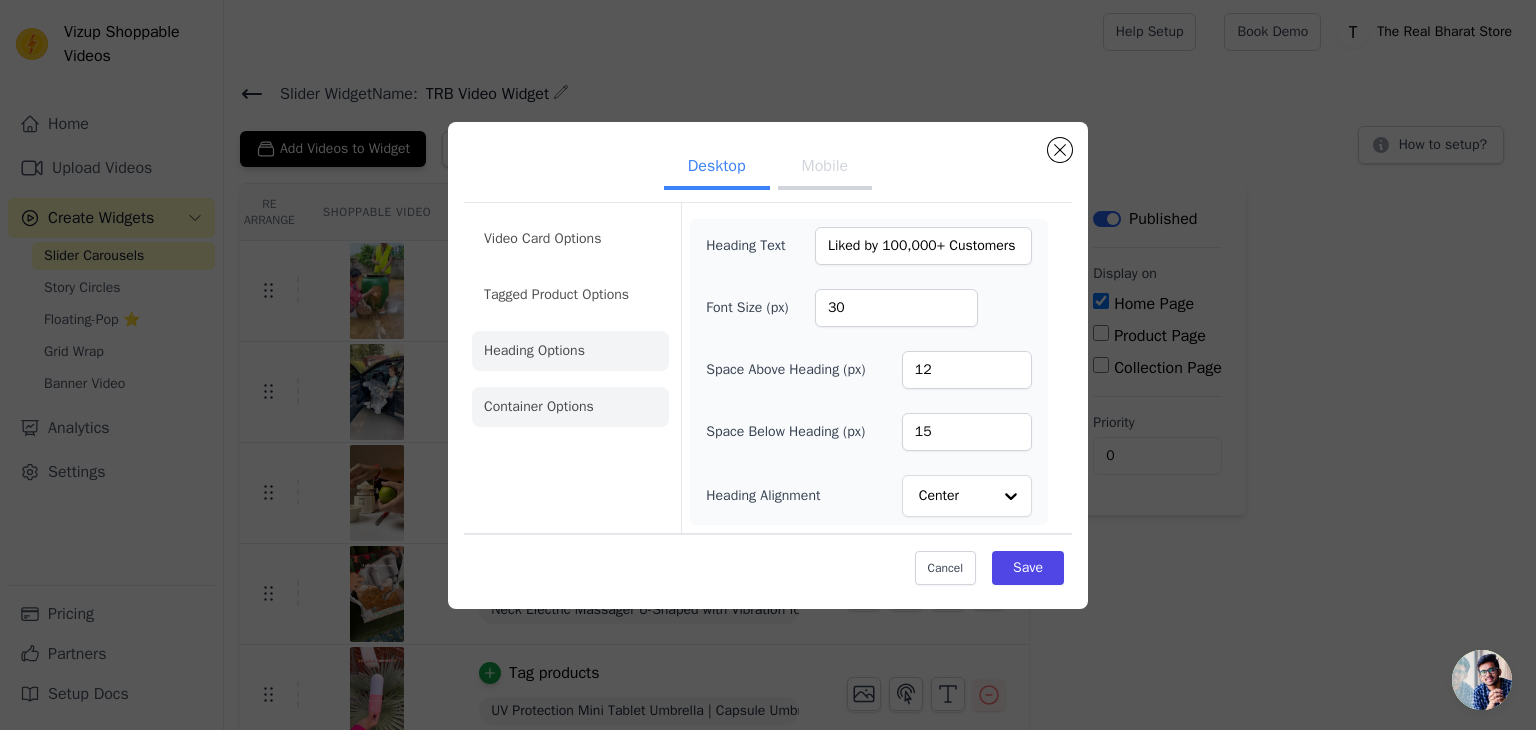 click on "Container Options" 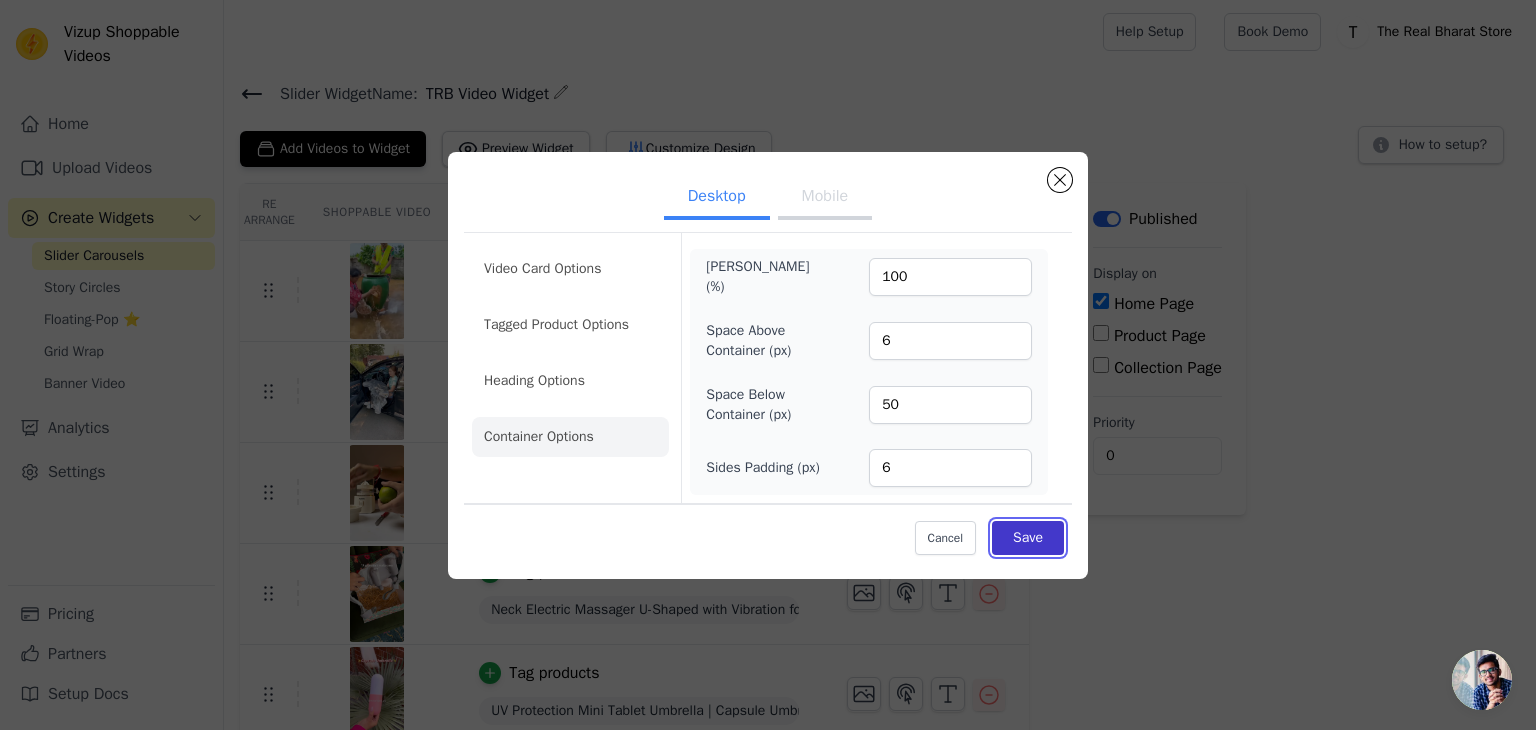 click on "Save" at bounding box center [1028, 538] 